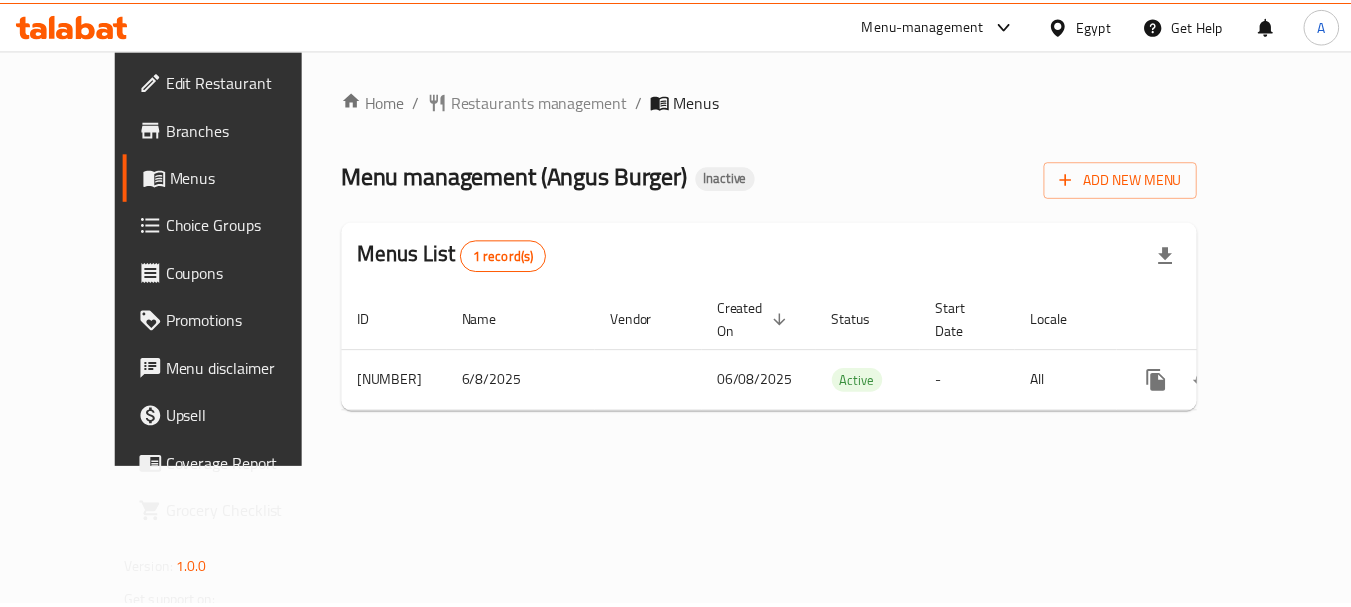 scroll, scrollTop: 0, scrollLeft: 0, axis: both 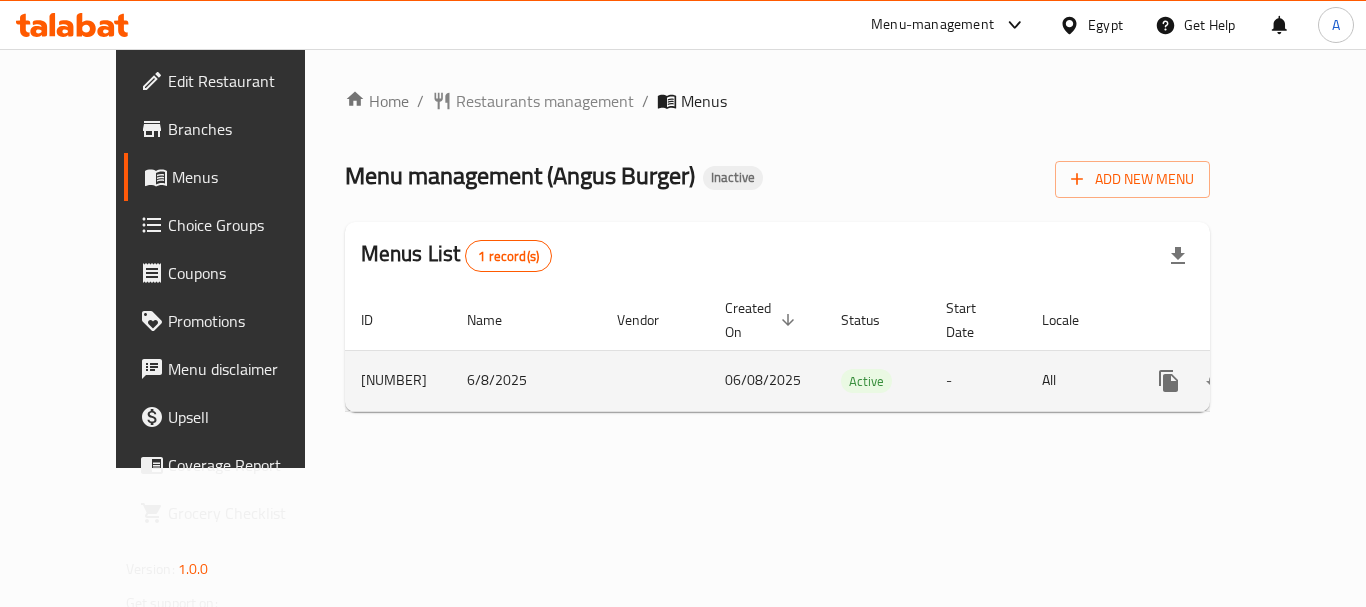click 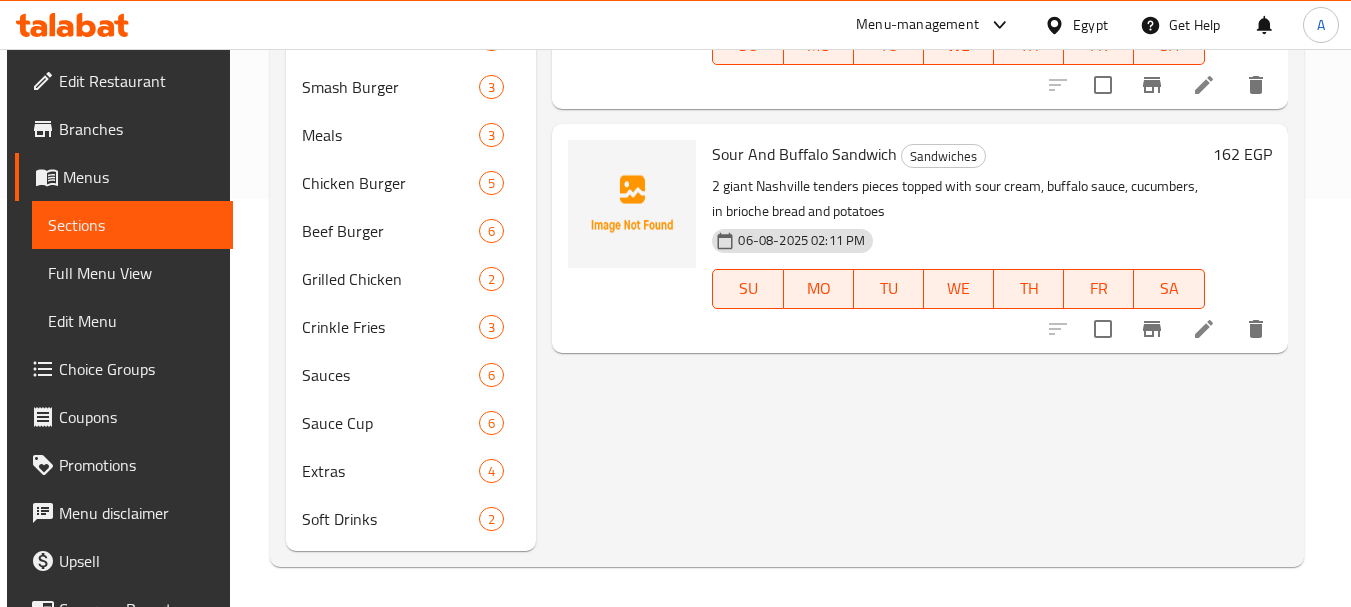 scroll, scrollTop: 0, scrollLeft: 0, axis: both 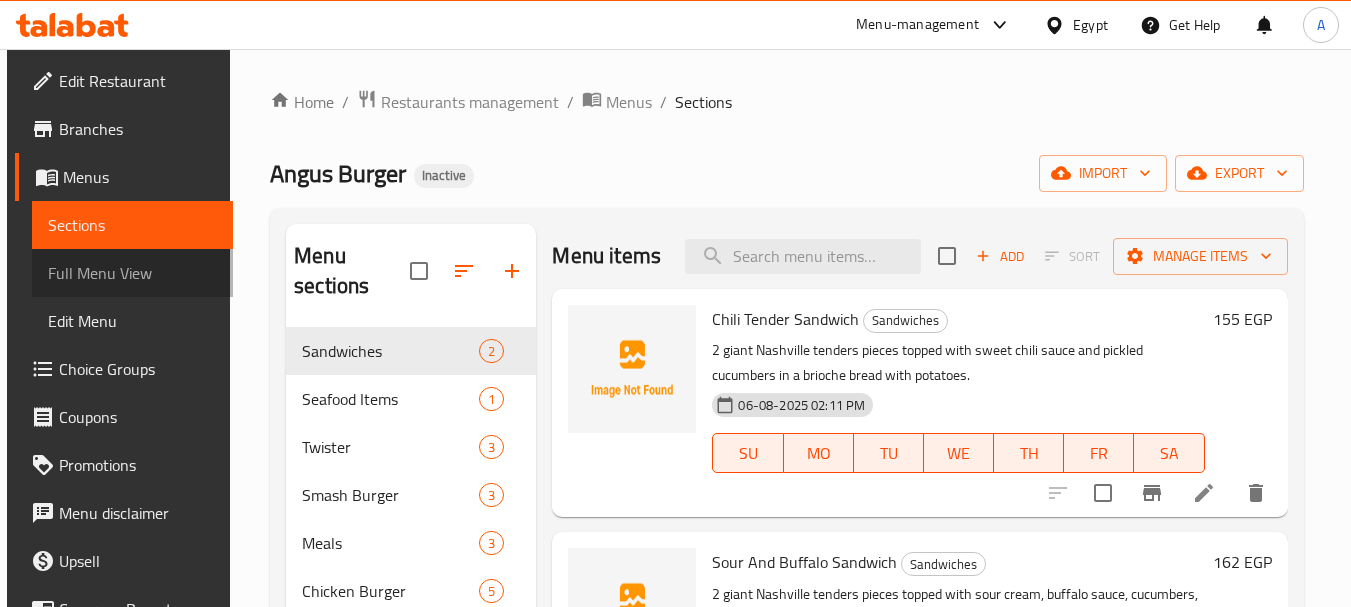 click on "Full Menu View" at bounding box center (132, 273) 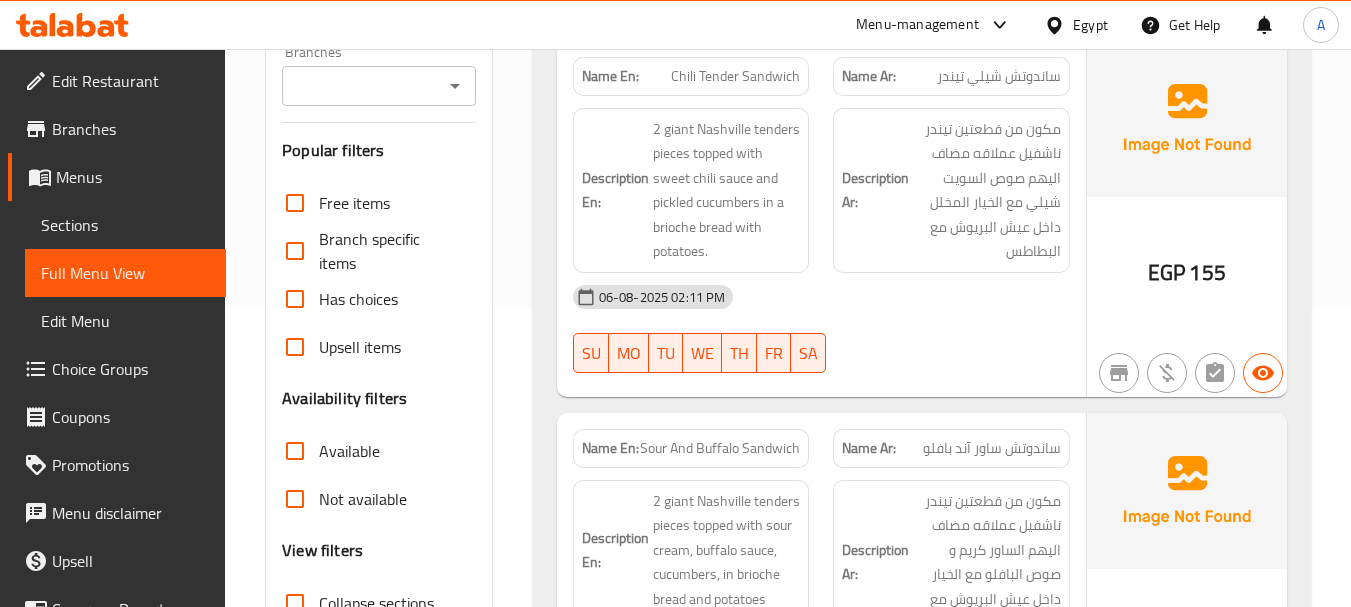 scroll, scrollTop: 600, scrollLeft: 0, axis: vertical 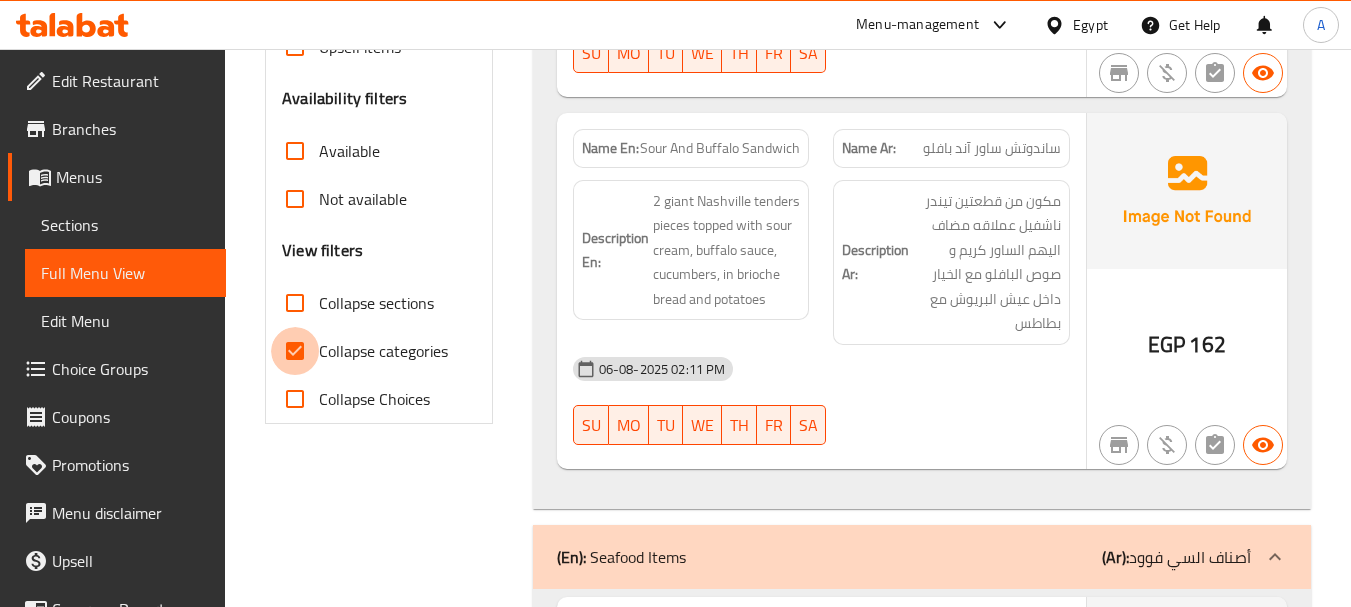 click on "Collapse categories" at bounding box center (295, 351) 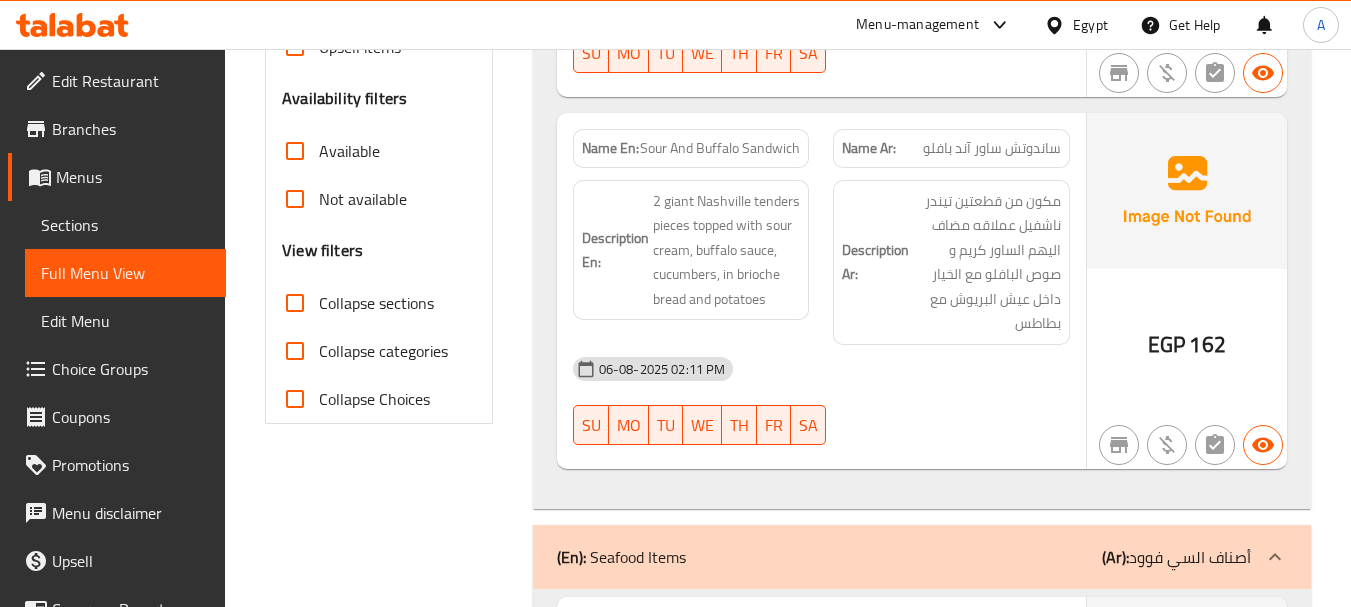 click on "[DATE] [TIME] [AMPM] [DAYS]" at bounding box center (821, 401) 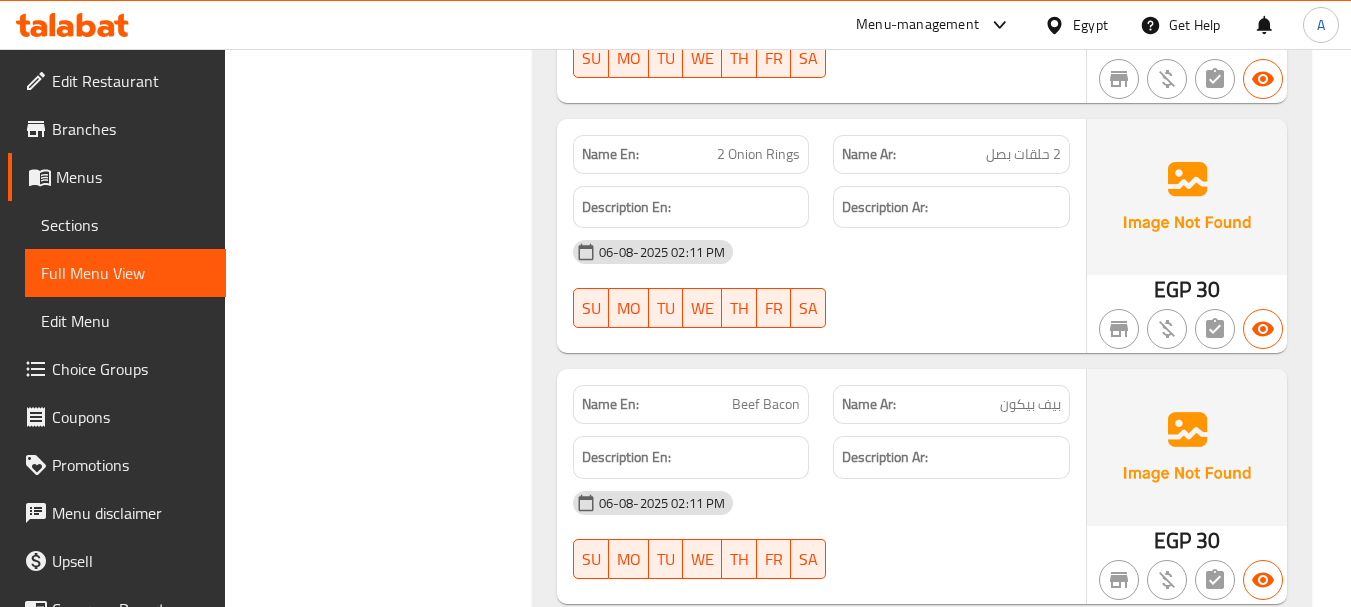 scroll, scrollTop: 22536, scrollLeft: 0, axis: vertical 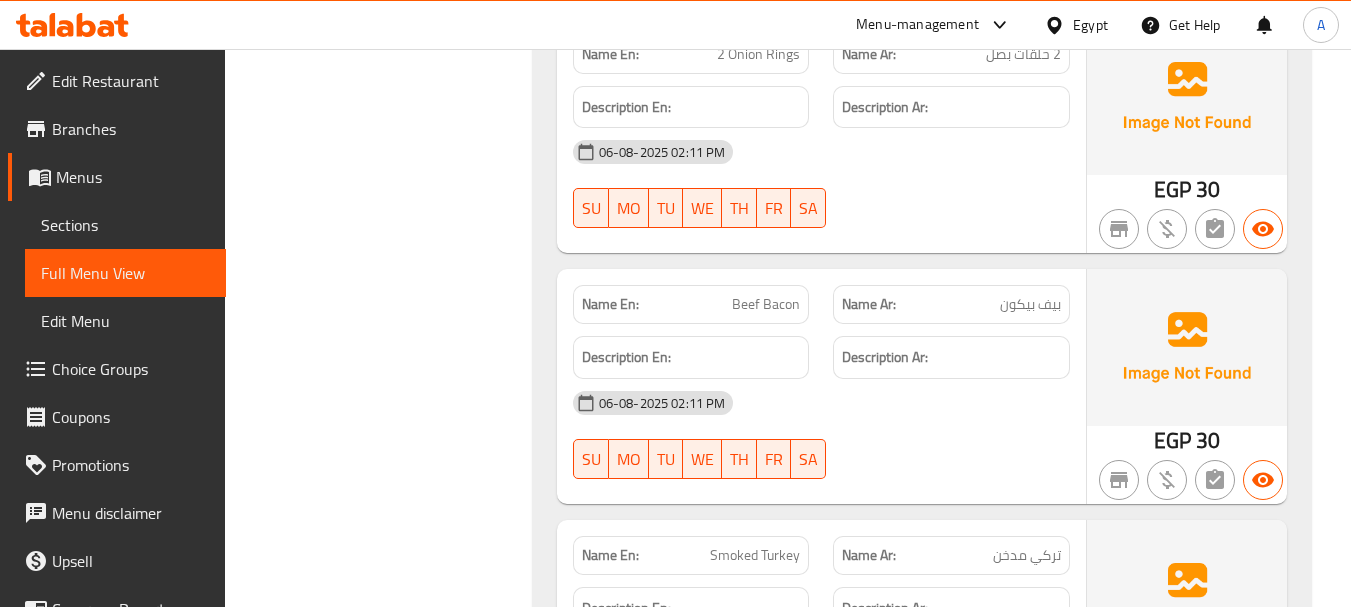 click on "Beef Bacon" at bounding box center (763, -20101) 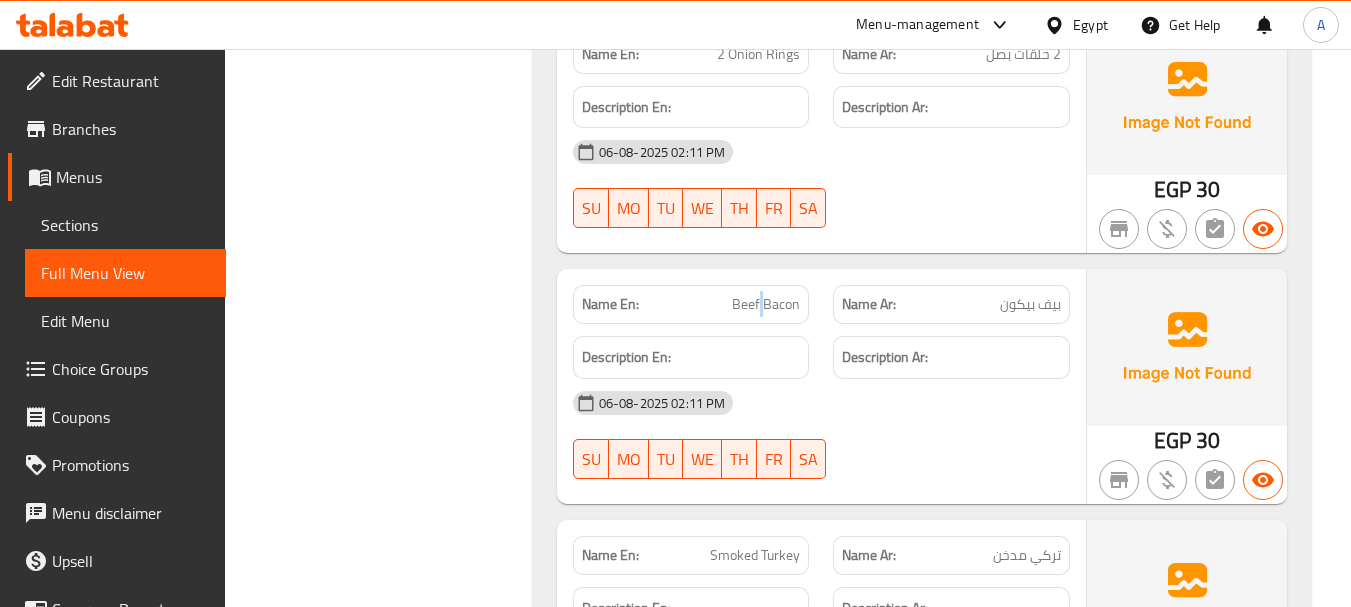 click on "Beef Bacon" at bounding box center [763, -20101] 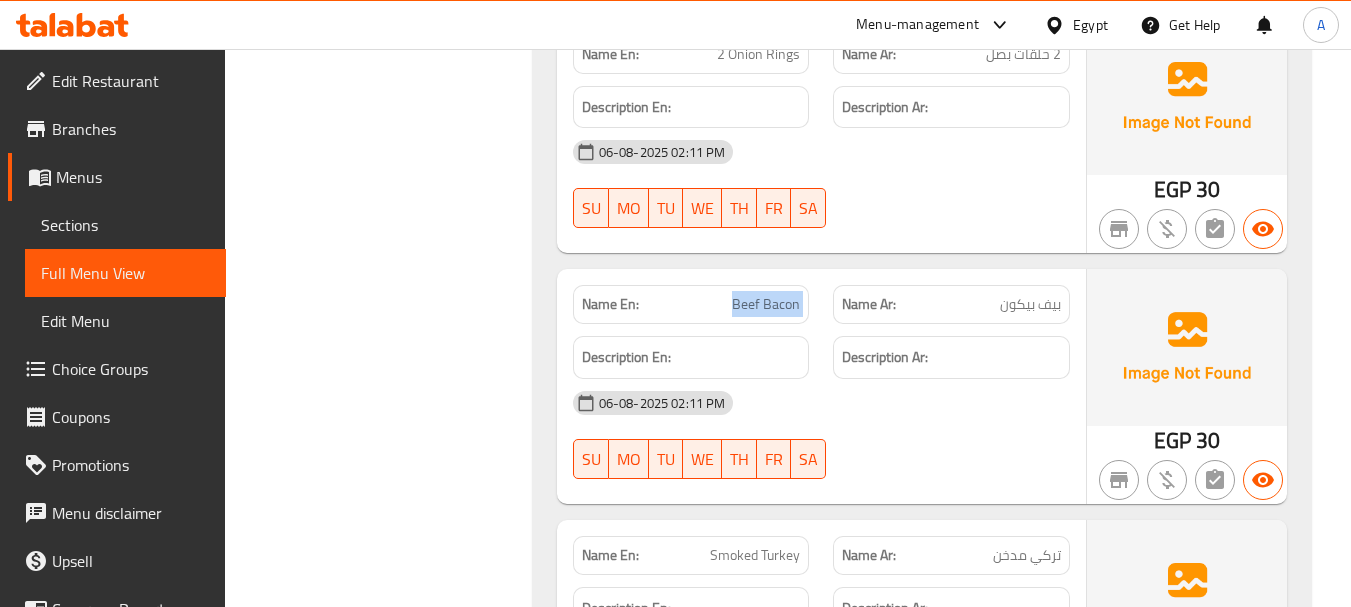 click on "Beef Bacon" at bounding box center [763, -20101] 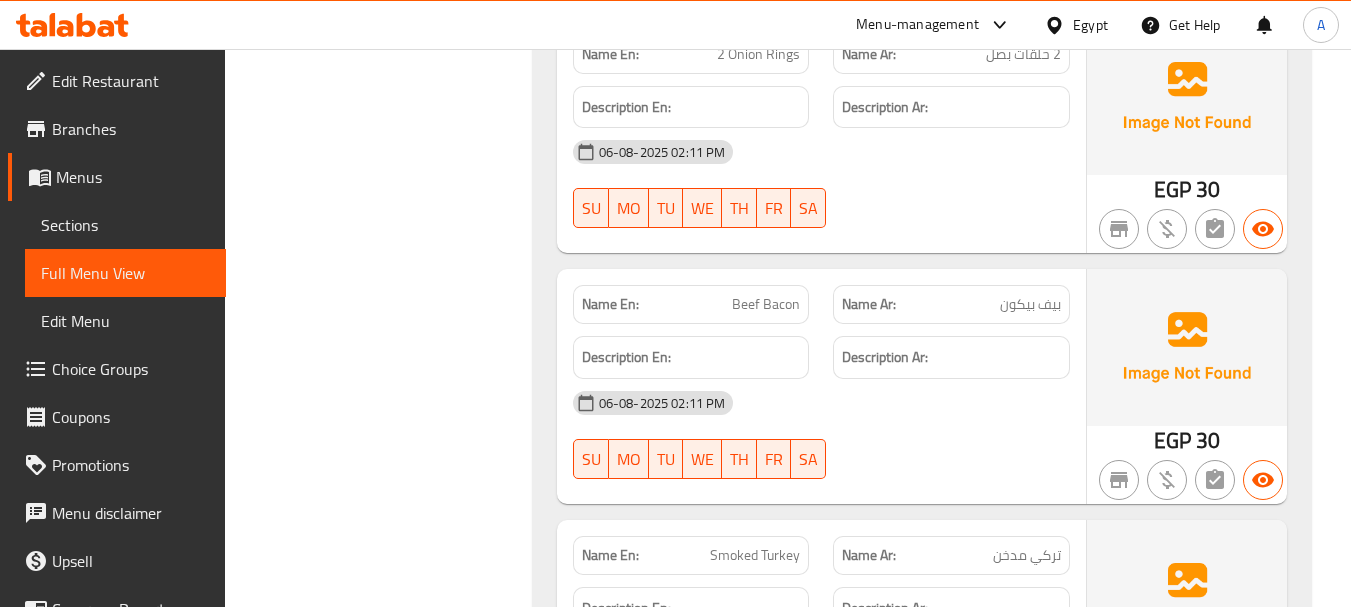 scroll, scrollTop: 3899, scrollLeft: 0, axis: vertical 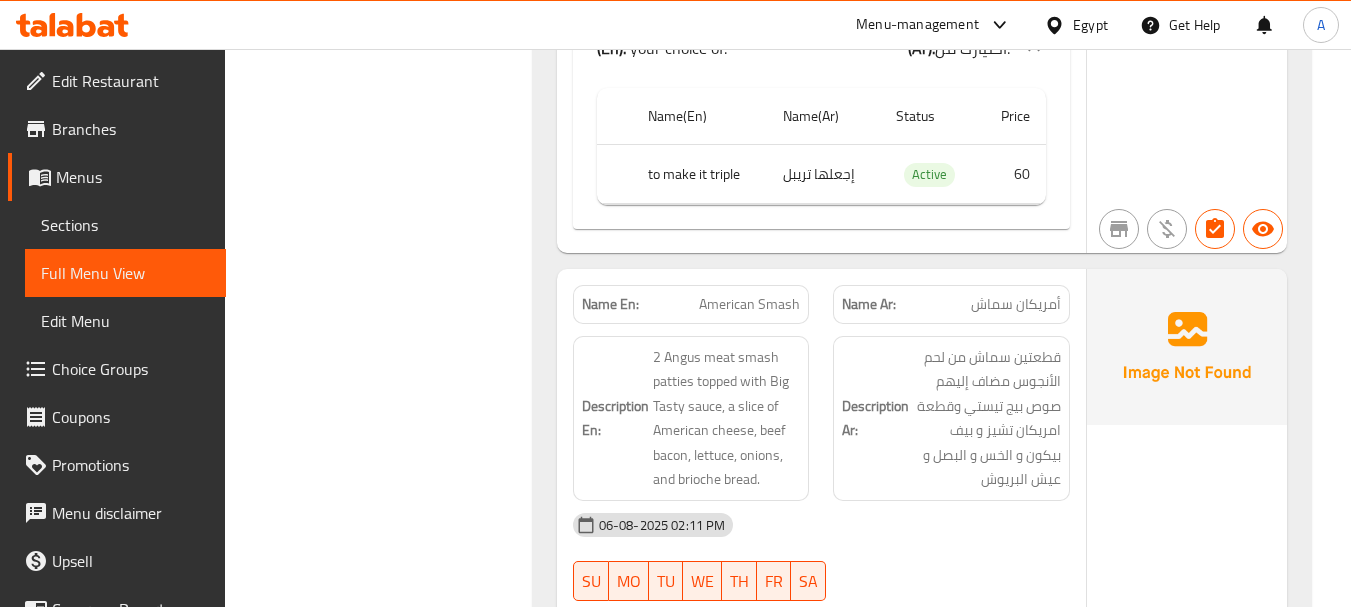 click on "American Smash" at bounding box center [763, -1464] 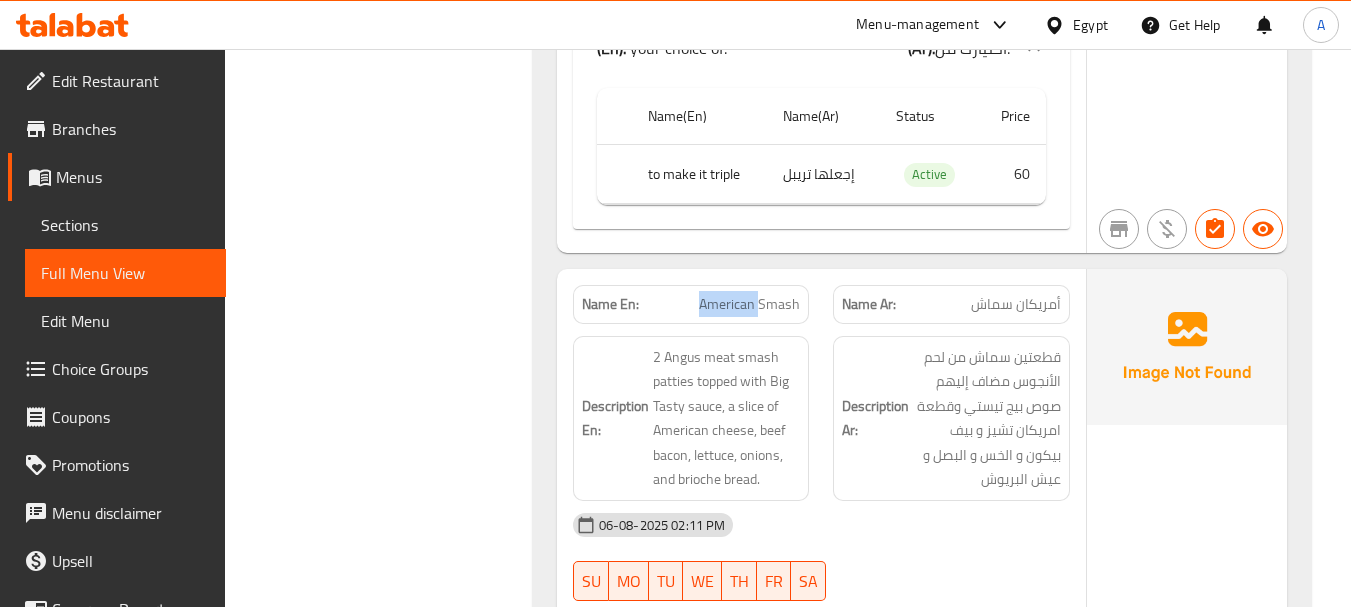 click on "American Smash" at bounding box center [763, -1464] 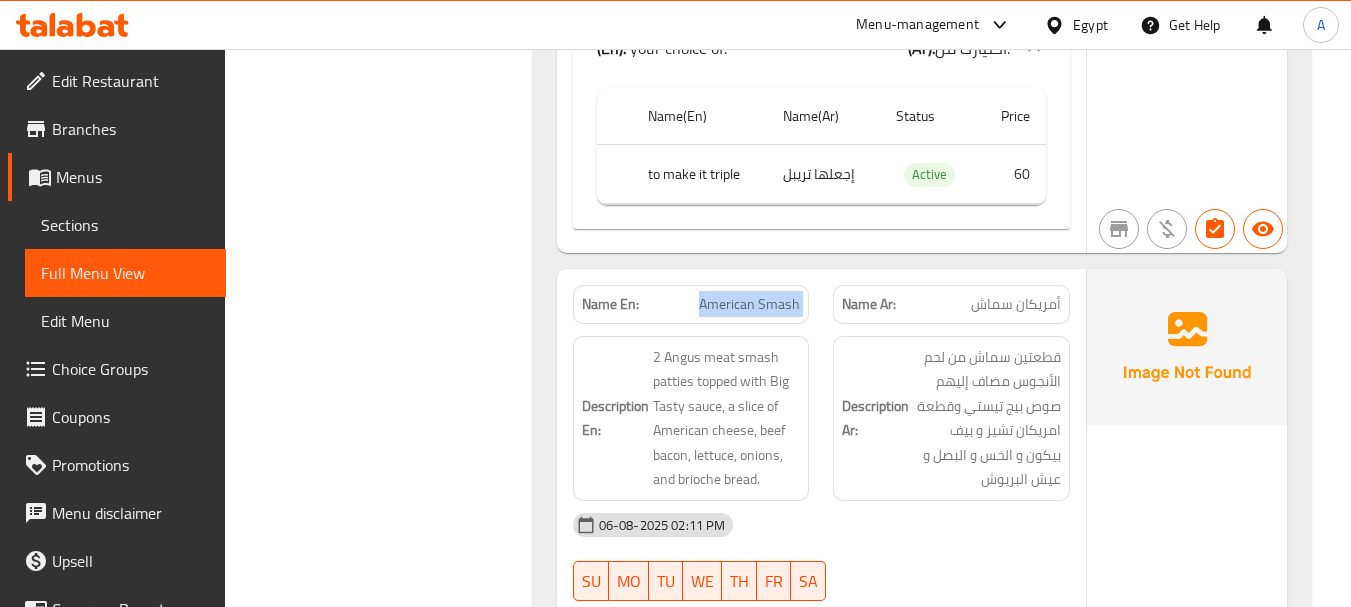 click on "American Smash" at bounding box center (763, -1464) 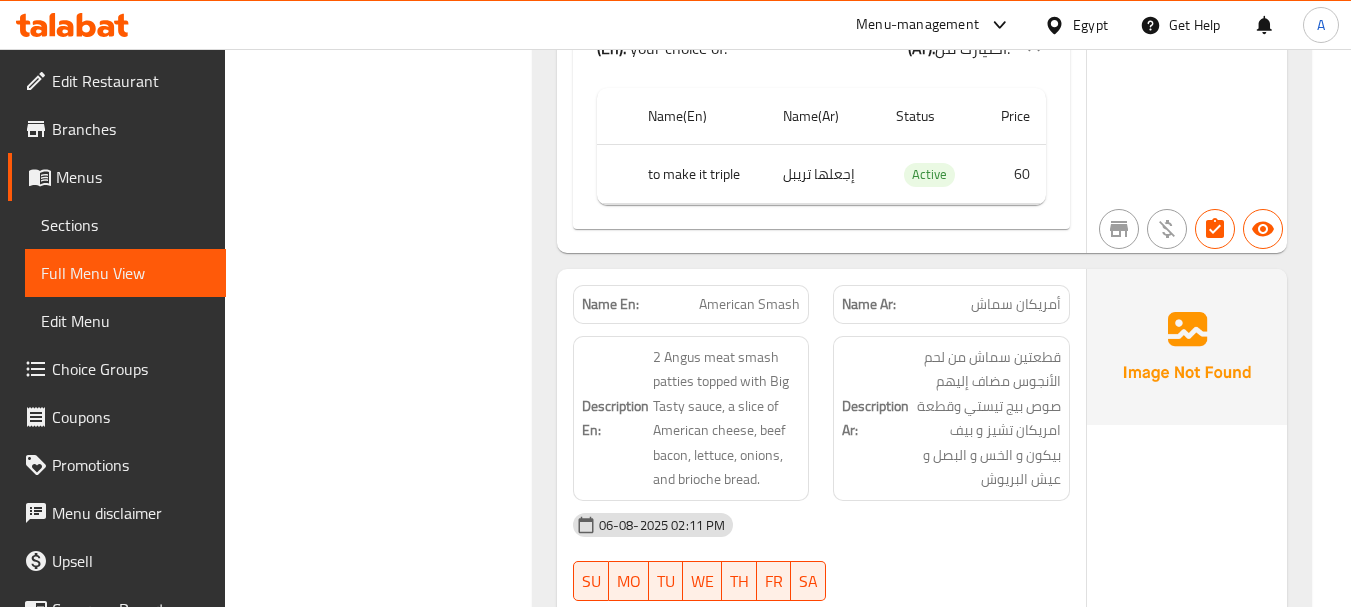 scroll, scrollTop: 16005, scrollLeft: 0, axis: vertical 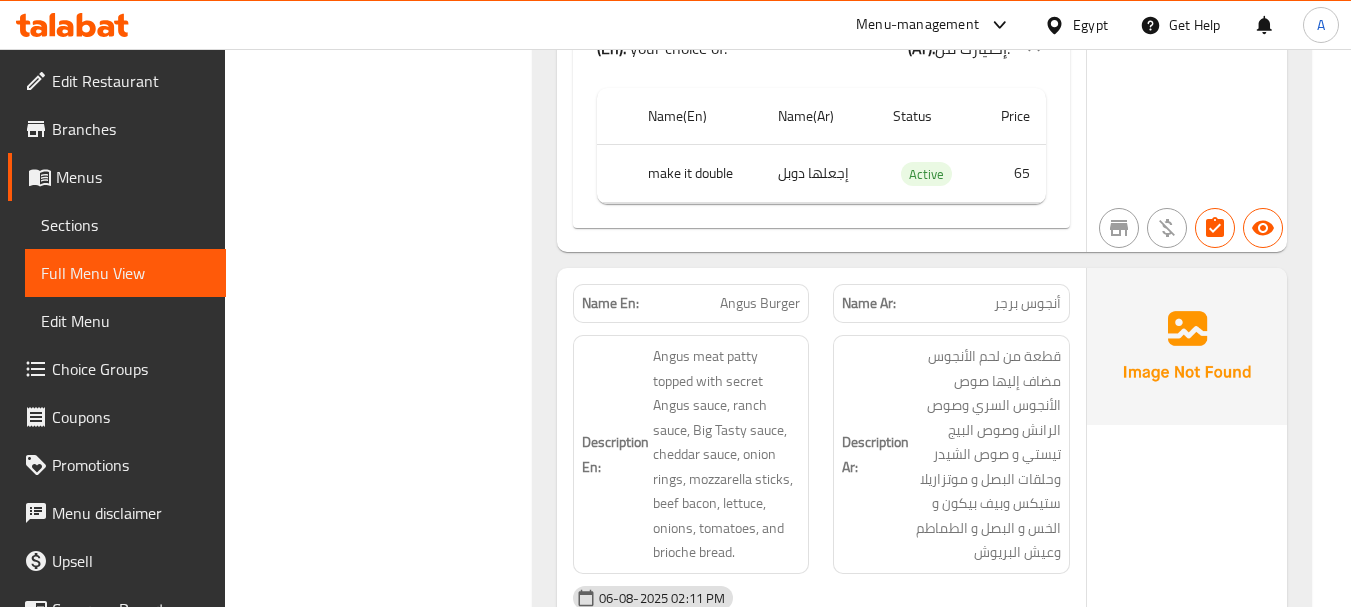 click on "Name En: Angus Burger" at bounding box center (691, 303) 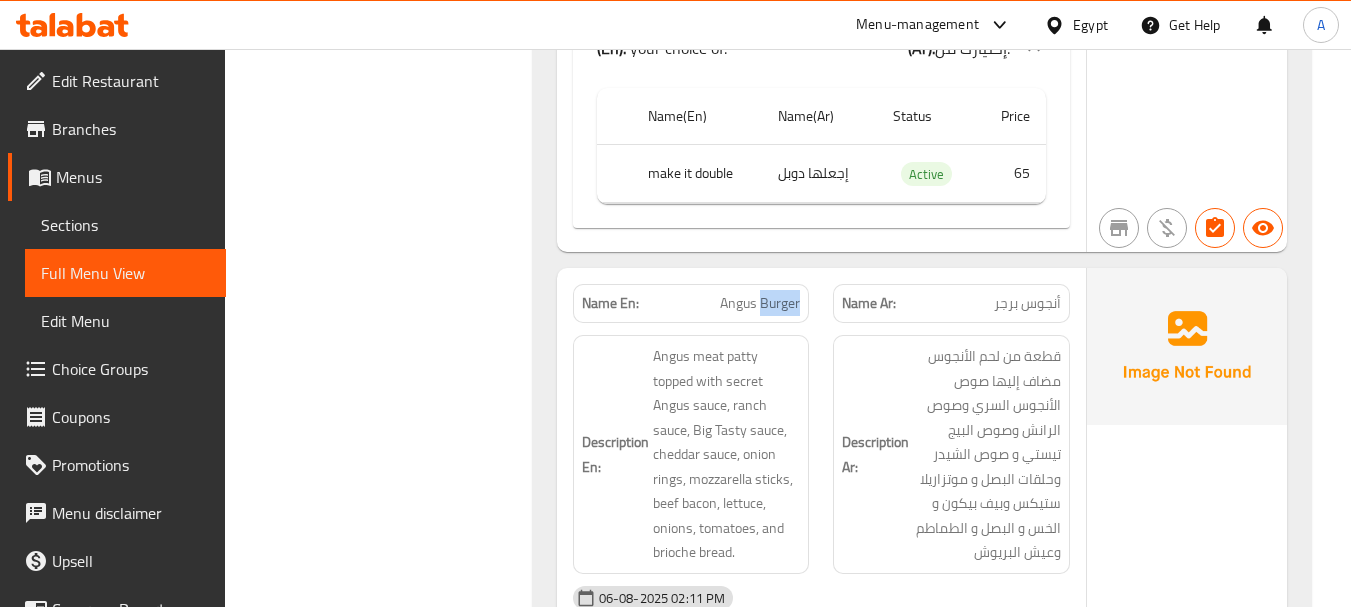 click on "Name En: Angus Burger" at bounding box center (691, 303) 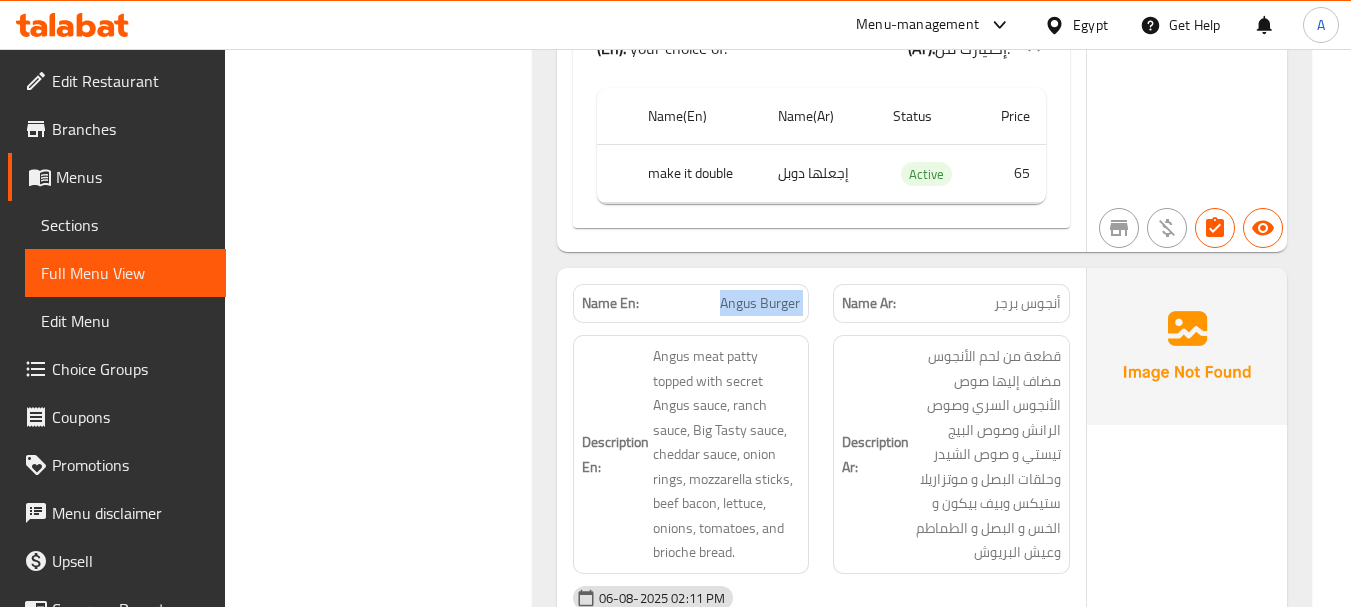 click on "Angus Burger" at bounding box center (760, 303) 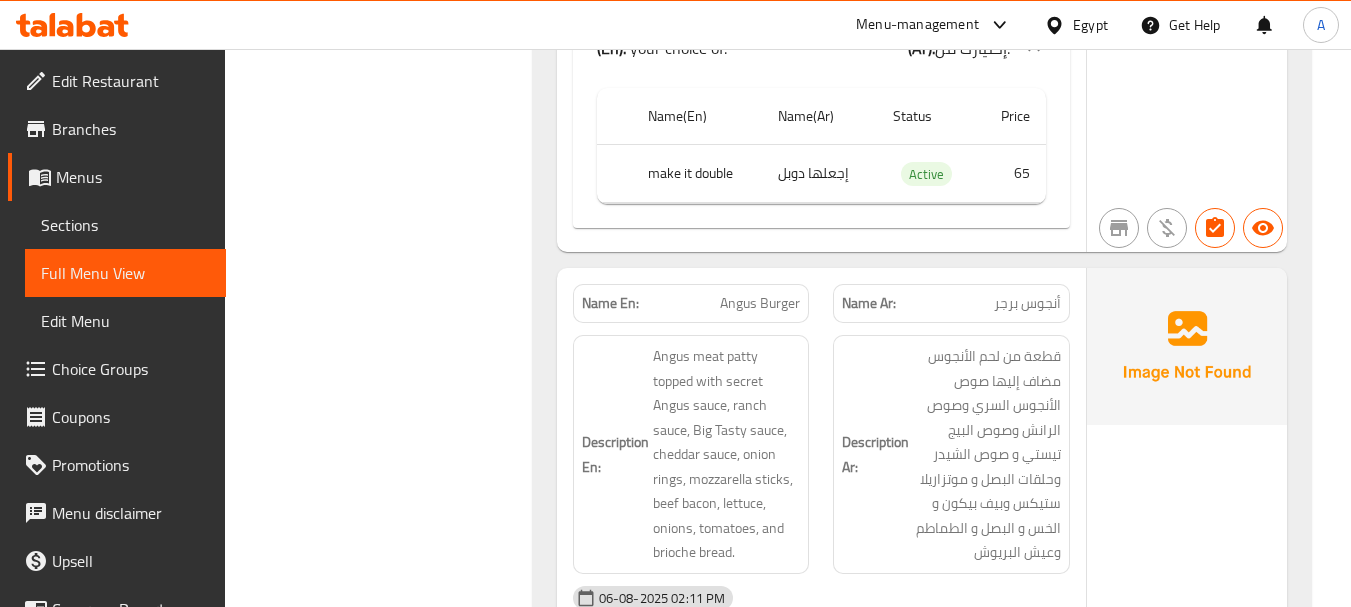scroll, scrollTop: 9161, scrollLeft: 0, axis: vertical 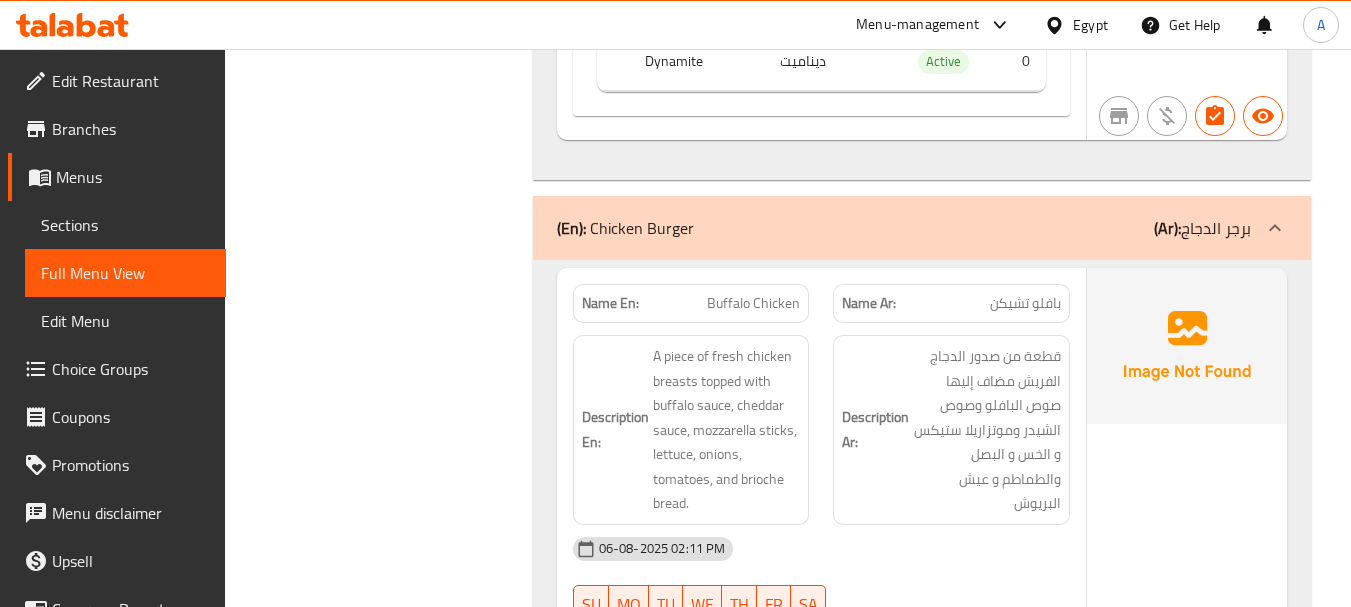 click on "Buffalo Chicken" at bounding box center (735, -8785) 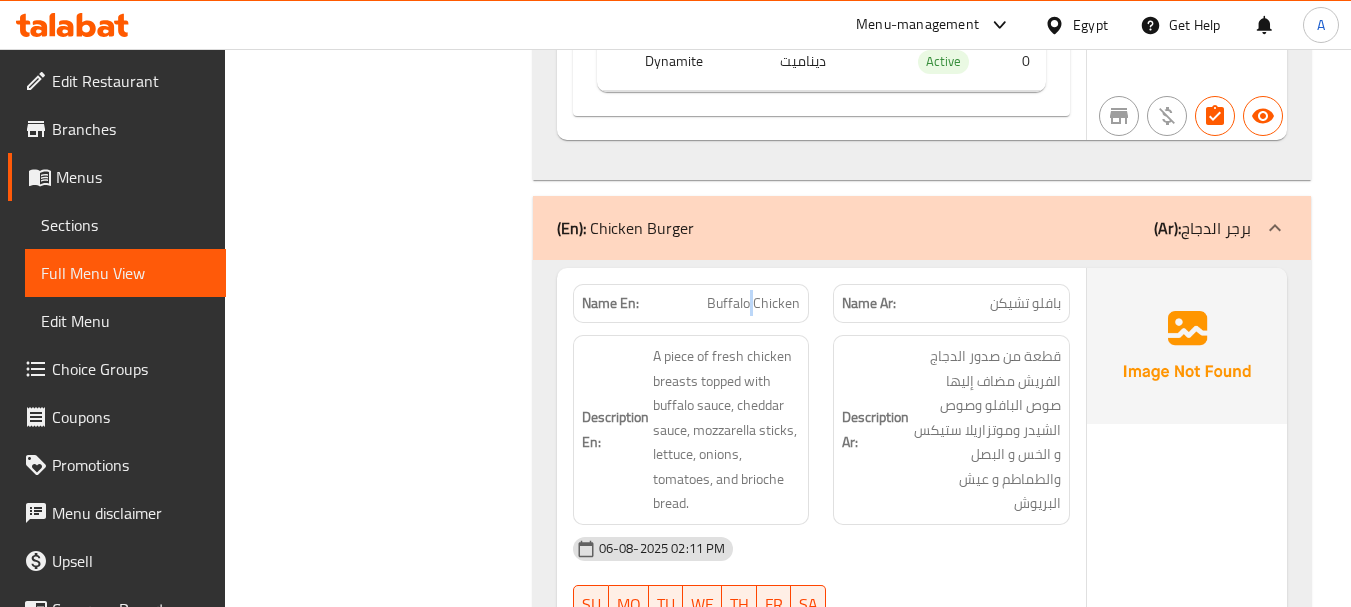 click on "Buffalo Chicken" at bounding box center (735, -8785) 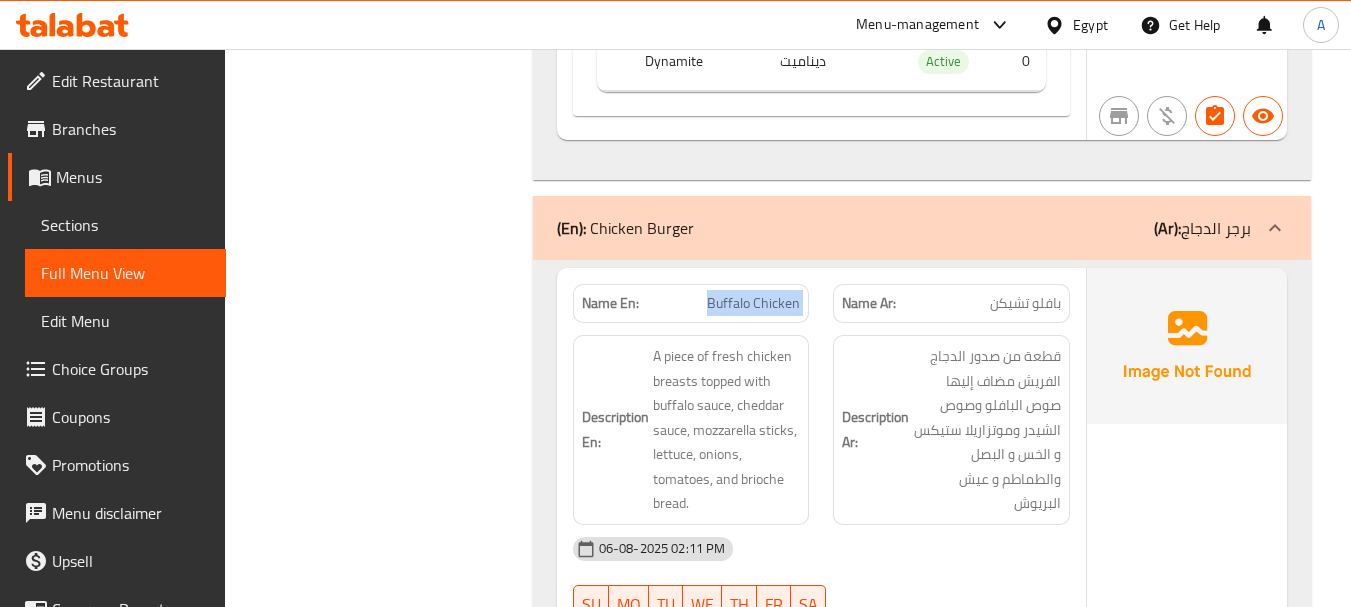click on "Buffalo Chicken" at bounding box center (735, -8785) 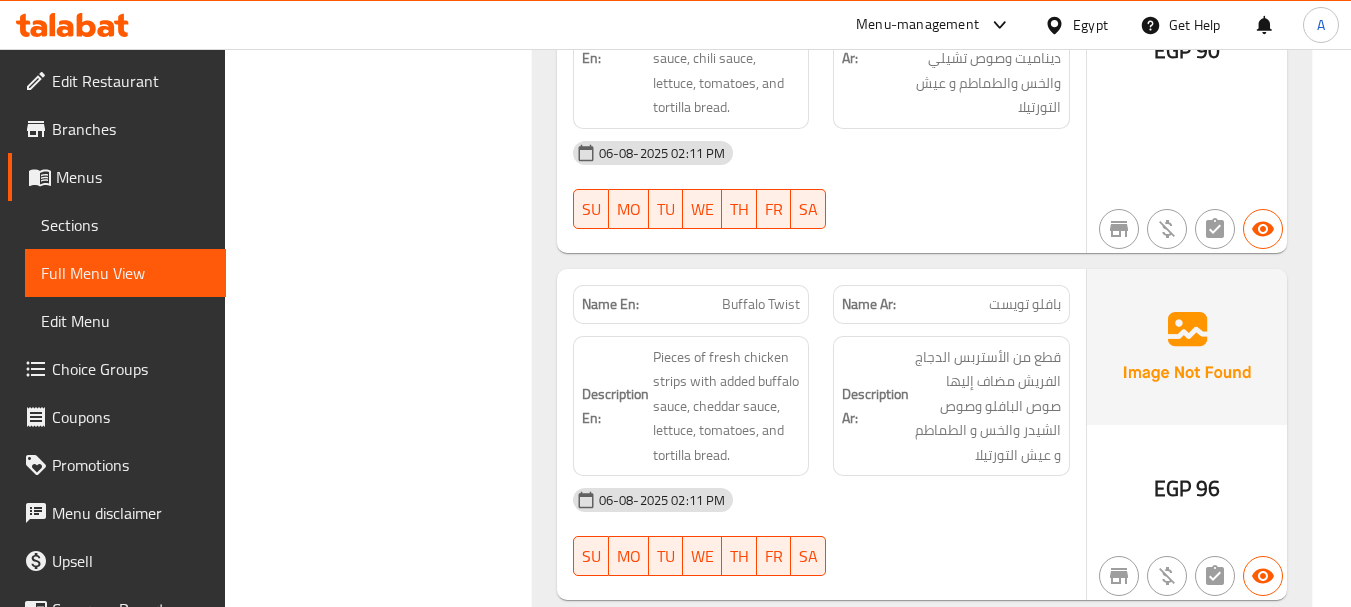 scroll, scrollTop: 1684, scrollLeft: 0, axis: vertical 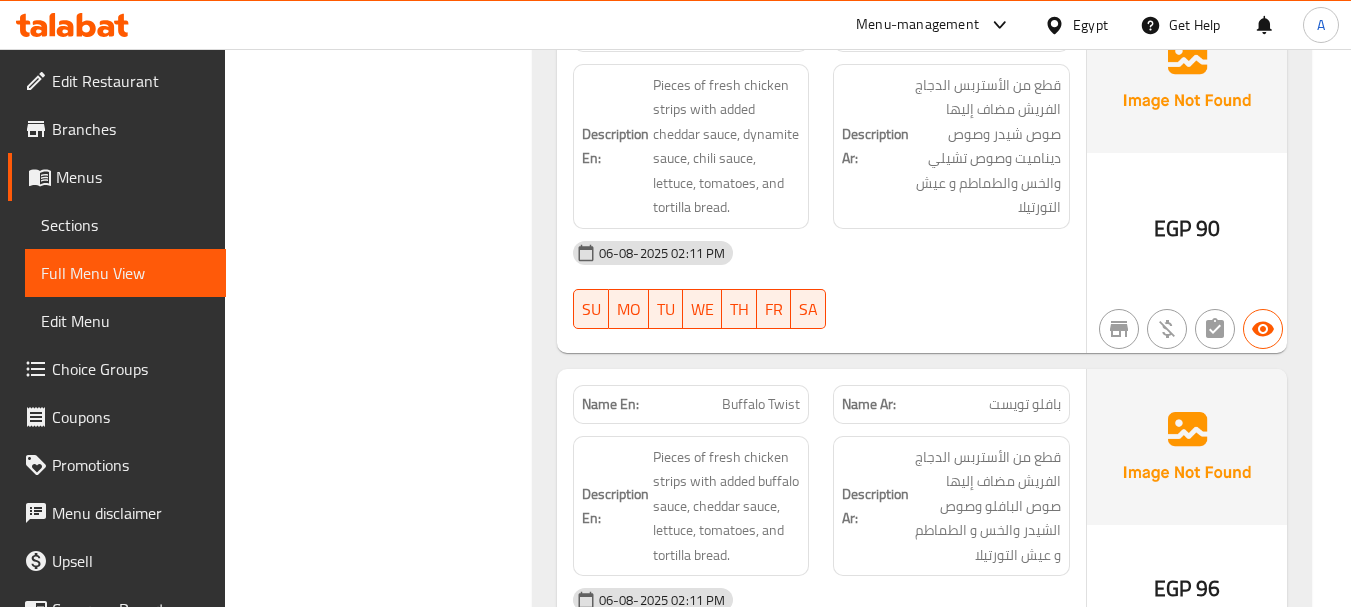click on "FR" at bounding box center (774, -1031) 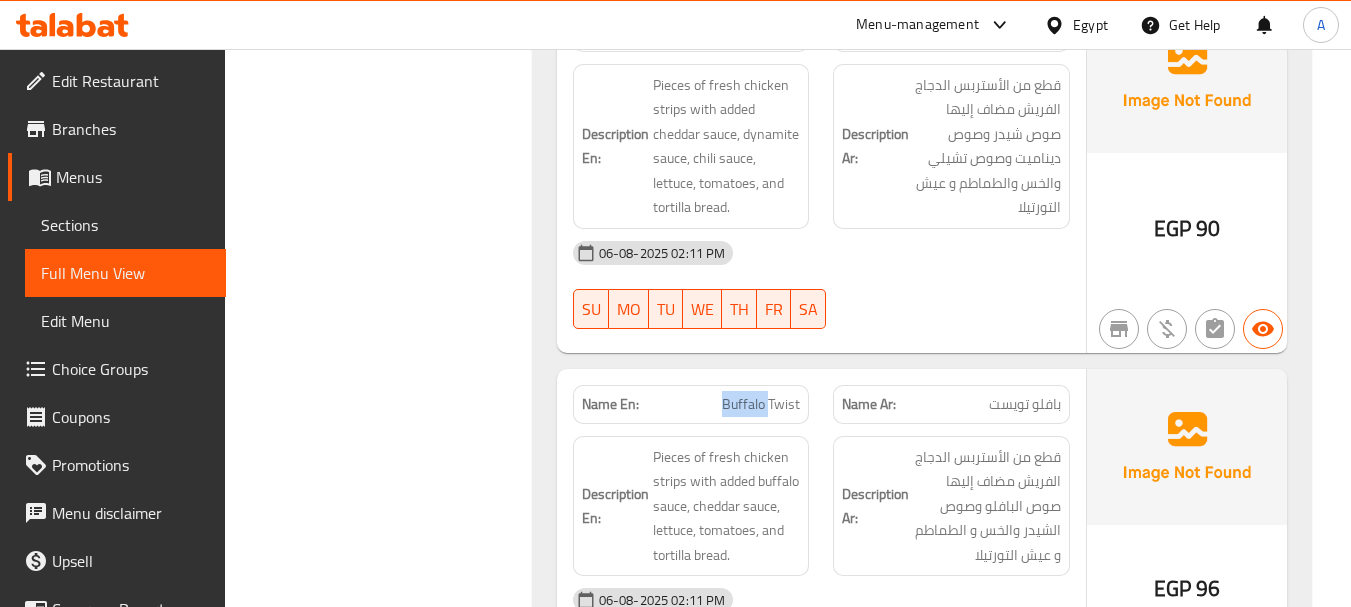 click on "Buffalo Twist" at bounding box center [720, -936] 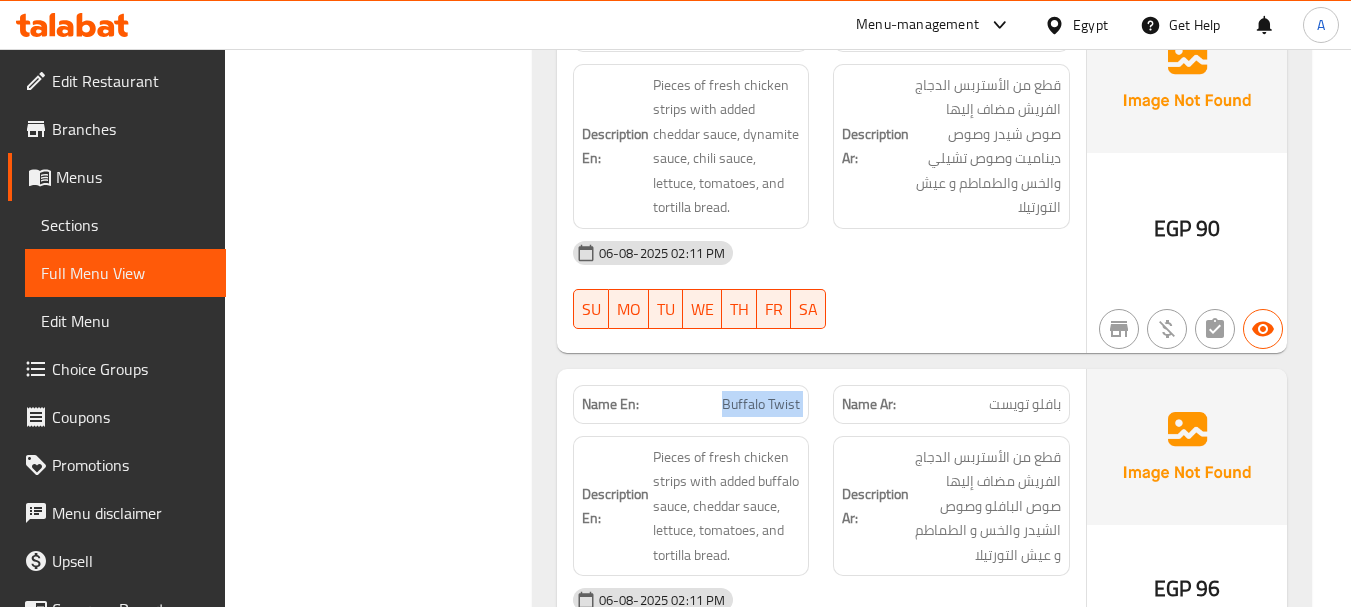 click on "Buffalo Twist" at bounding box center [720, -936] 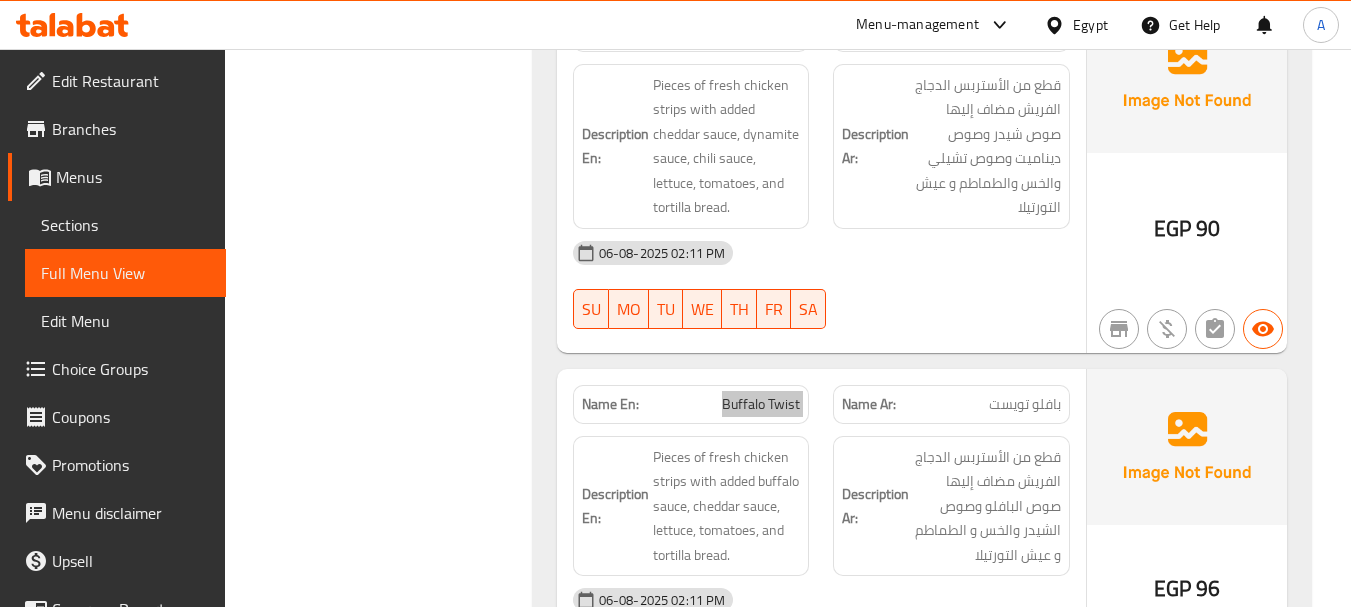 scroll, scrollTop: 3233, scrollLeft: 0, axis: vertical 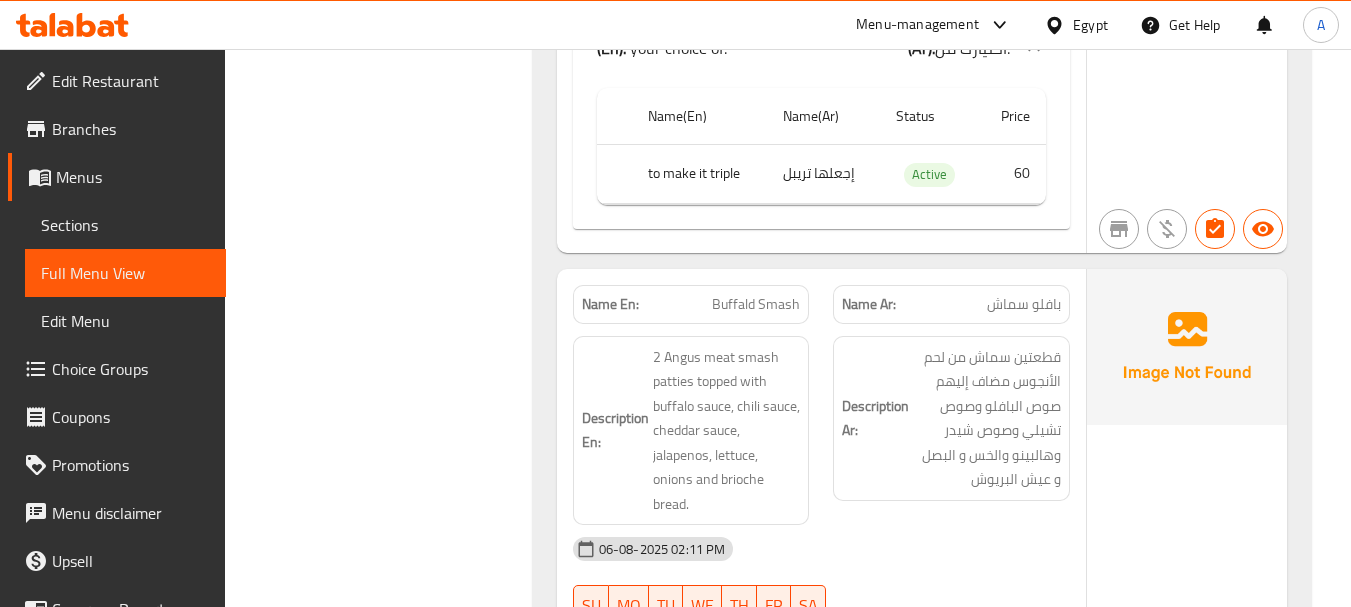 click on "Name En: Buffald Smash" at bounding box center (691, -2485) 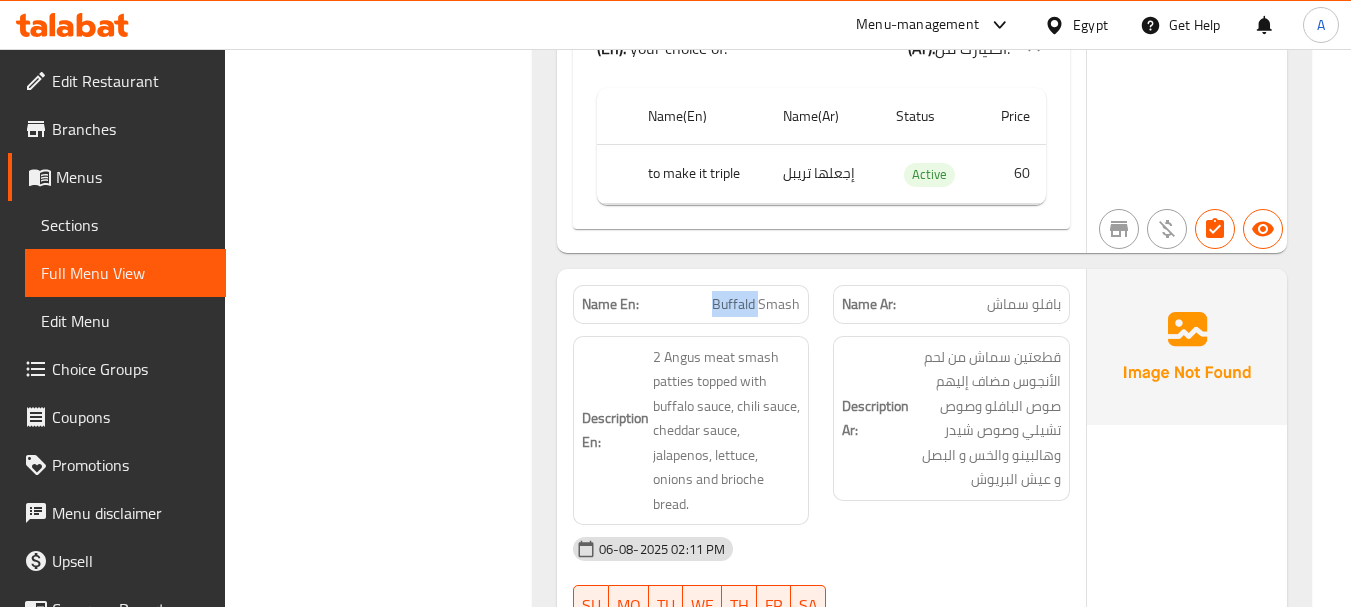click on "Name En: Buffald Smash" at bounding box center [691, -2485] 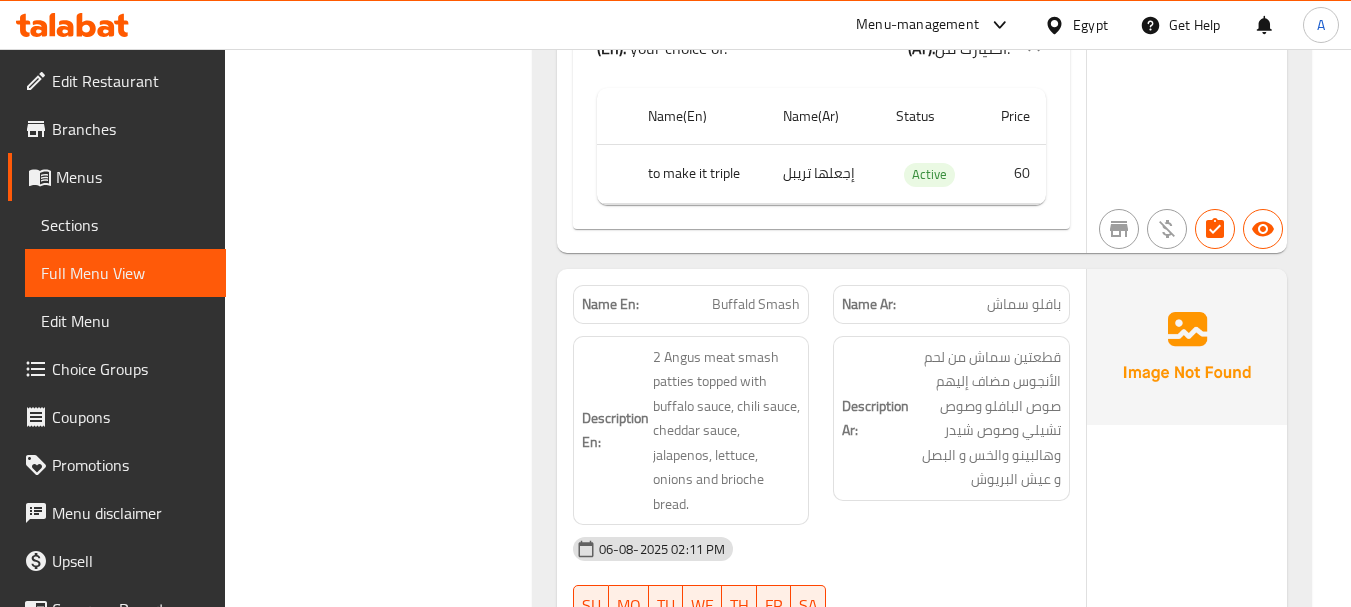 click on "Buffald Smash" at bounding box center [720, -2485] 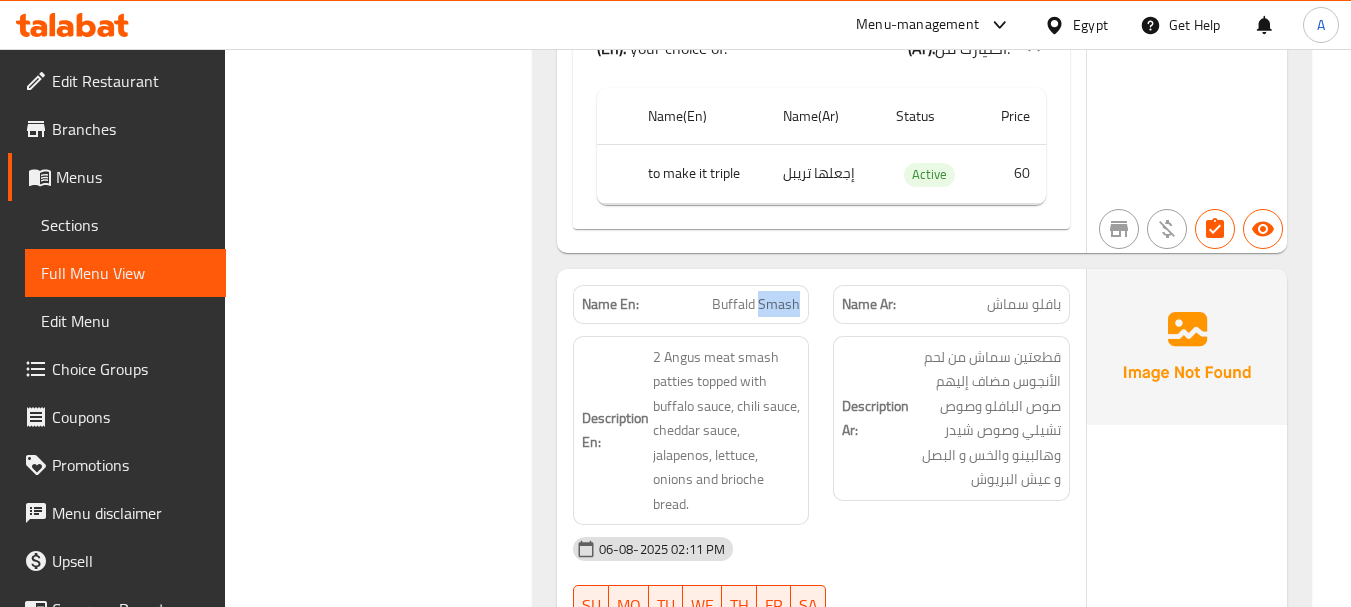 click on "Buffald Smash" at bounding box center (720, -2485) 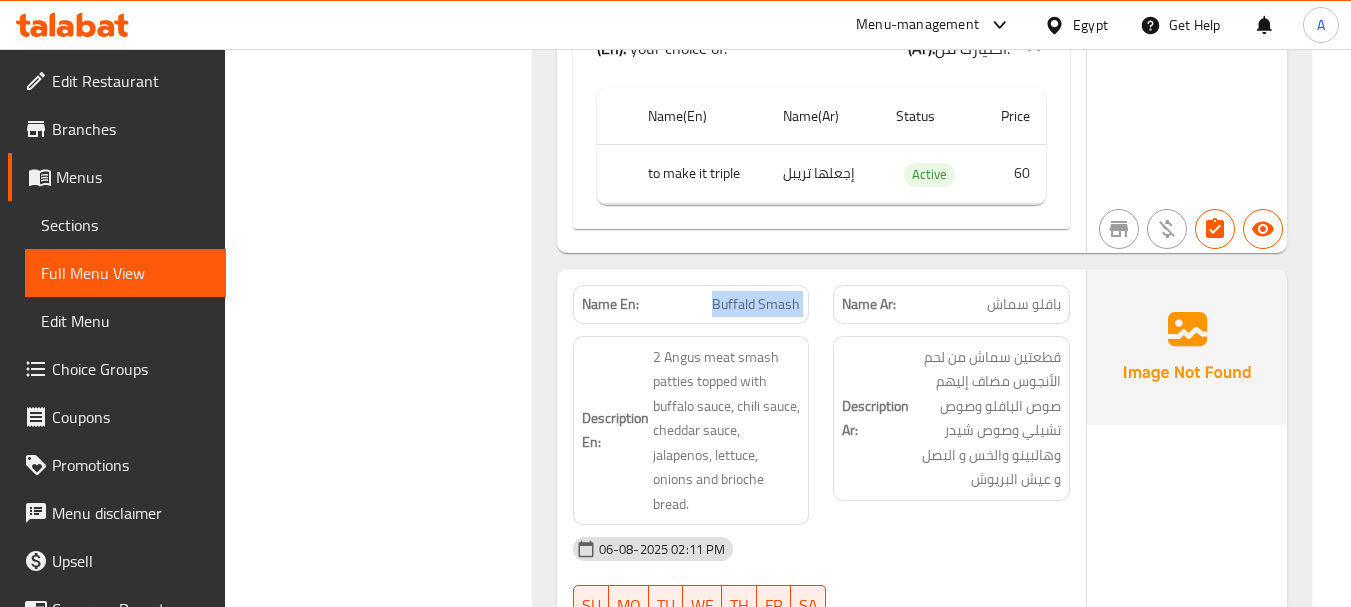 click on "Buffald Smash" at bounding box center (720, -2485) 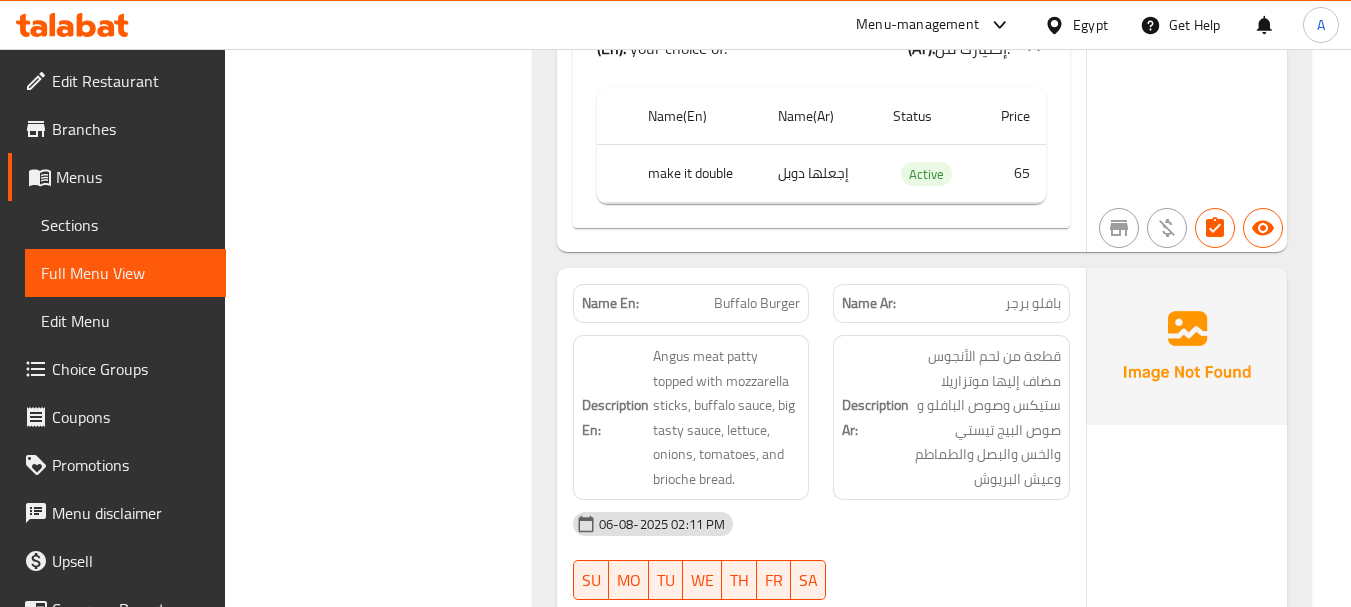 scroll, scrollTop: 19568, scrollLeft: 0, axis: vertical 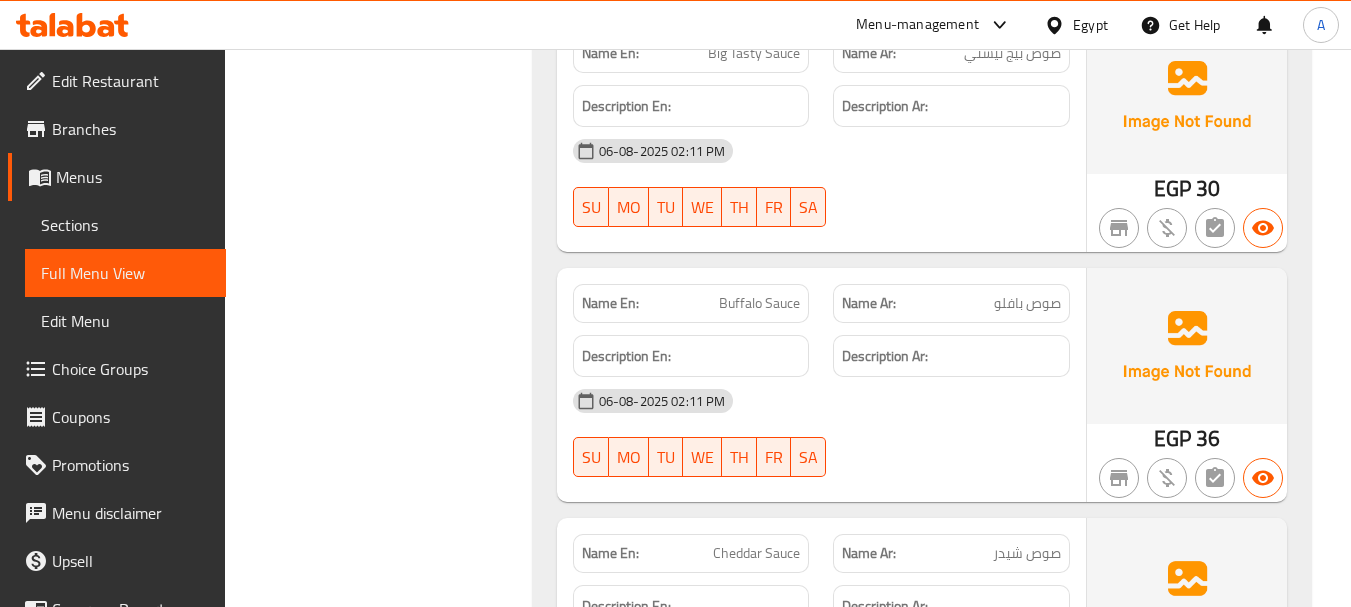 click on "Buffalo Sauce" at bounding box center (736, -8081) 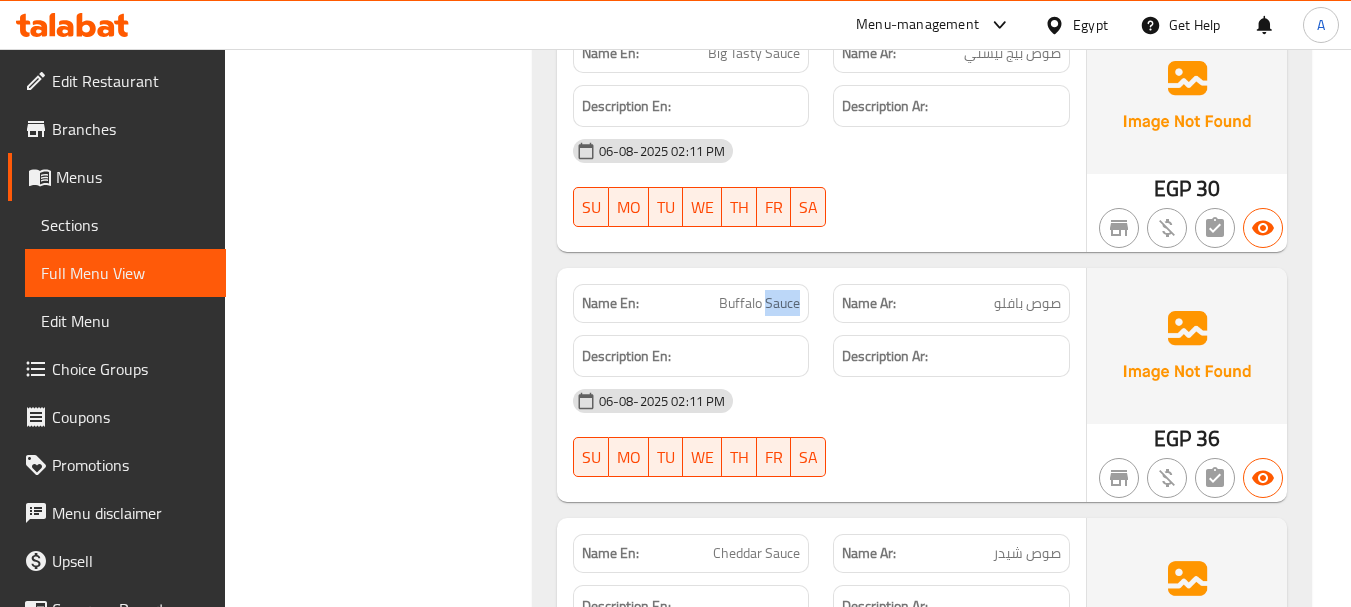 click on "Buffalo Sauce" at bounding box center [736, -8081] 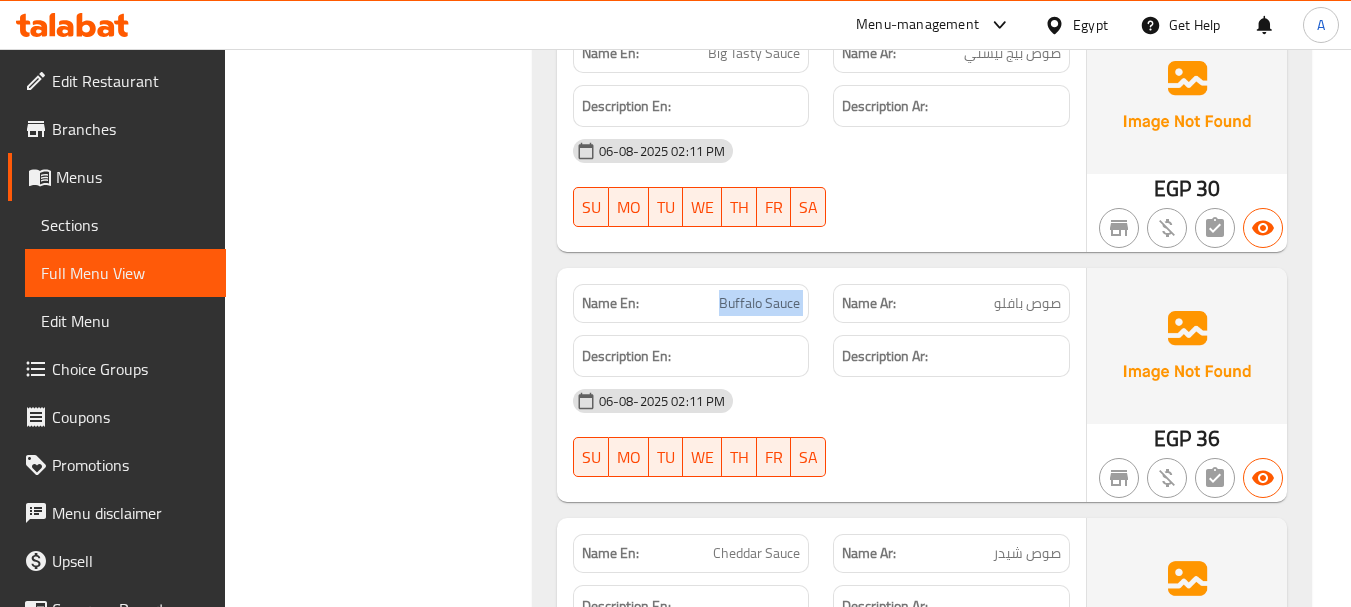 click on "Buffalo Sauce" at bounding box center (736, -8081) 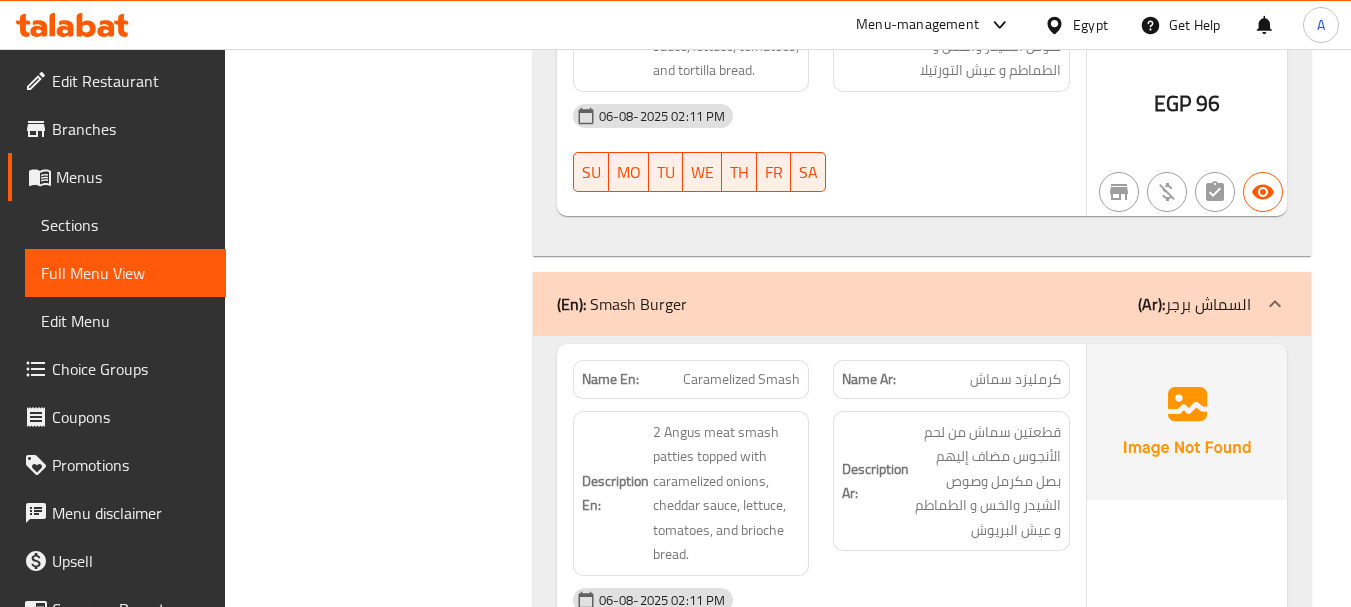 scroll, scrollTop: 12653, scrollLeft: 0, axis: vertical 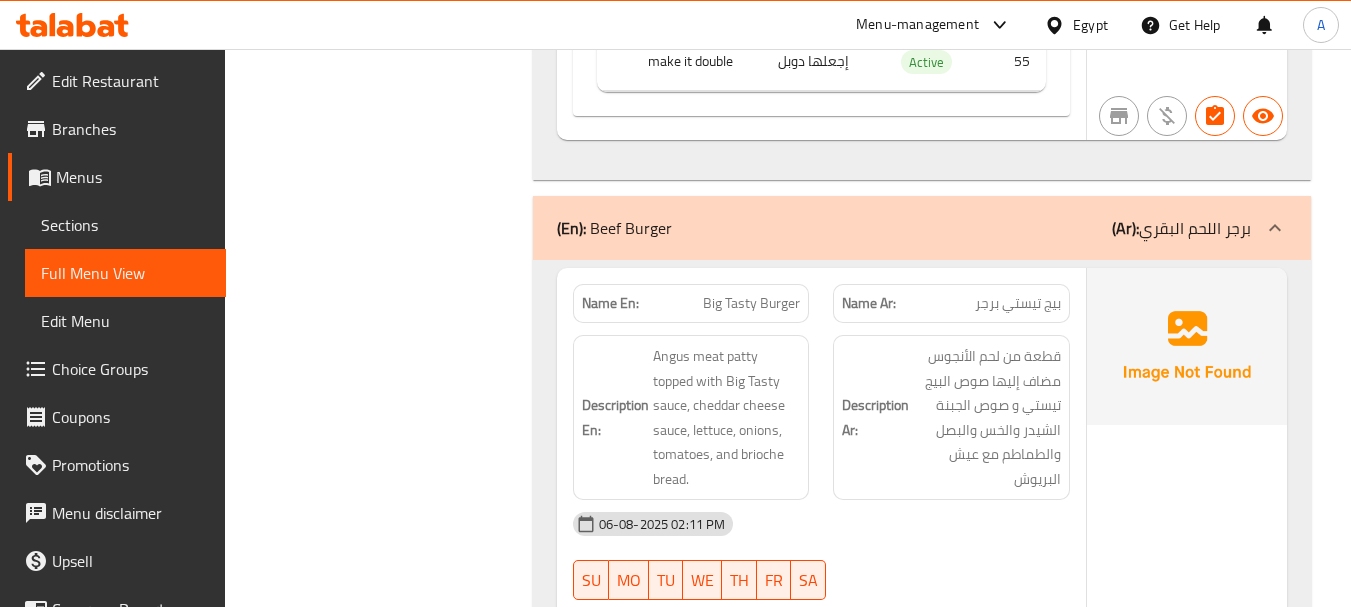 click on "Big Tasty Burger" at bounding box center [735, -12277] 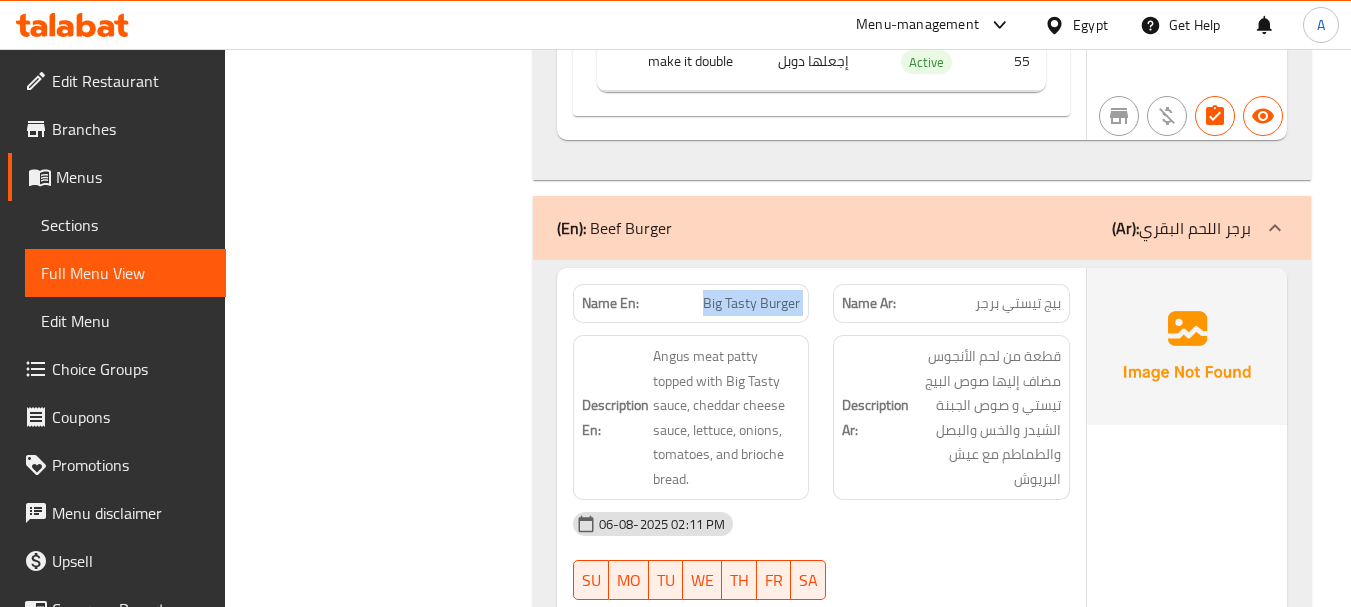click on "Big Tasty Burger" at bounding box center [735, -12277] 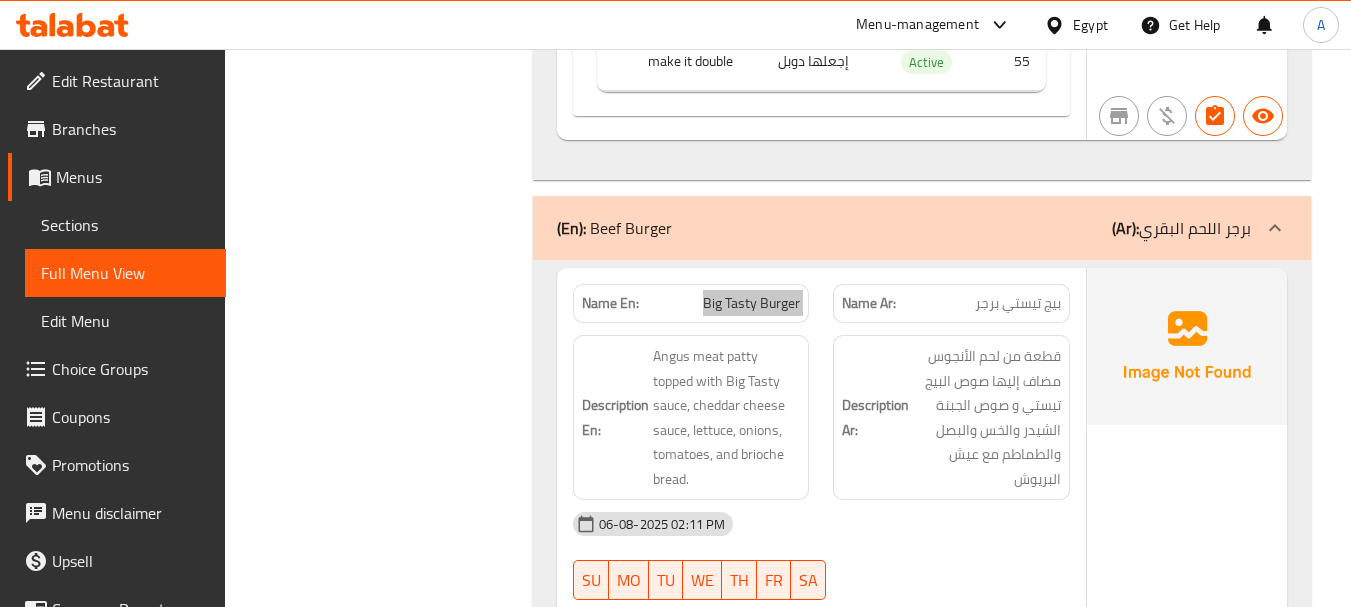 scroll, scrollTop: 22790, scrollLeft: 0, axis: vertical 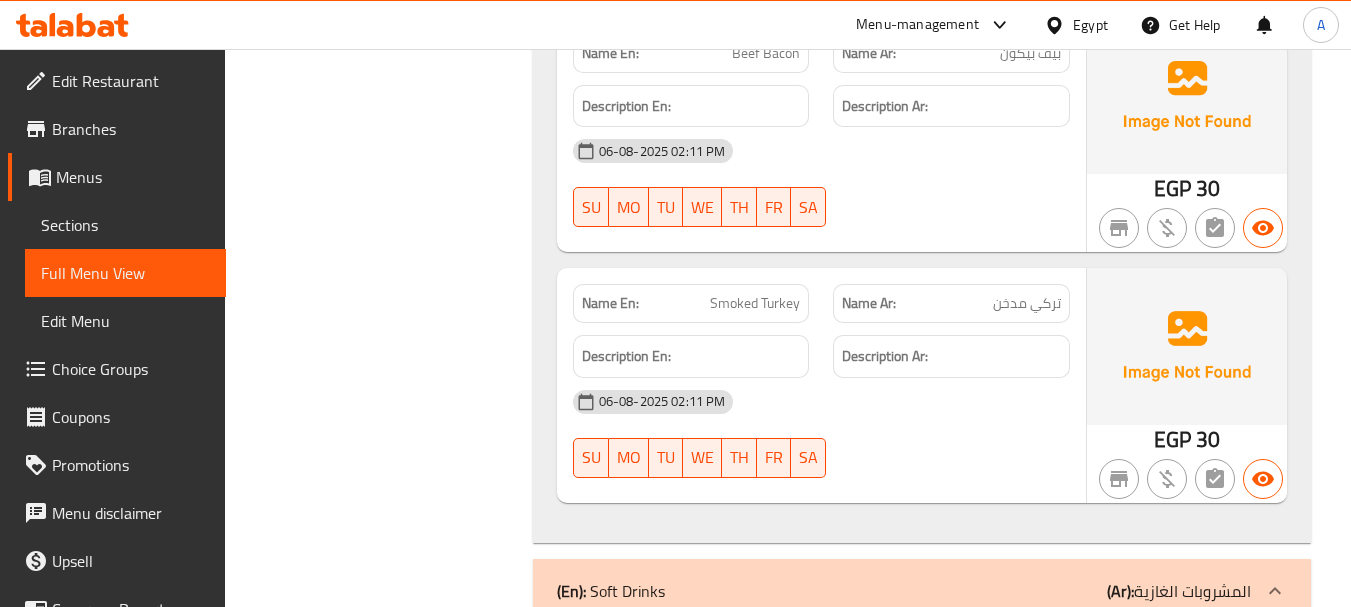 click on "Smoked Turkey" at bounding box center (736, -11303) 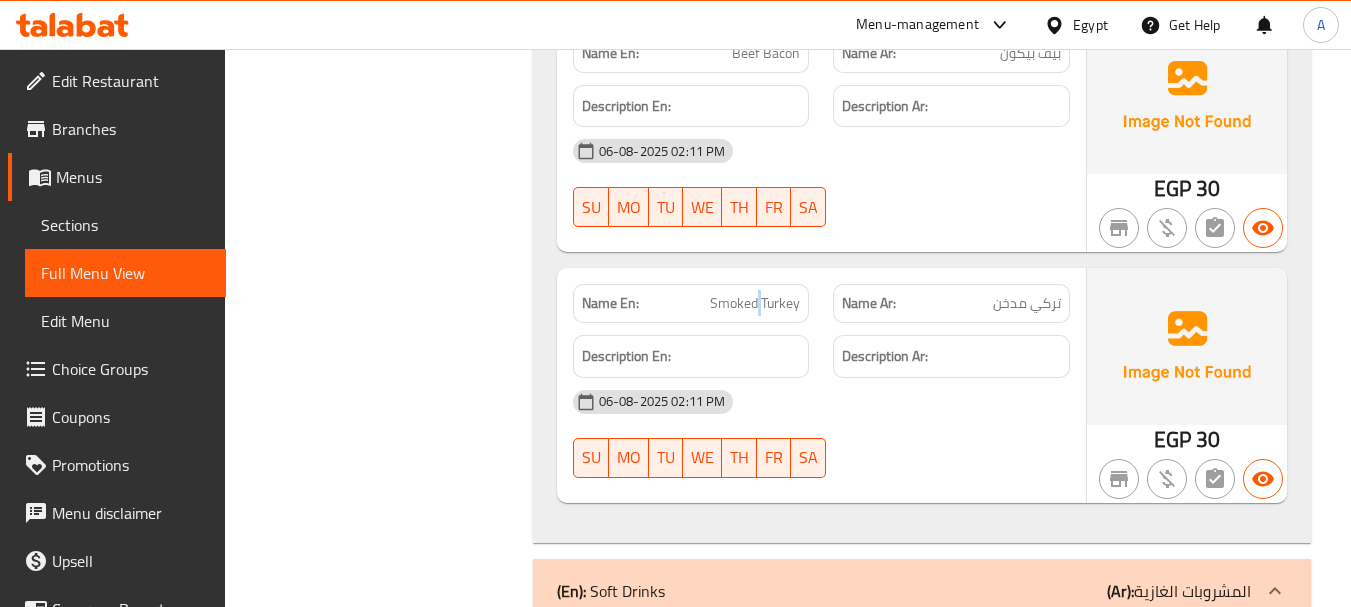 click on "Smoked Turkey" at bounding box center [736, -11303] 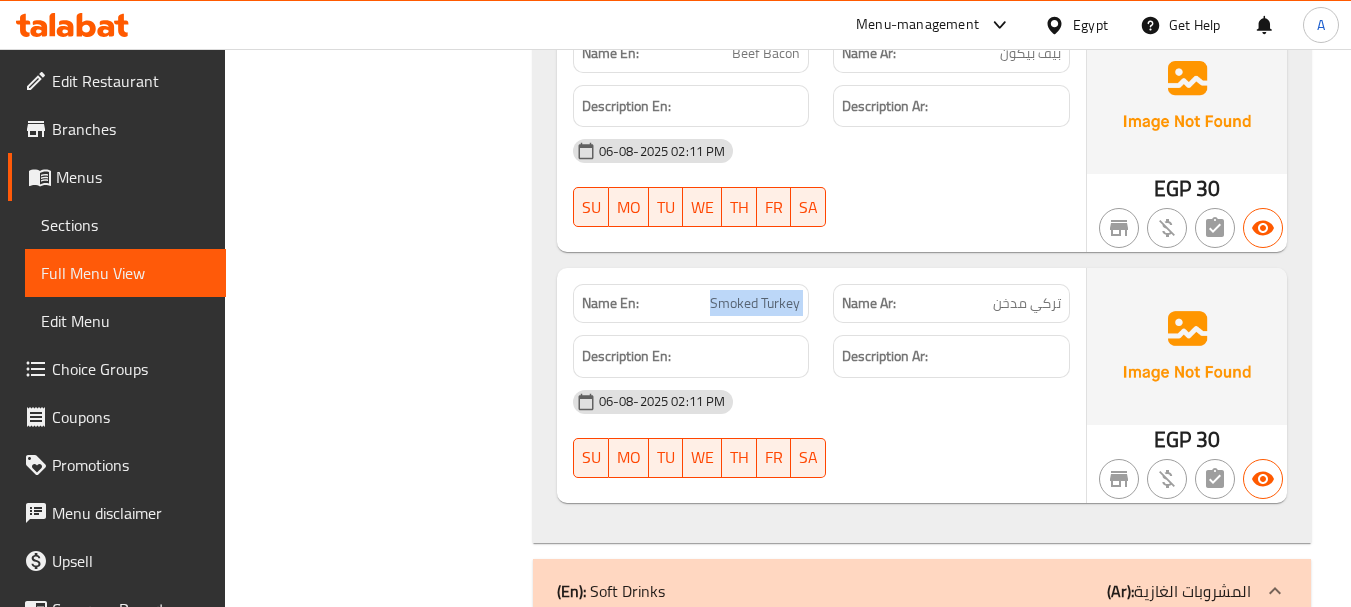 click on "Smoked Turkey" at bounding box center [736, -11303] 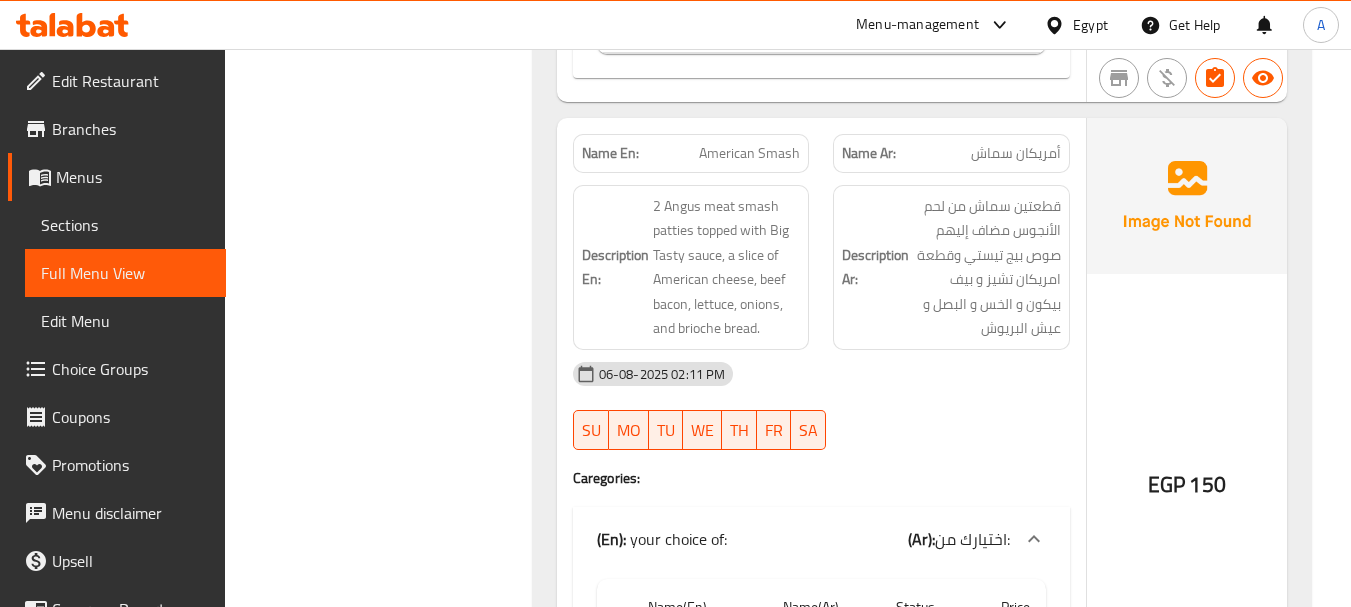 scroll, scrollTop: 9827, scrollLeft: 0, axis: vertical 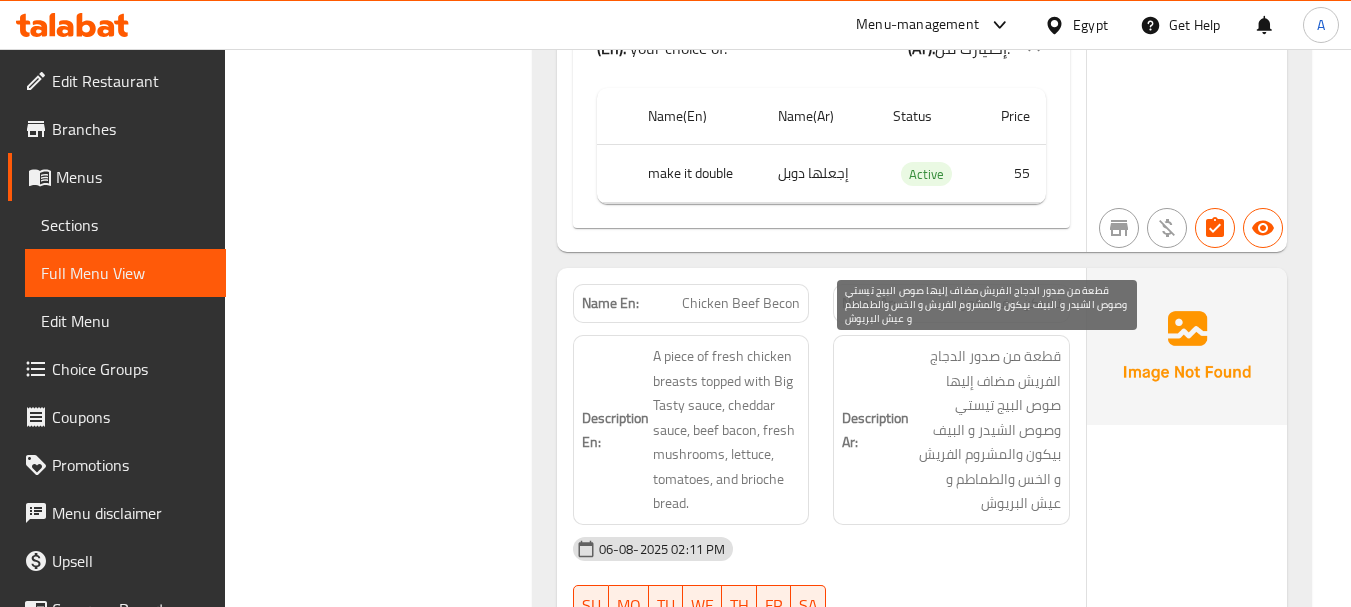 click on "قطعة من صدور الدجاج الفريش مضاف إليها صوص البيج تيستي وصوص الشيدر و البيف بيكون والمشروم الفريش و الخس والطماطم و عيش البريوش" at bounding box center (987, 430) 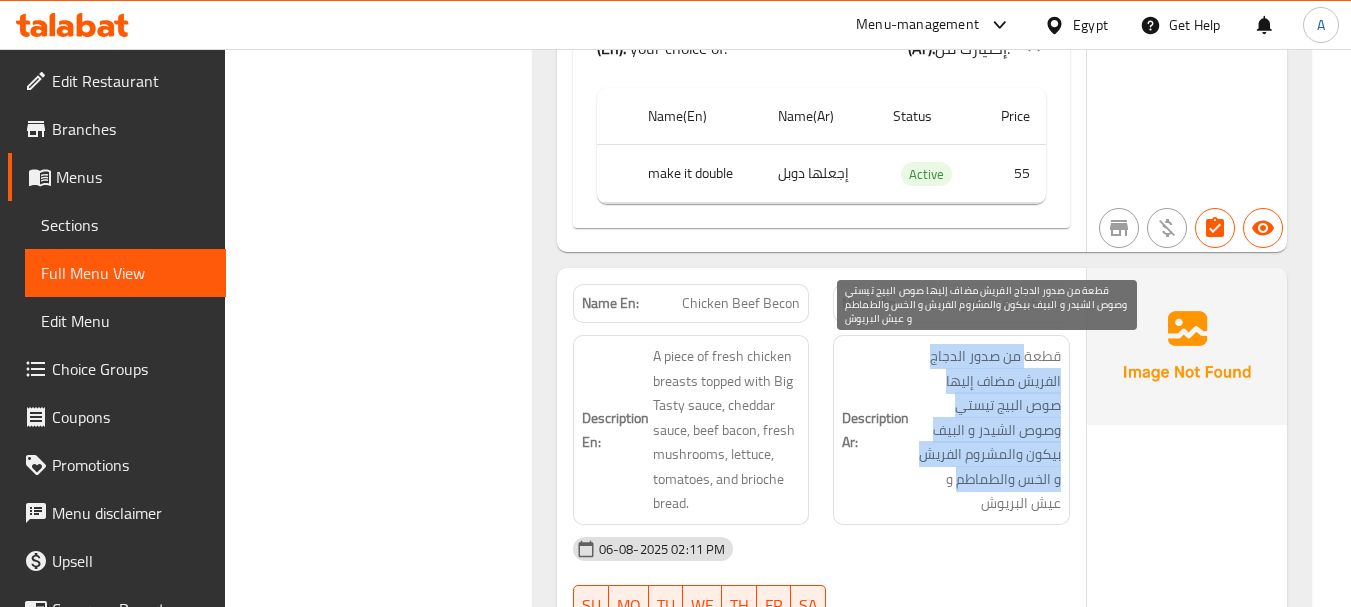 drag, startPoint x: 954, startPoint y: 362, endPoint x: 996, endPoint y: 479, distance: 124.3101 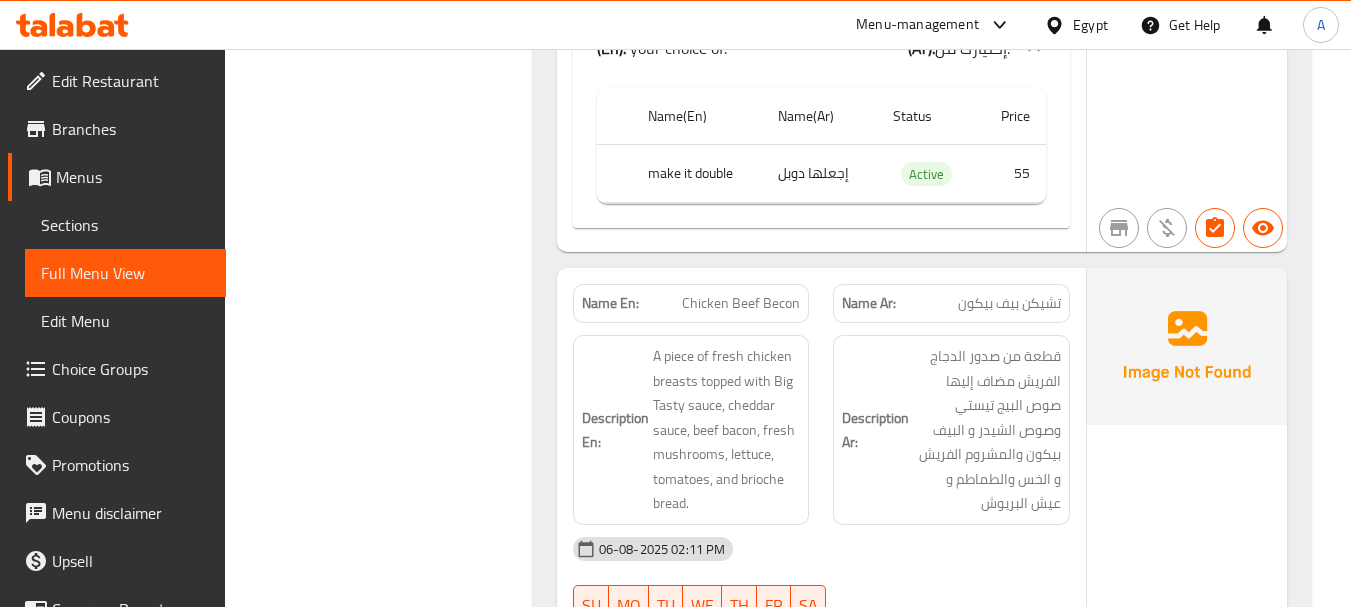 click on "Chicken Beef Becon" at bounding box center [720, -9079] 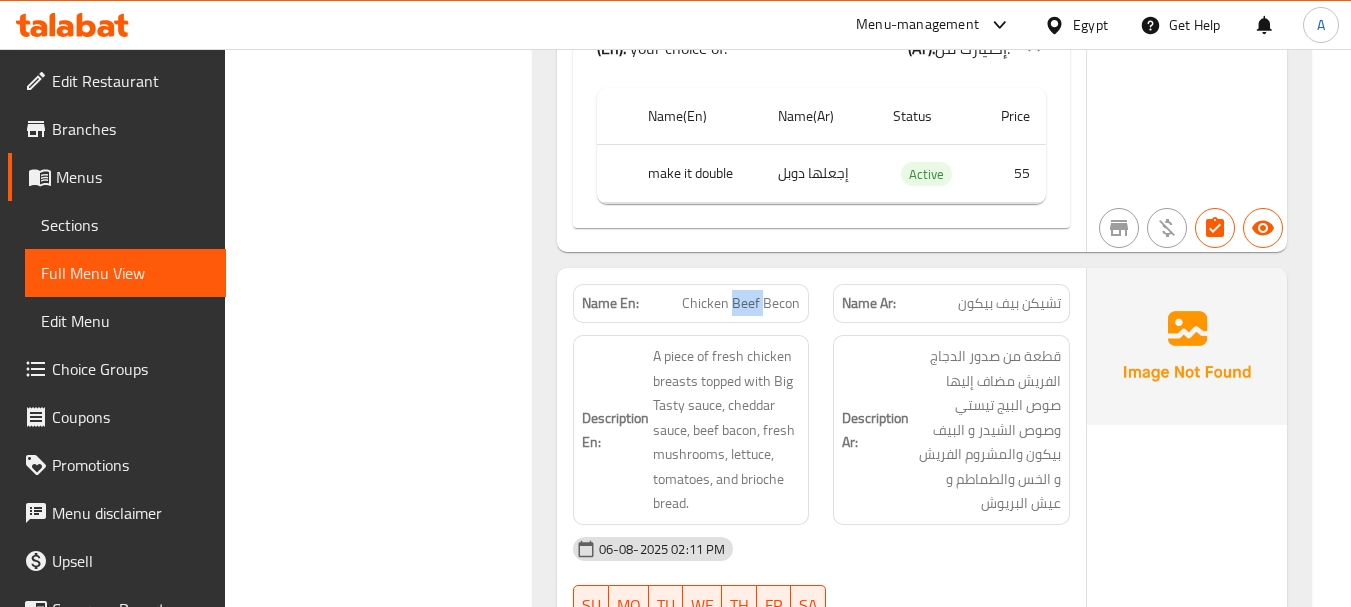click on "Chicken Beef Becon" at bounding box center (720, -9079) 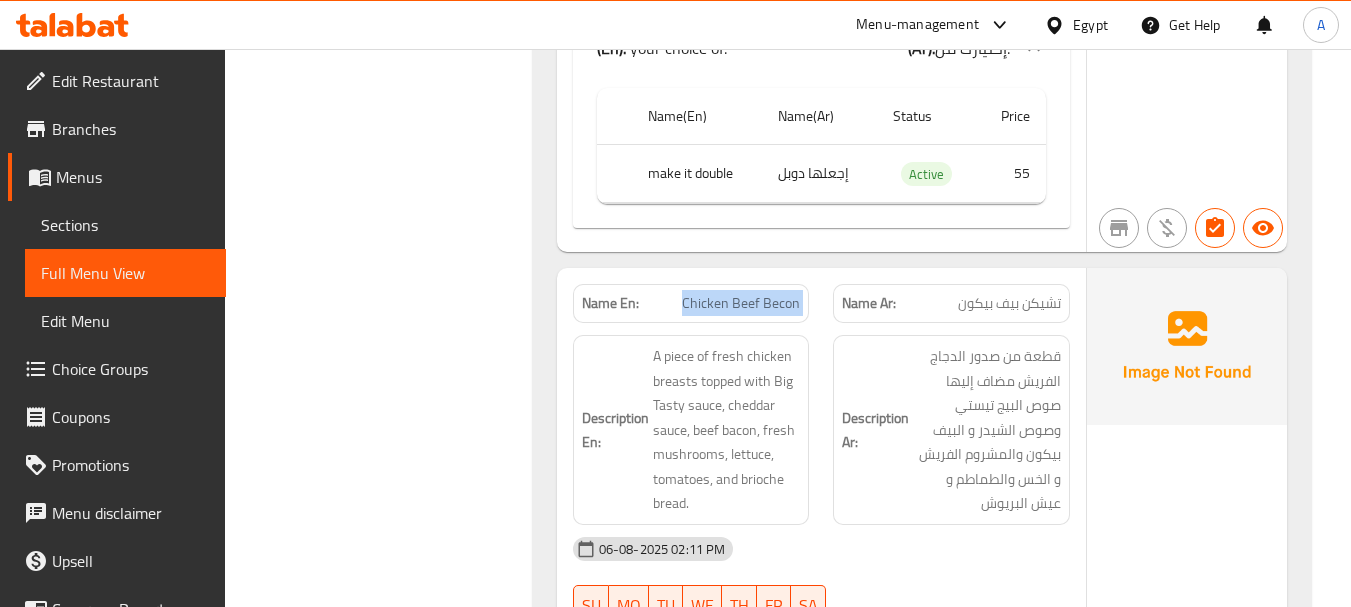 click on "Chicken Beef Becon" at bounding box center [720, -9079] 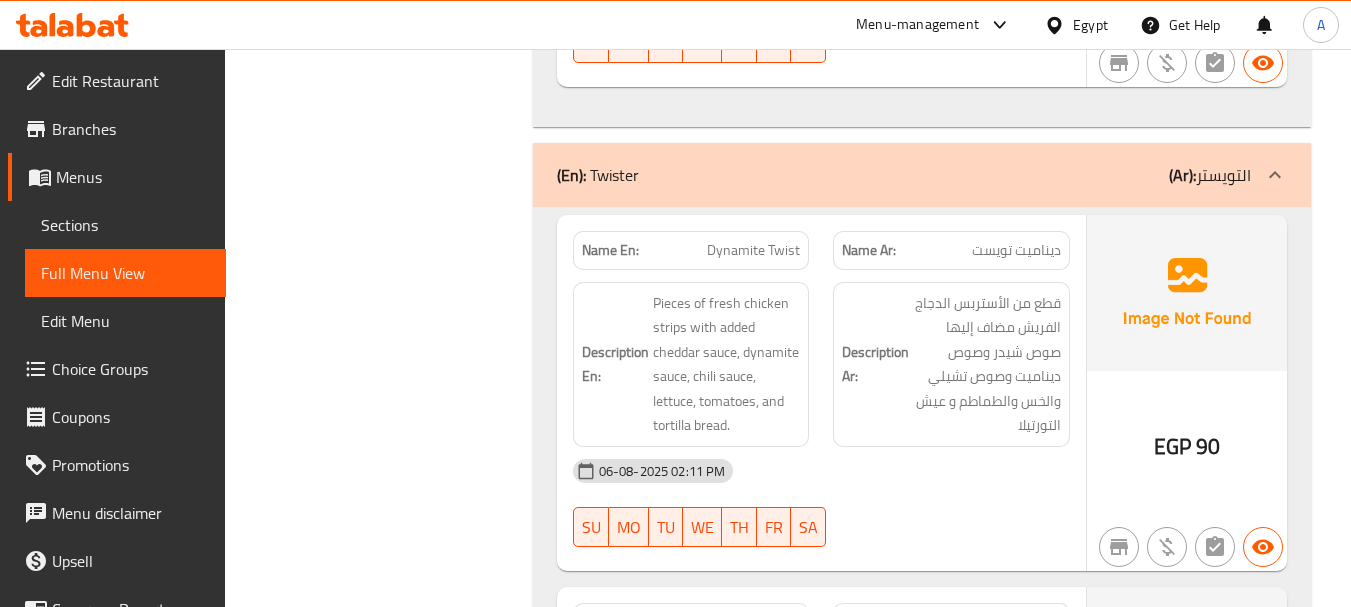 scroll, scrollTop: 11875, scrollLeft: 0, axis: vertical 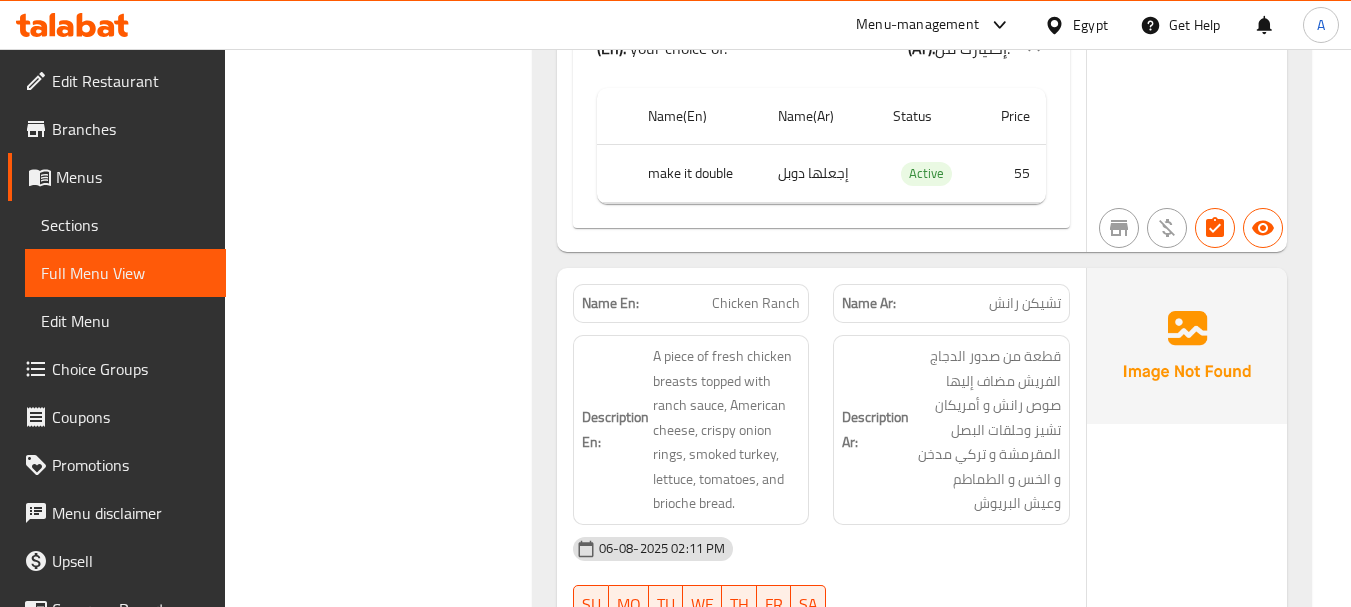 click on "Chicken Ranch" at bounding box center [756, 303] 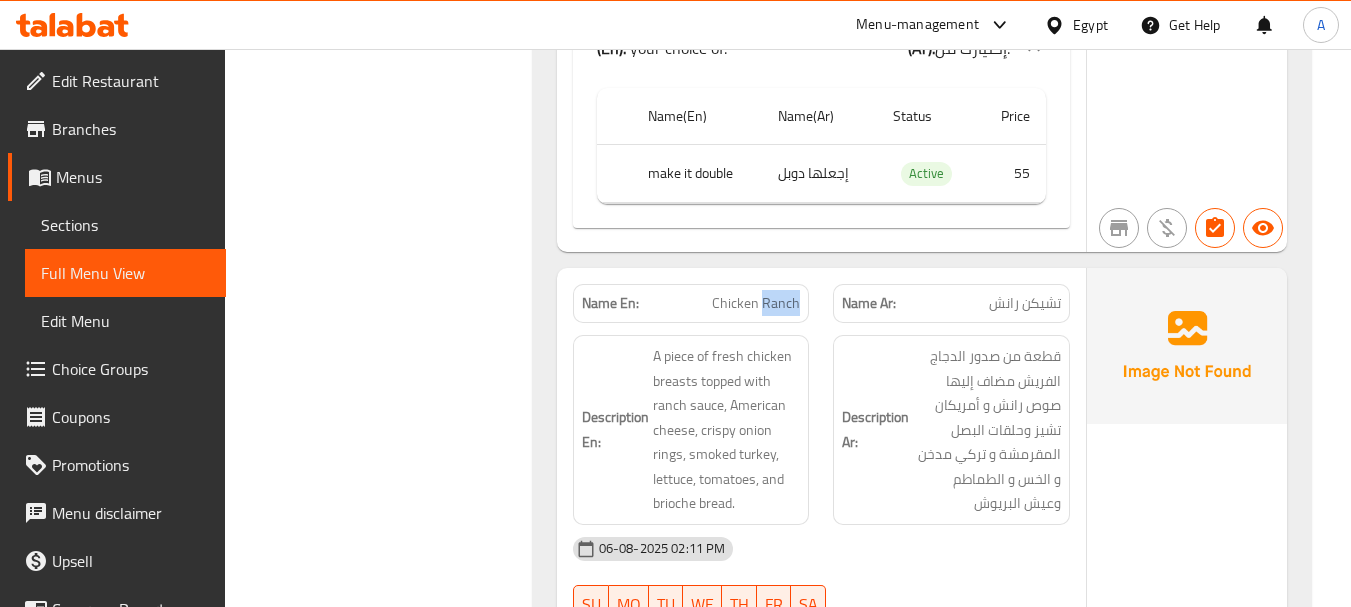 click on "Chicken Ranch" at bounding box center (756, 303) 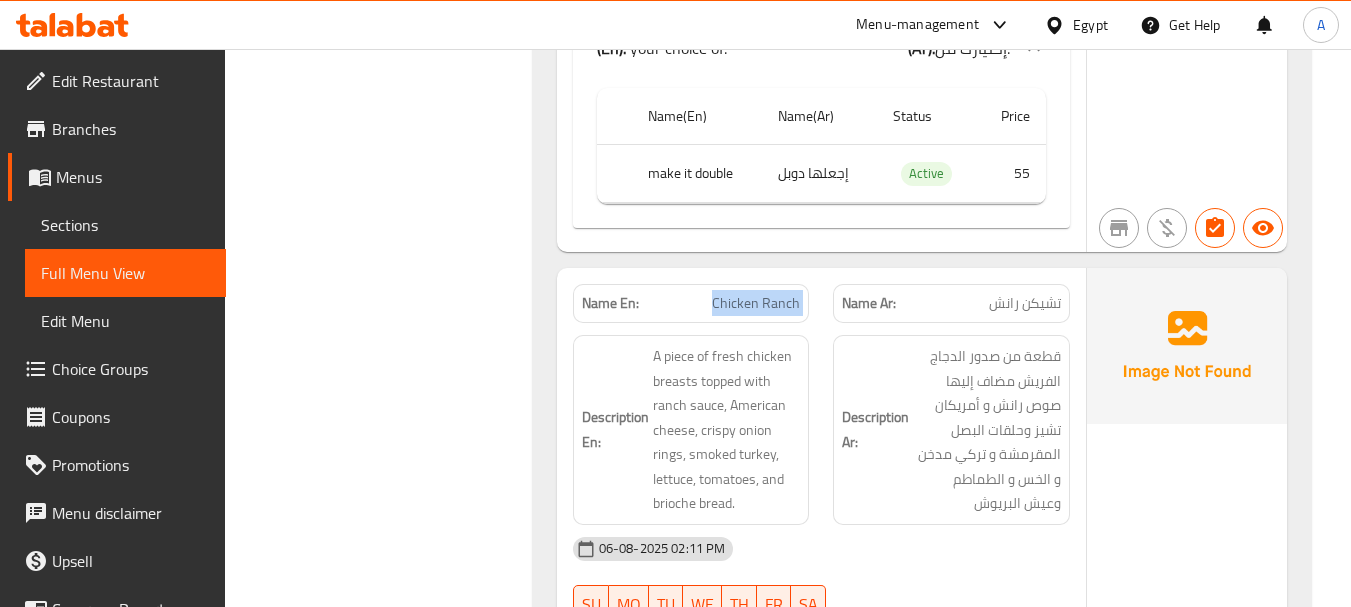 click on "Chicken Ranch" at bounding box center (756, 303) 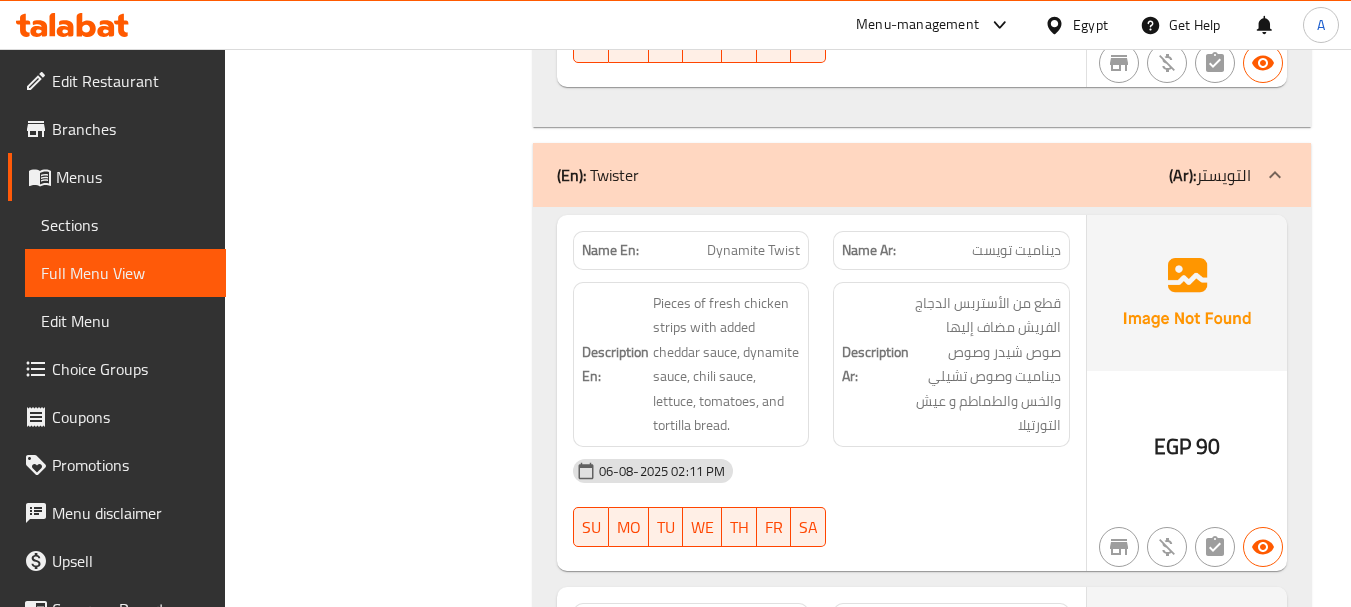 scroll, scrollTop: 10493, scrollLeft: 0, axis: vertical 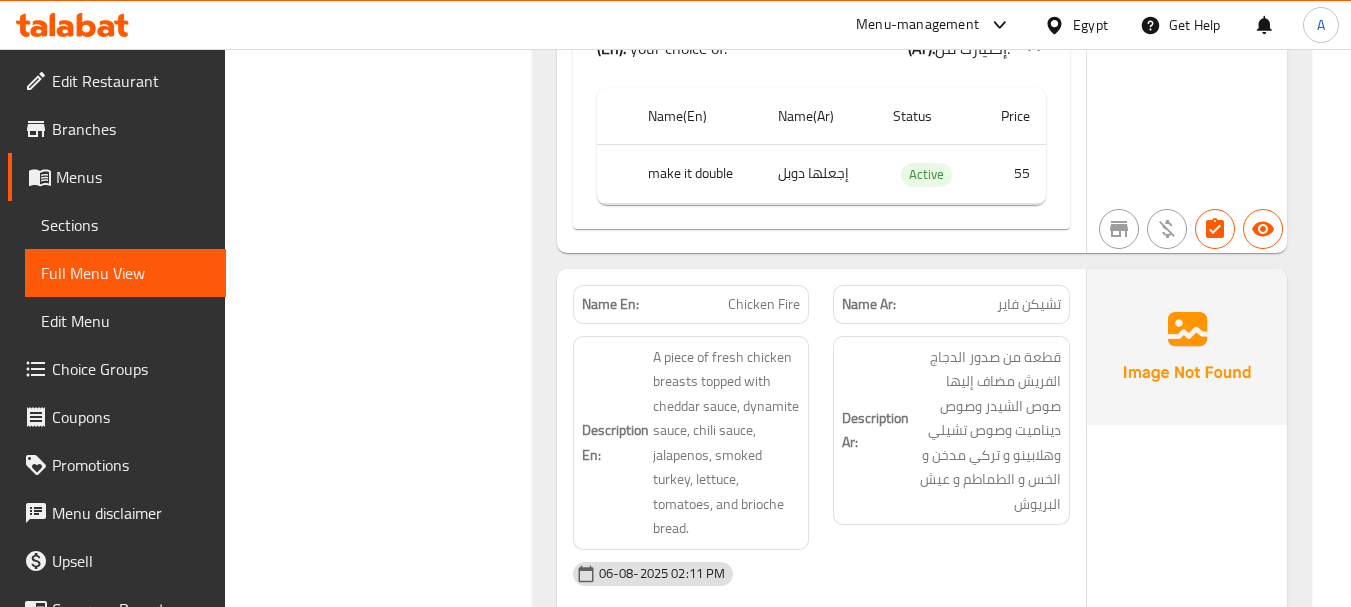 click on "Chicken Fire" at bounding box center (763, -8058) 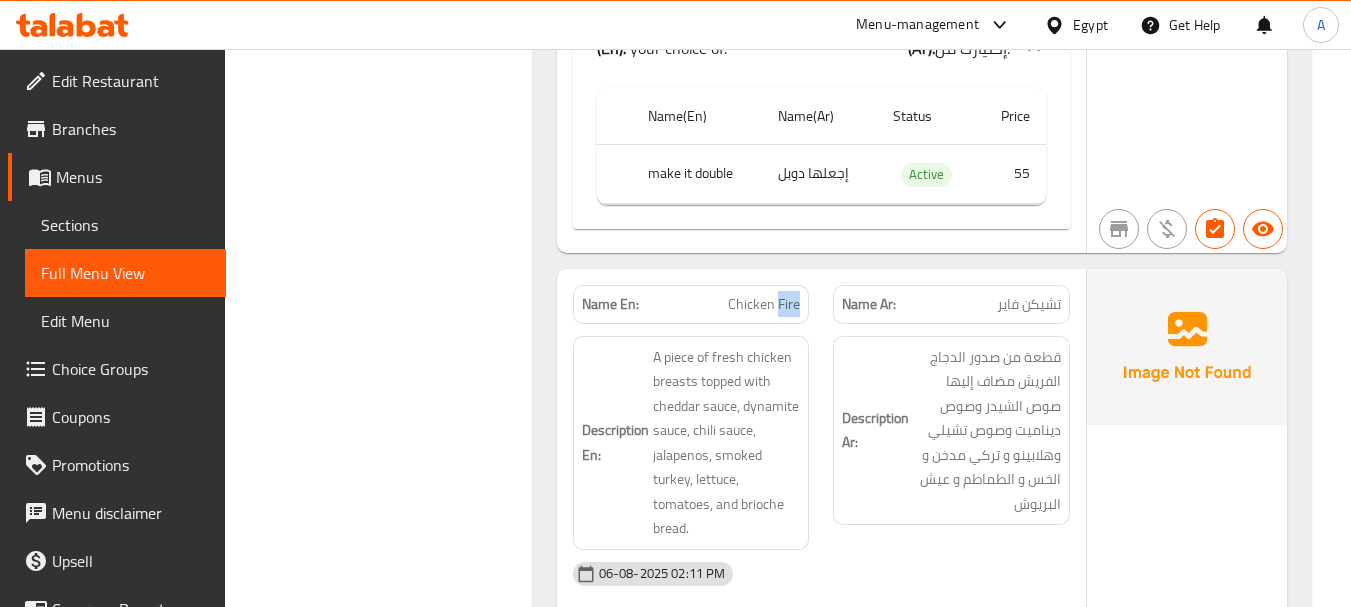 click on "Chicken Fire" at bounding box center (763, -8058) 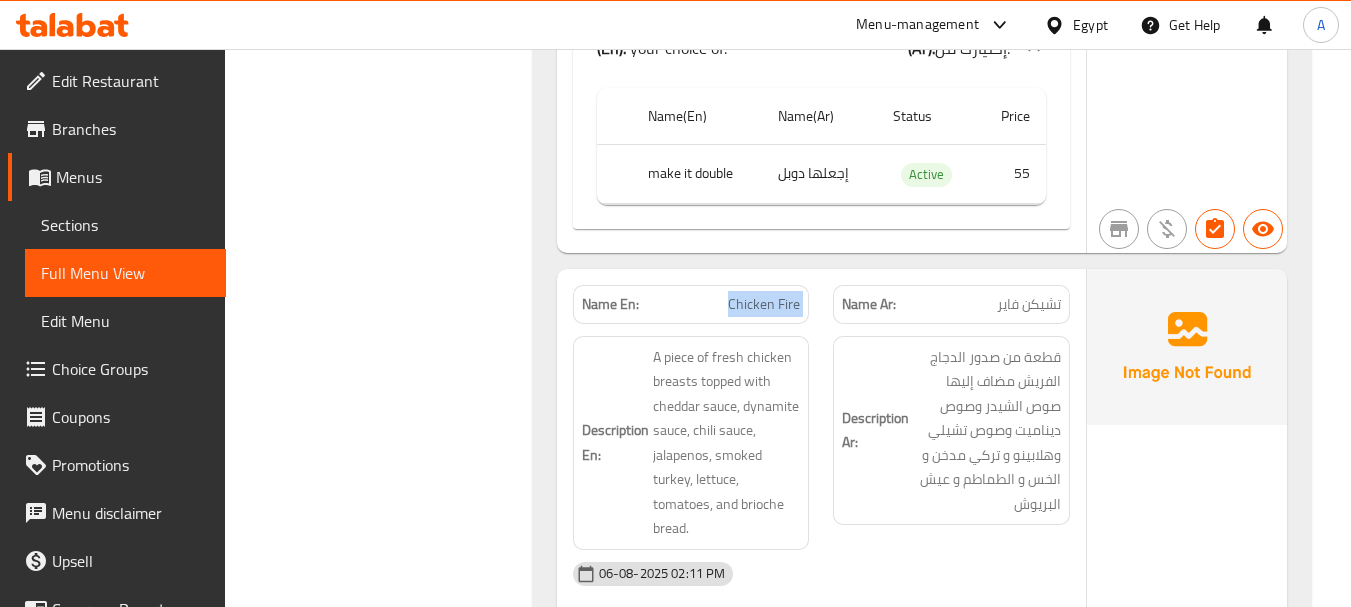 click on "Chicken Fire" at bounding box center [763, -8058] 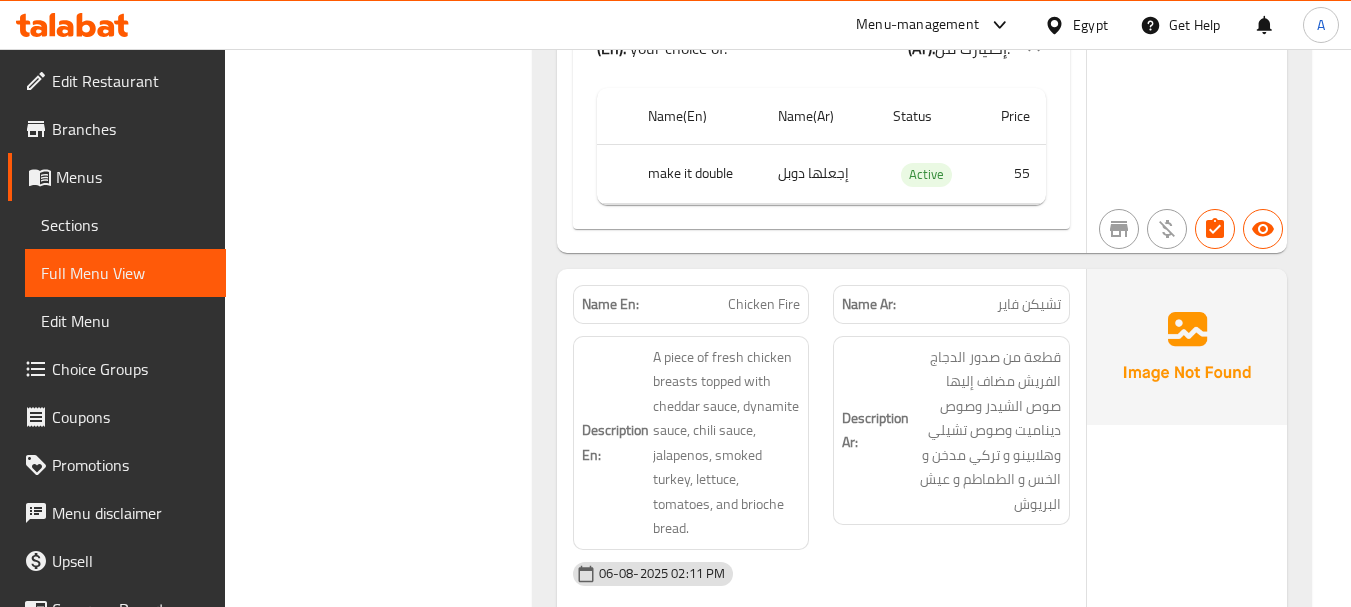 scroll, scrollTop: 11184, scrollLeft: 0, axis: vertical 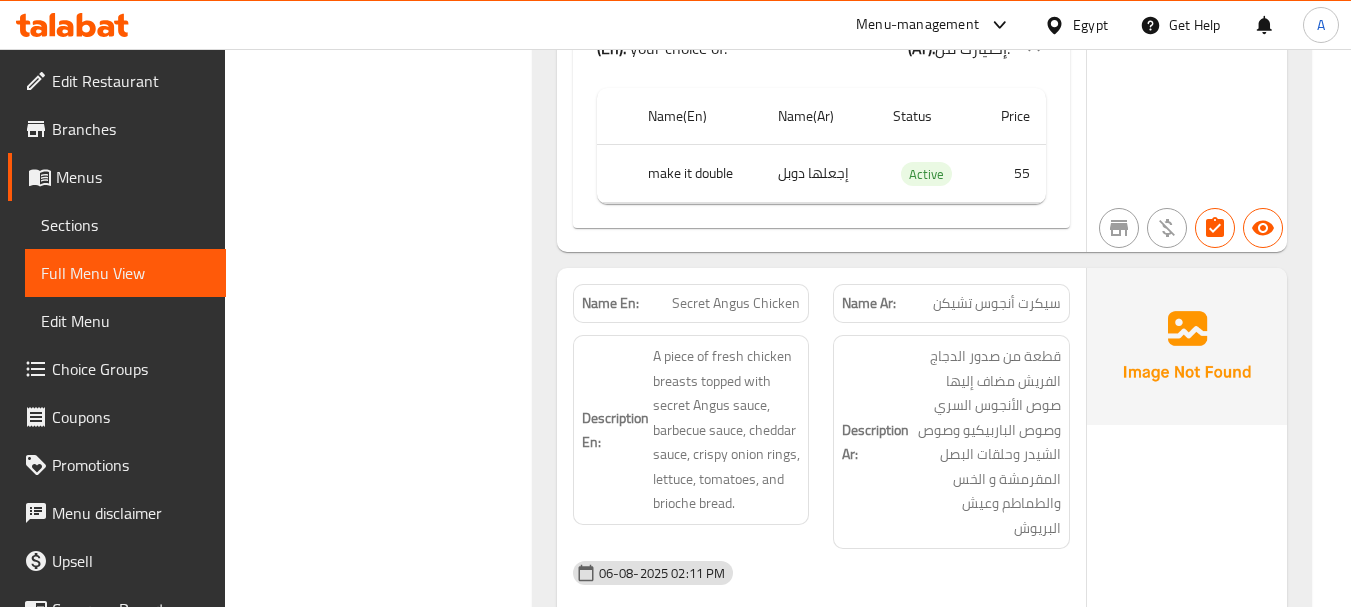 click on "Secret Angus Chicken" at bounding box center [736, 303] 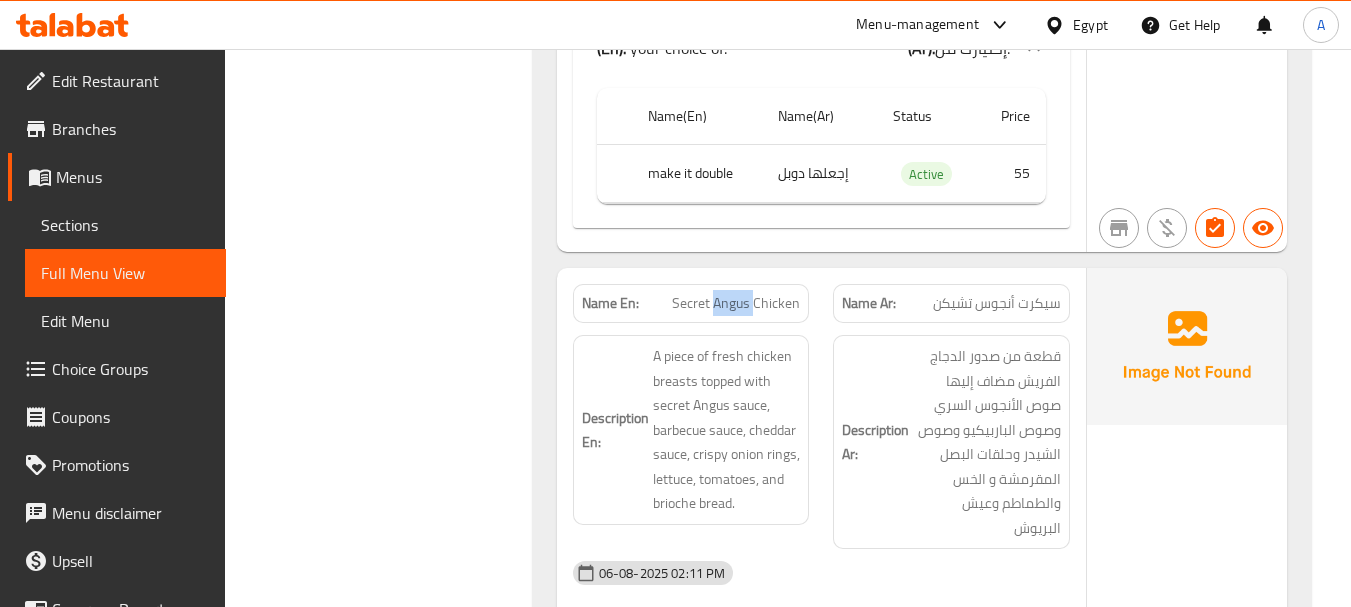 click on "Secret Angus Chicken" at bounding box center (736, 303) 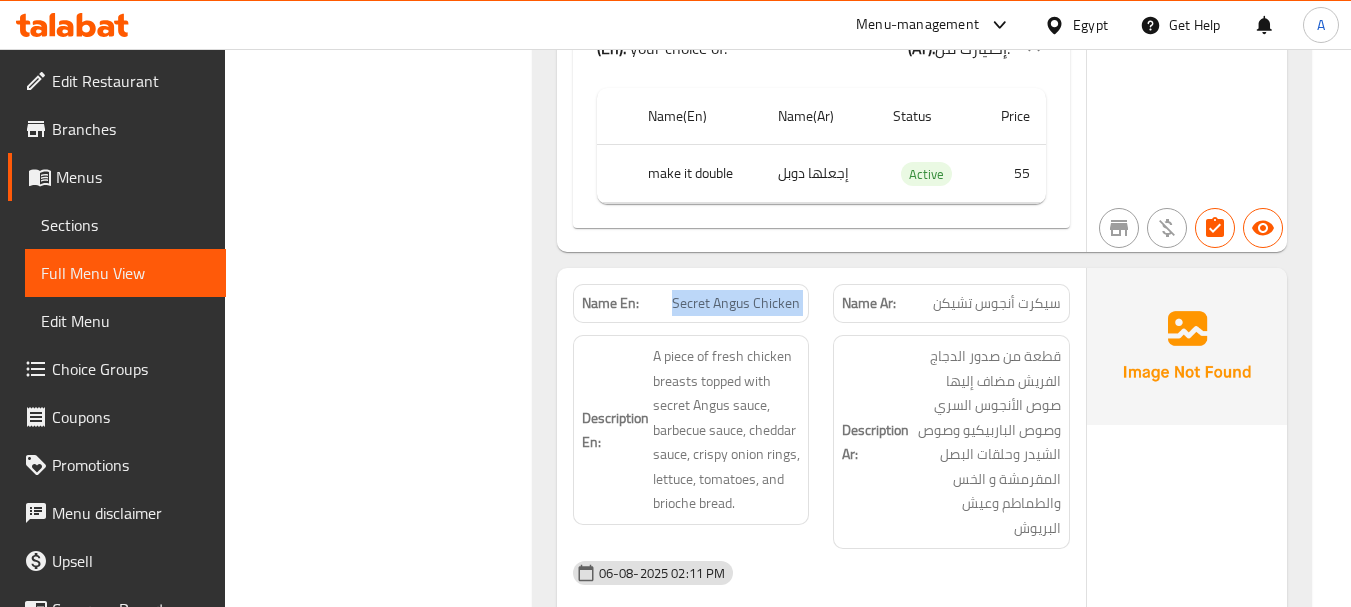 click on "Secret Angus Chicken" at bounding box center [736, 303] 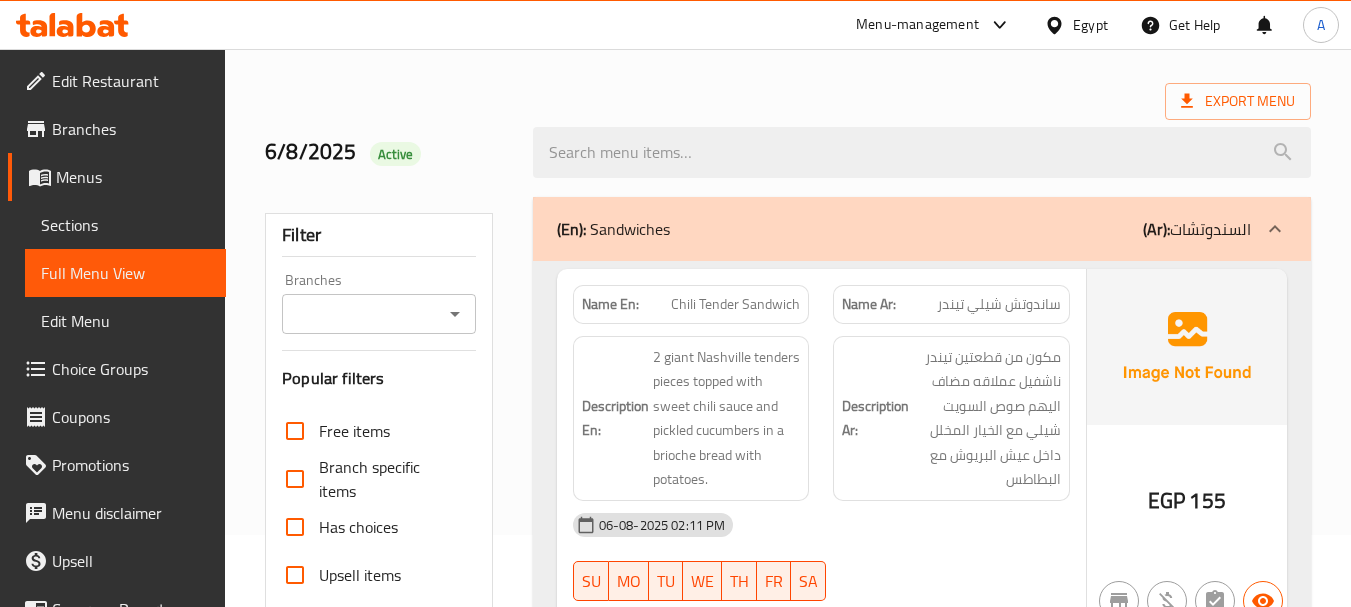 scroll, scrollTop: 172, scrollLeft: 0, axis: vertical 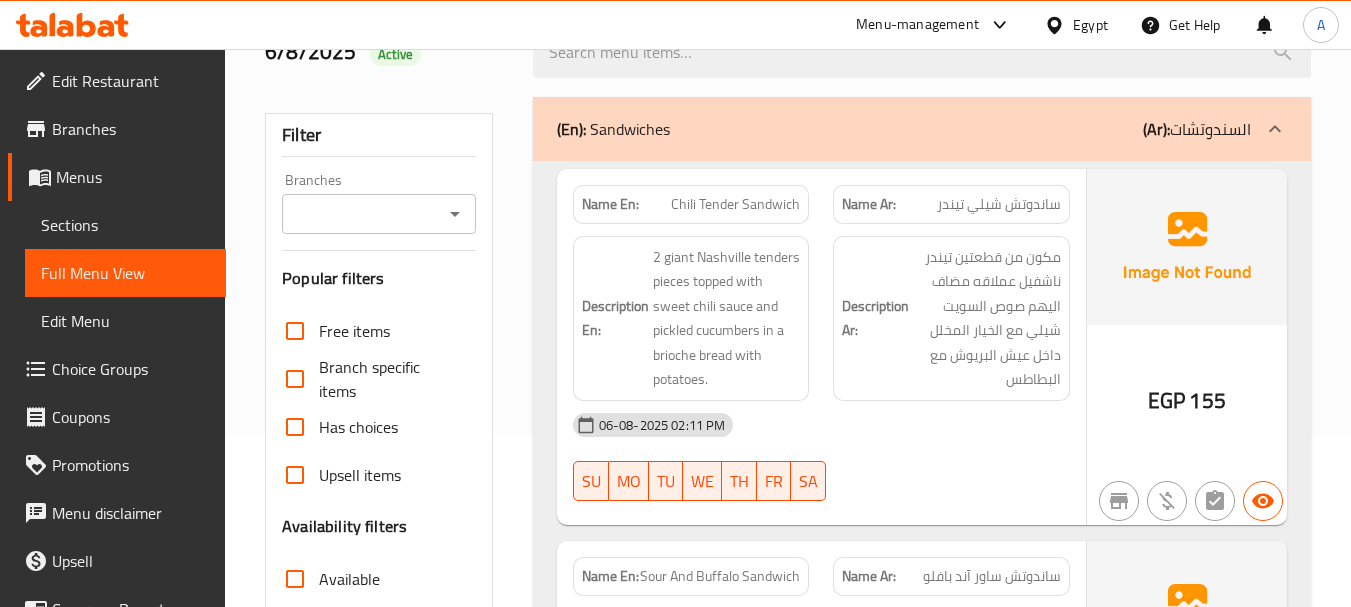 click on "Chili Tender Sandwich" at bounding box center (735, 204) 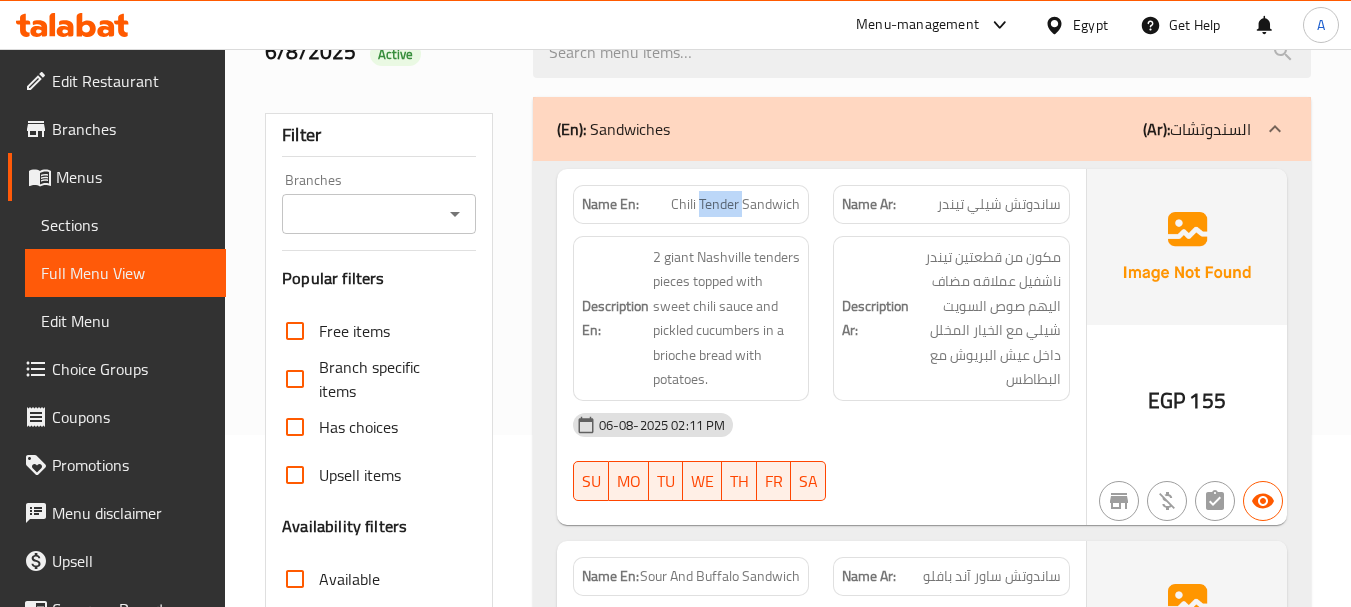 click on "Chili Tender Sandwich" at bounding box center (735, 204) 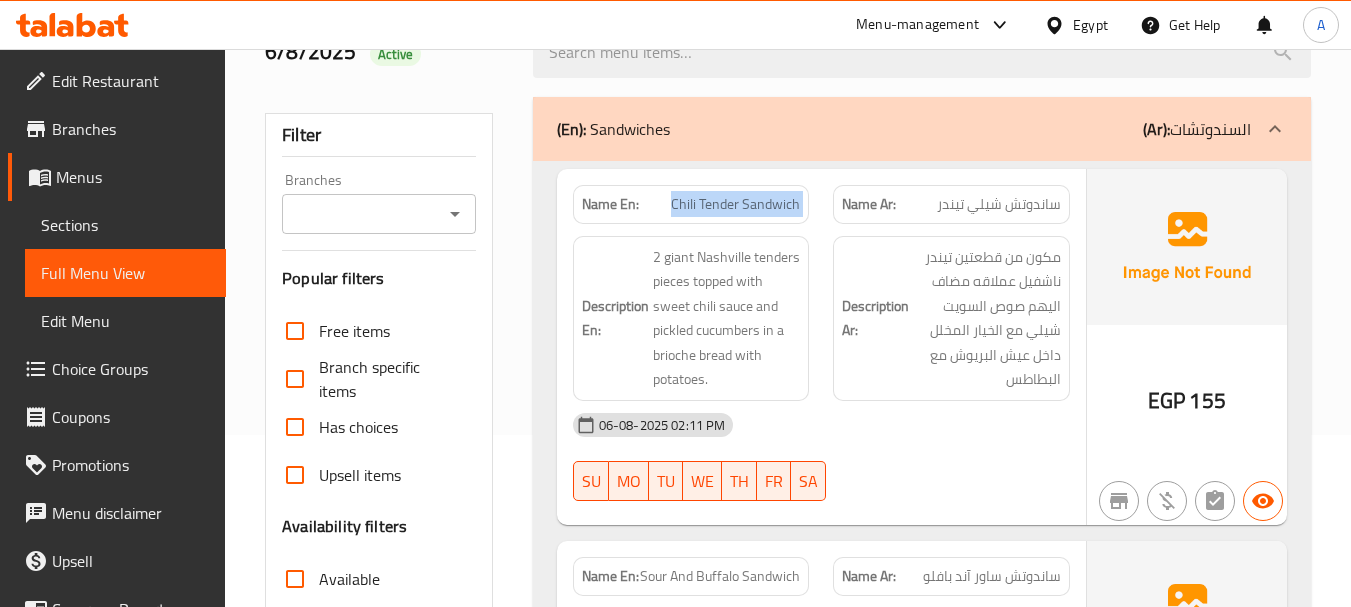click on "Chili Tender Sandwich" at bounding box center (735, 204) 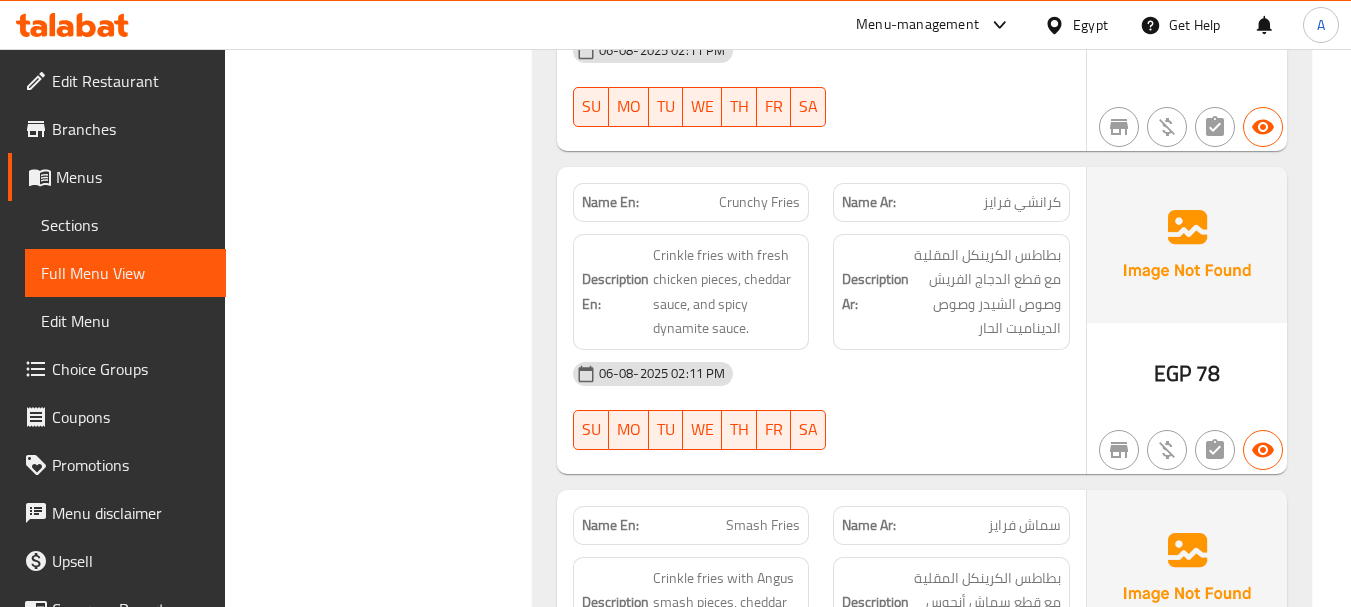 scroll, scrollTop: 19069, scrollLeft: 0, axis: vertical 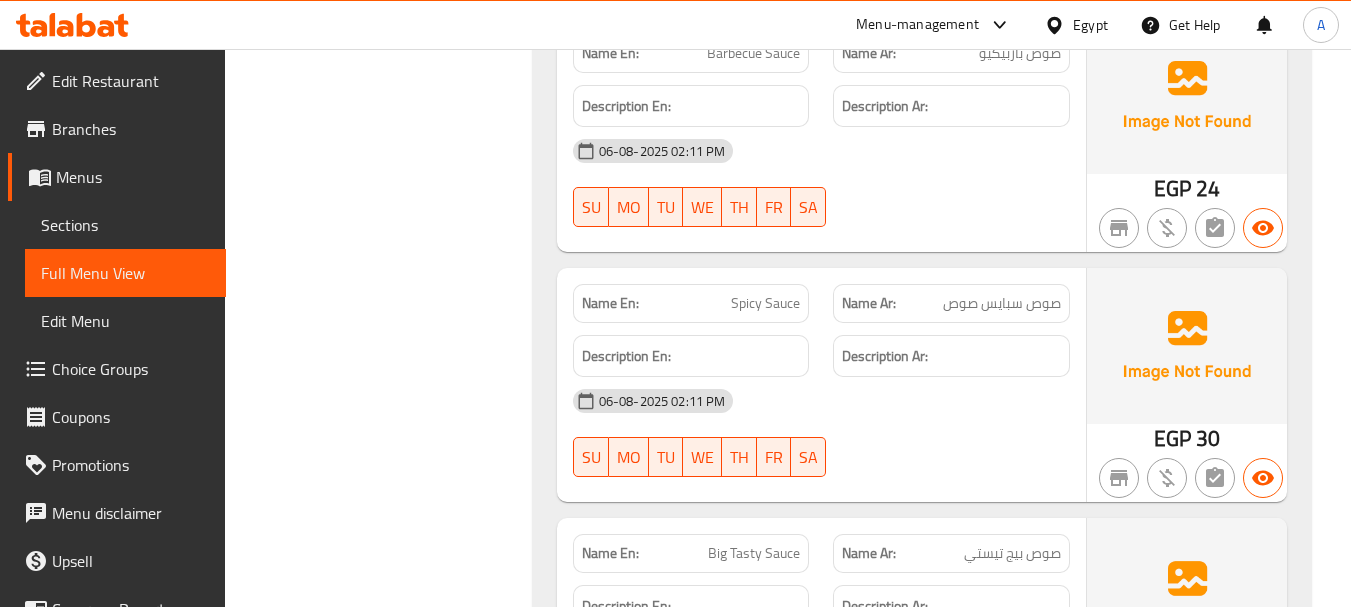 click on "Spicy Sauce" at bounding box center [720, -18321] 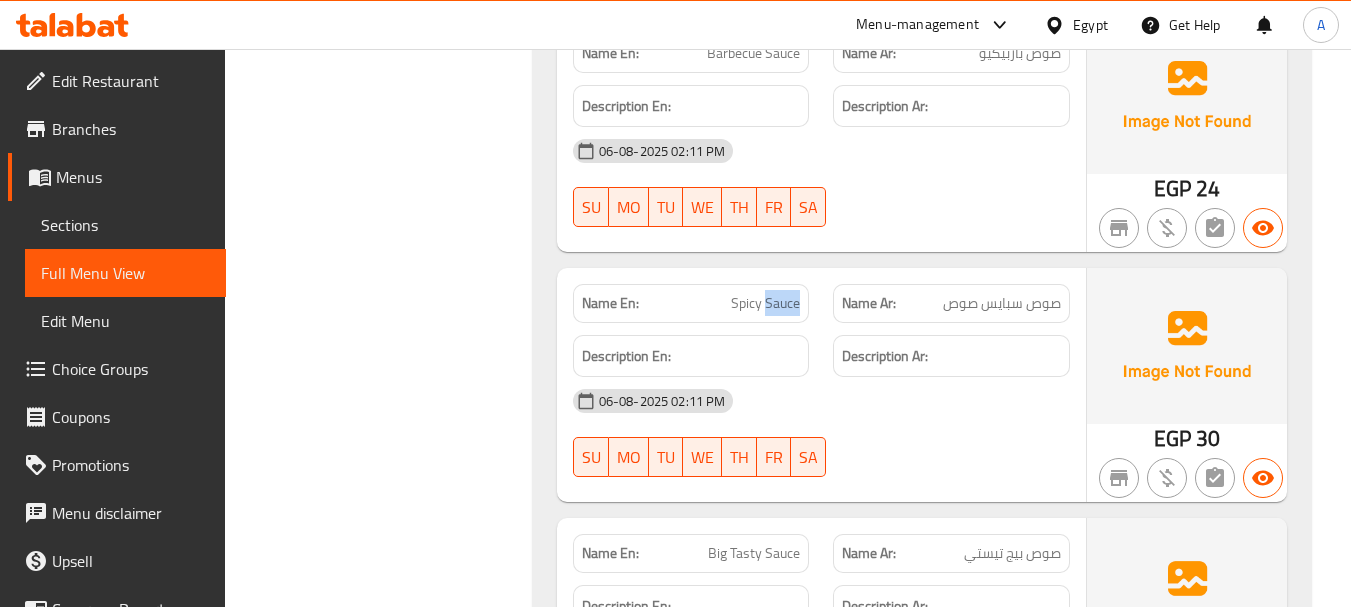 click on "Spicy Sauce" at bounding box center (720, -18321) 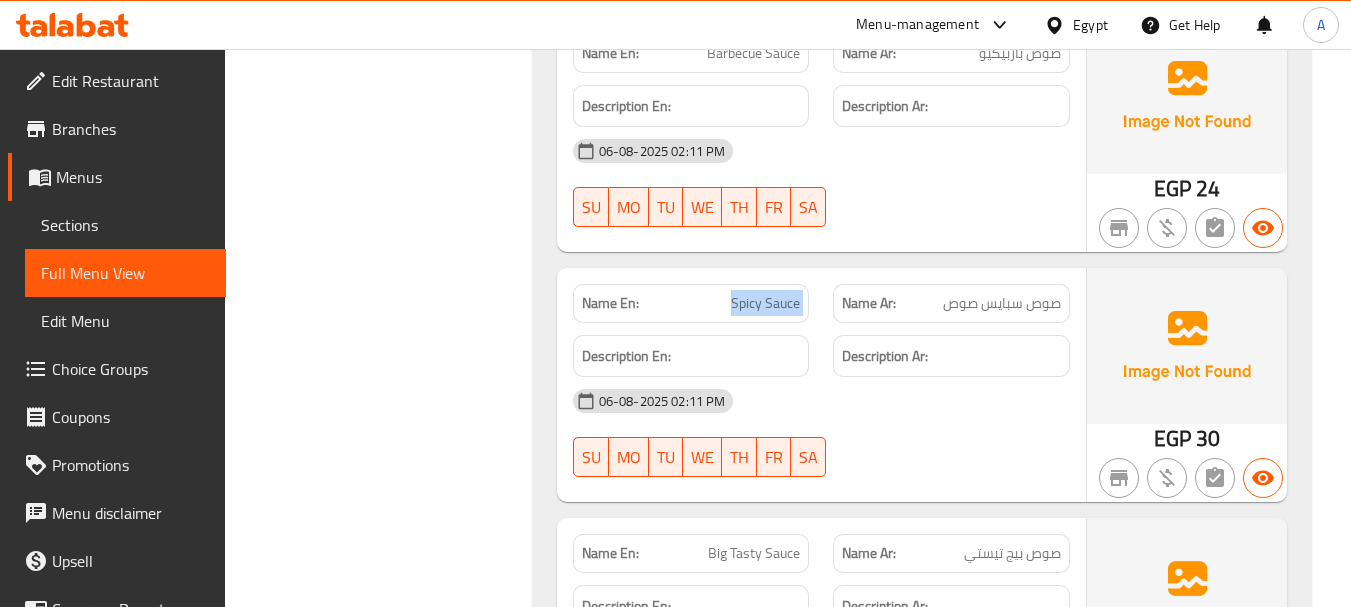 click on "Spicy Sauce" at bounding box center [720, -18321] 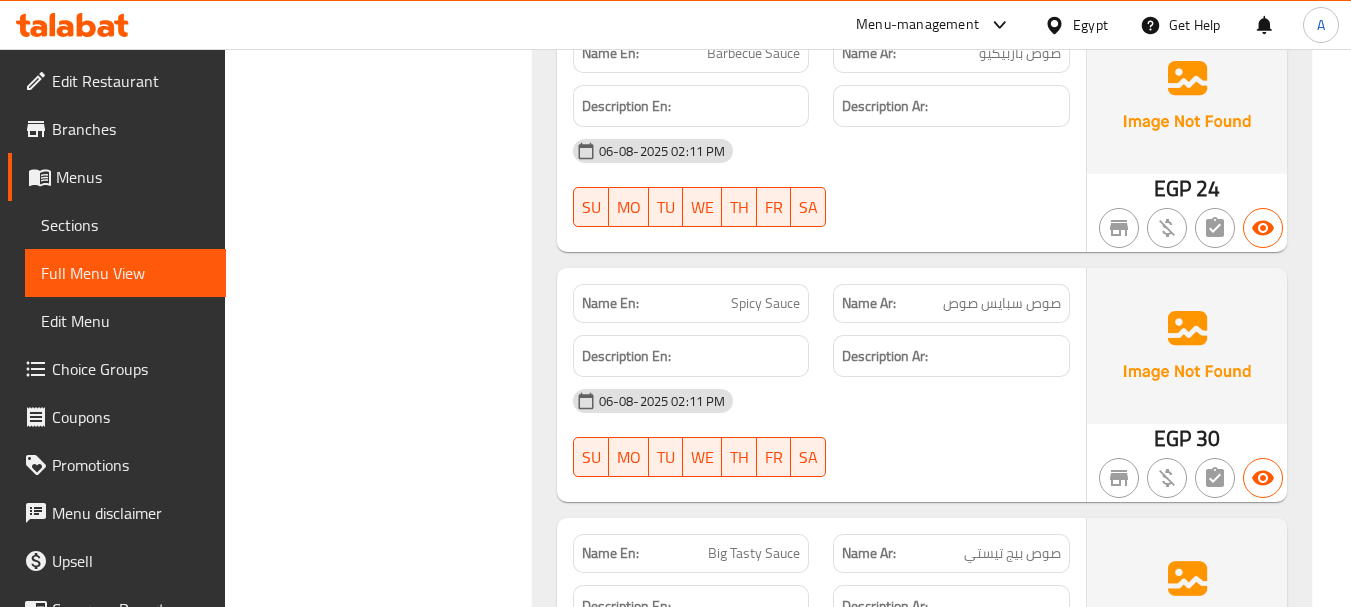 scroll, scrollTop: 18869, scrollLeft: 0, axis: vertical 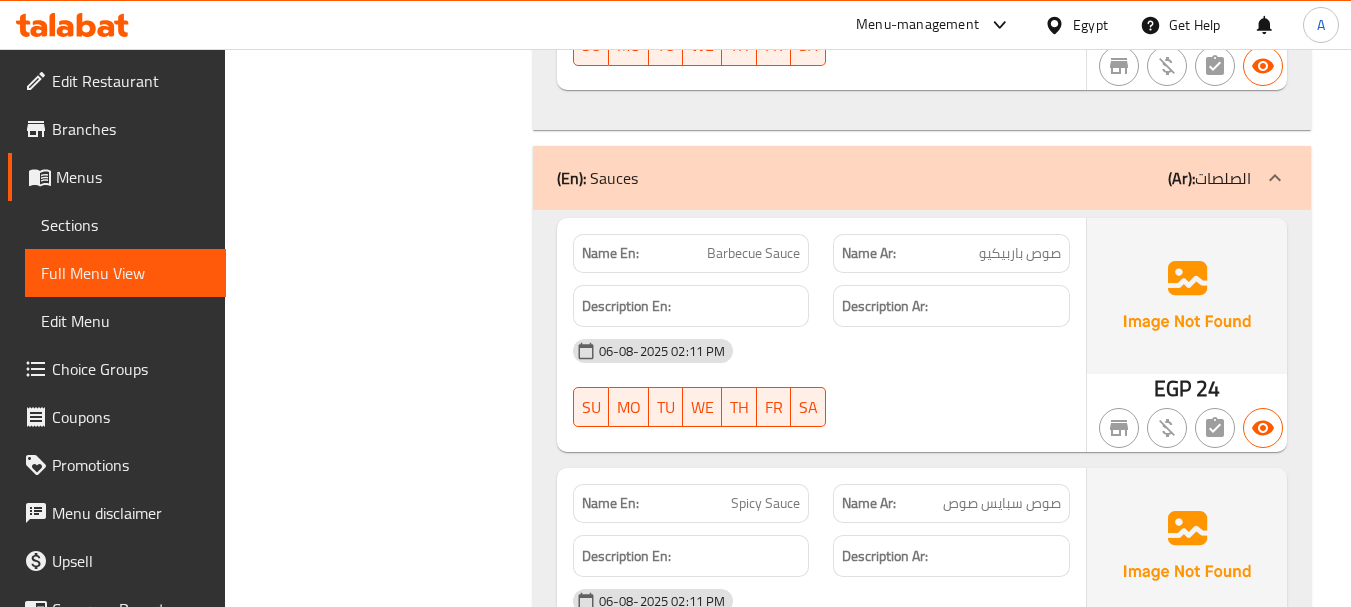 click on "Barbecue Sauce" at bounding box center (735, -18493) 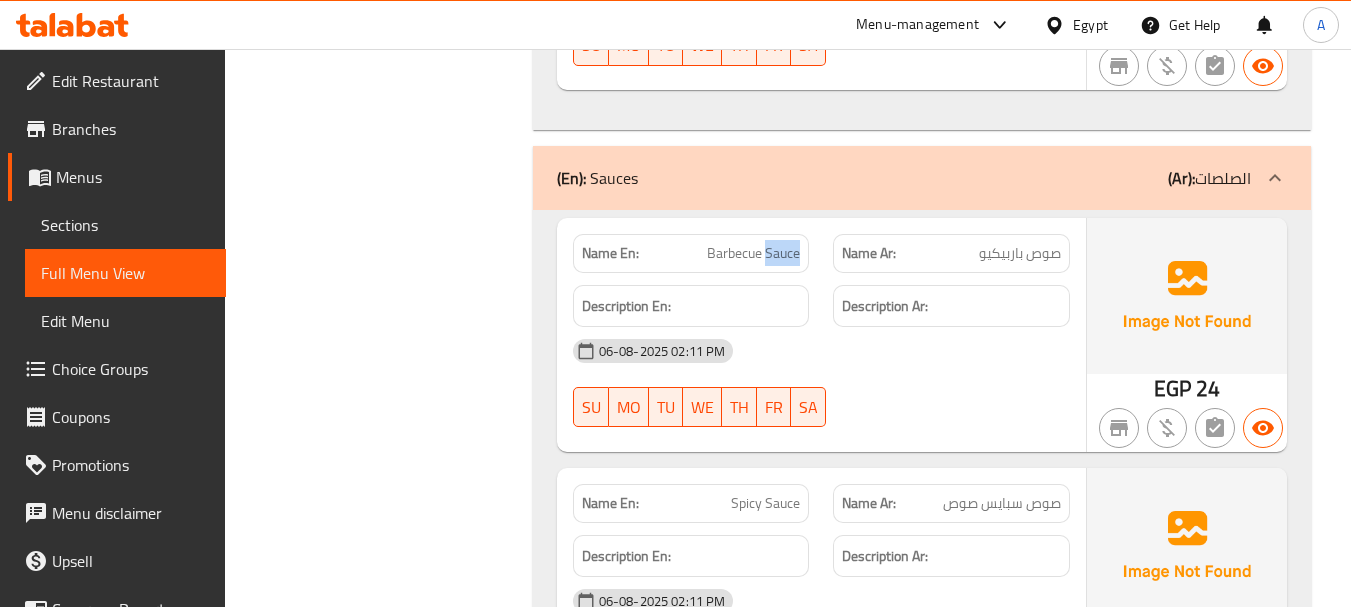 click on "Barbecue Sauce" at bounding box center (735, -18493) 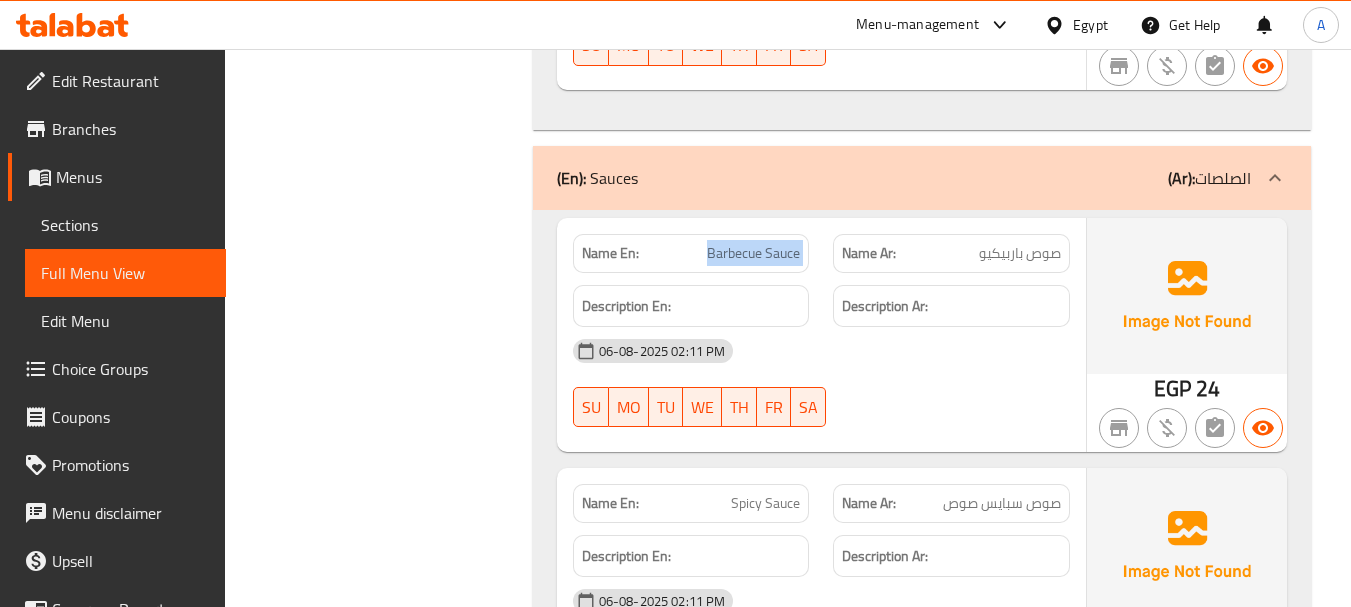 click on "Barbecue Sauce" at bounding box center (735, -18493) 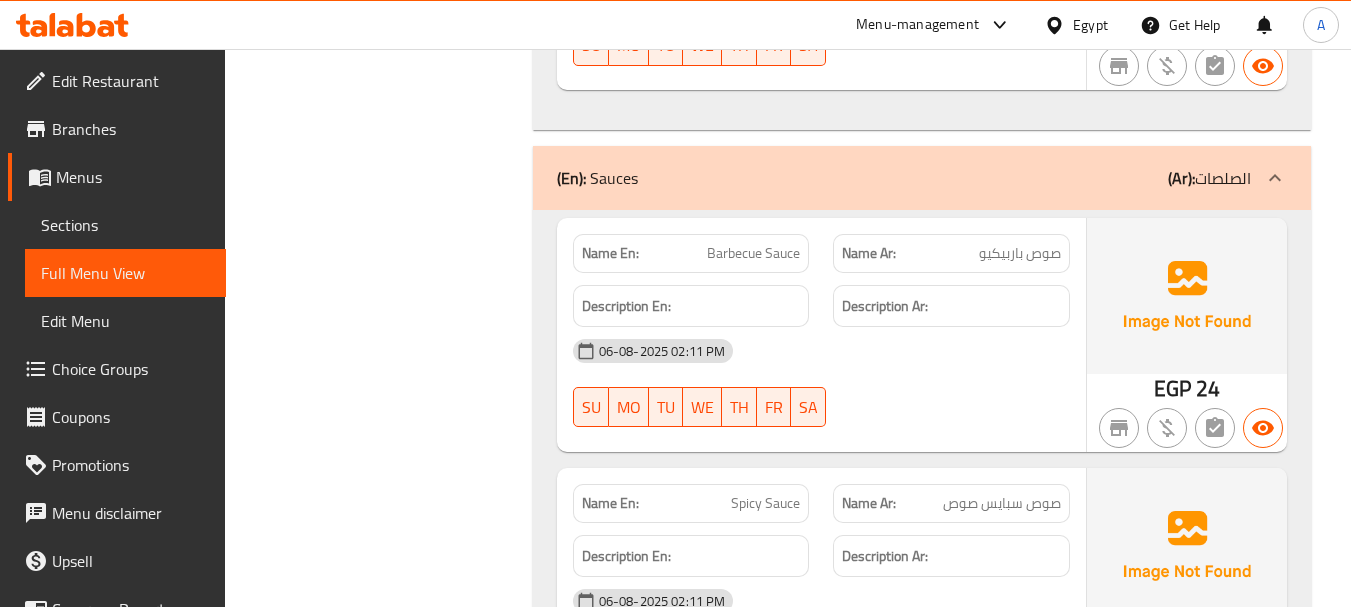 scroll, scrollTop: 19319, scrollLeft: 0, axis: vertical 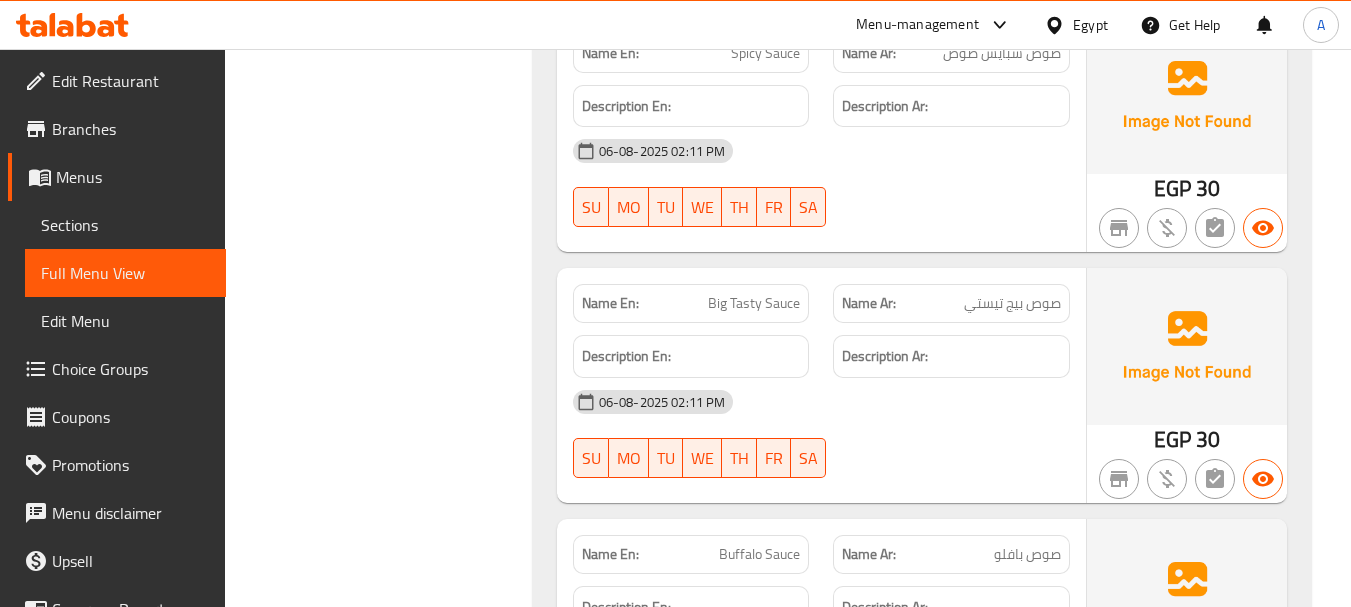 click on "Name En: Big Tasty Sauce" at bounding box center (691, -16884) 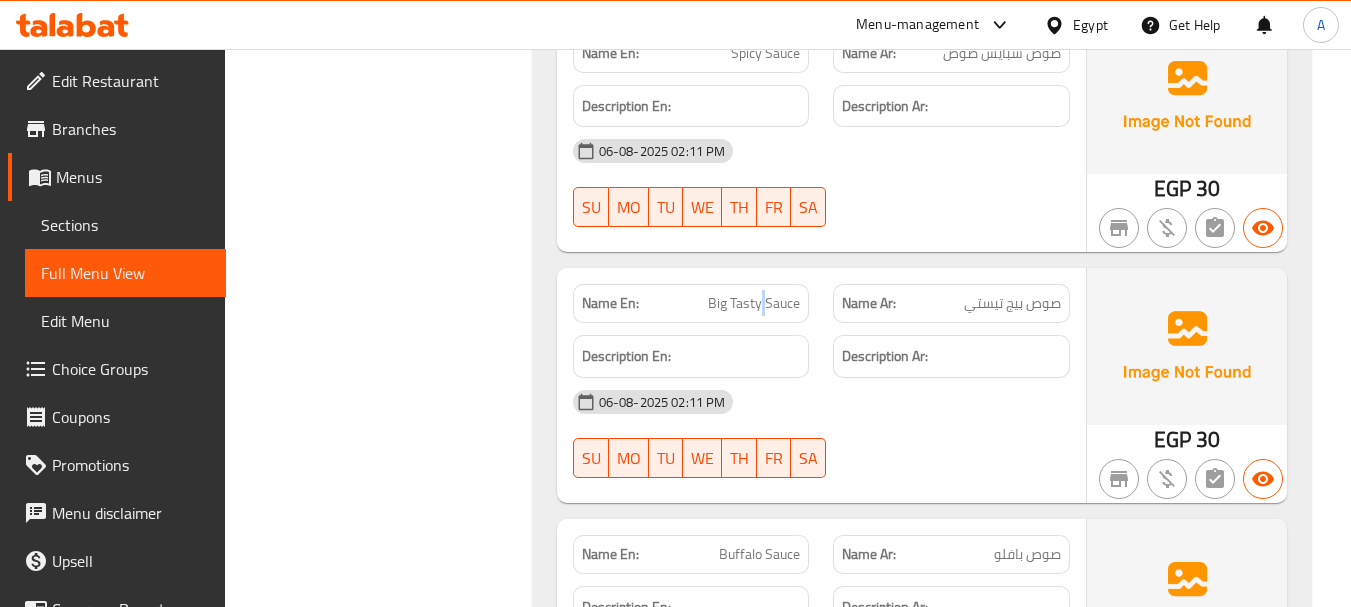 click on "Name En: Big Tasty Sauce" at bounding box center [691, -16884] 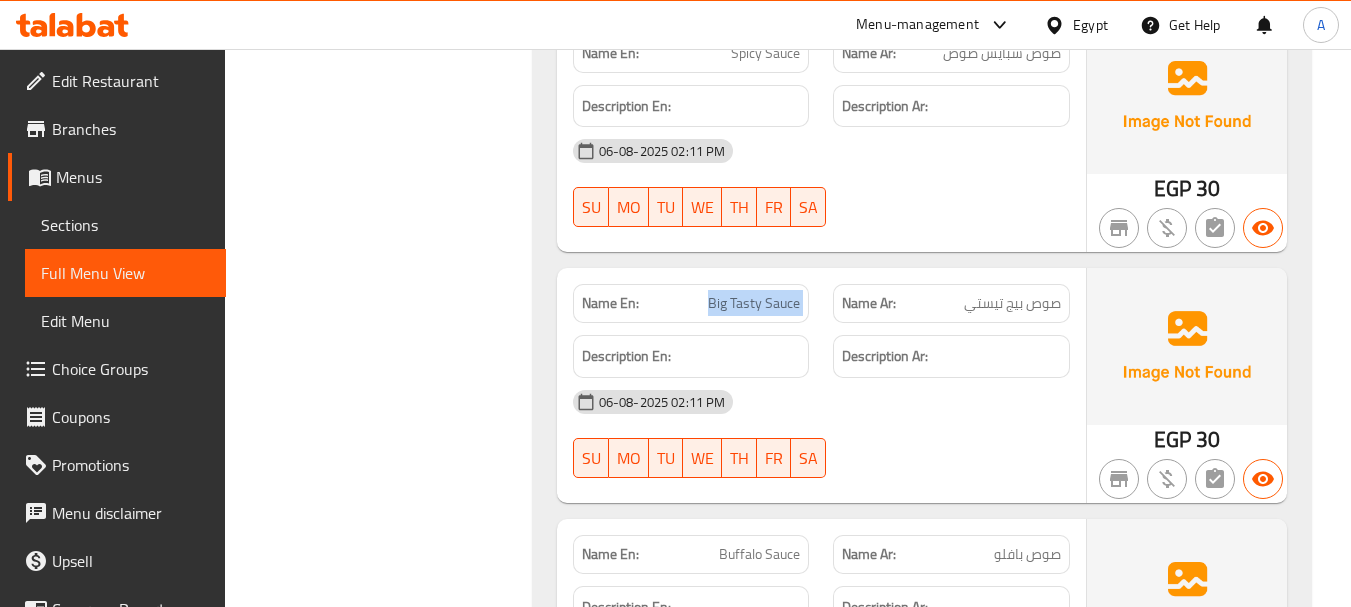 click on "Name En: Big Tasty Sauce" at bounding box center [691, -16884] 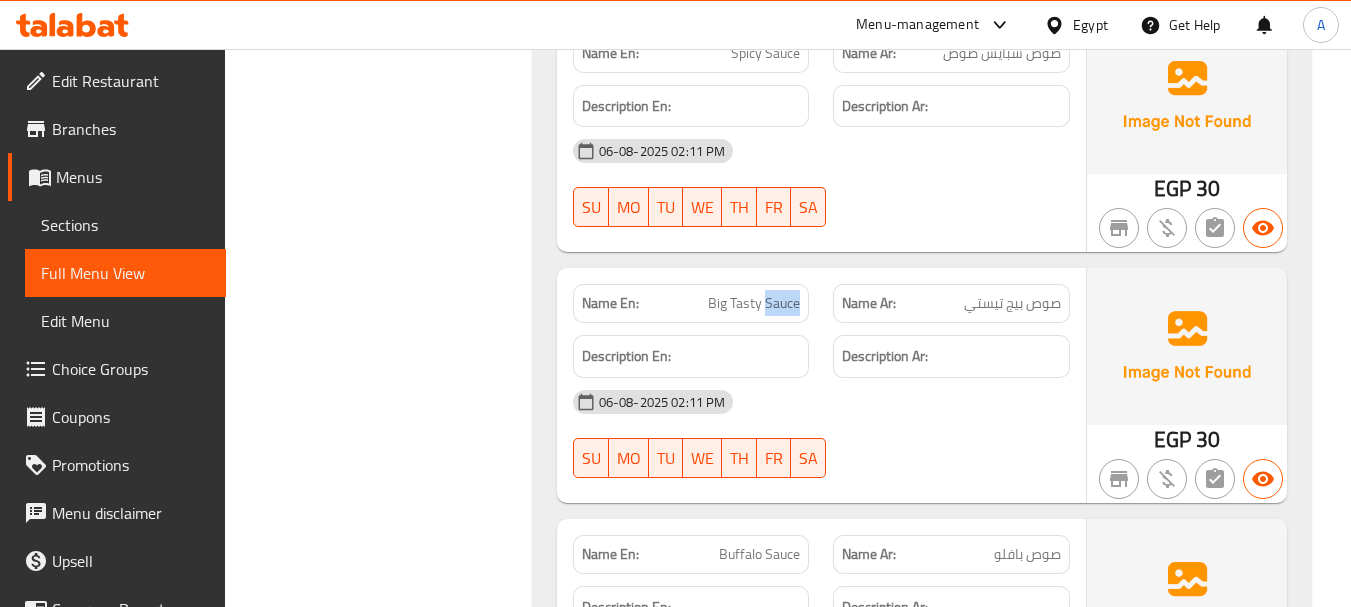 click on "Big Tasty Sauce" at bounding box center (763, -16884) 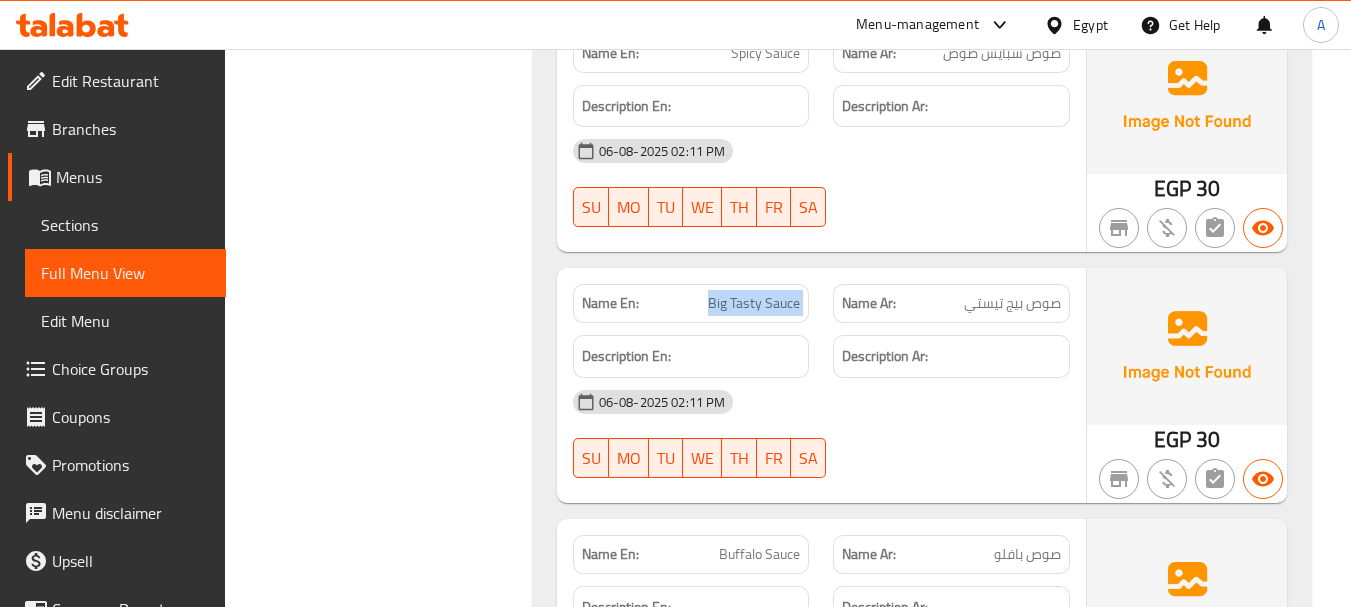 click on "Big Tasty Sauce" at bounding box center [763, -16884] 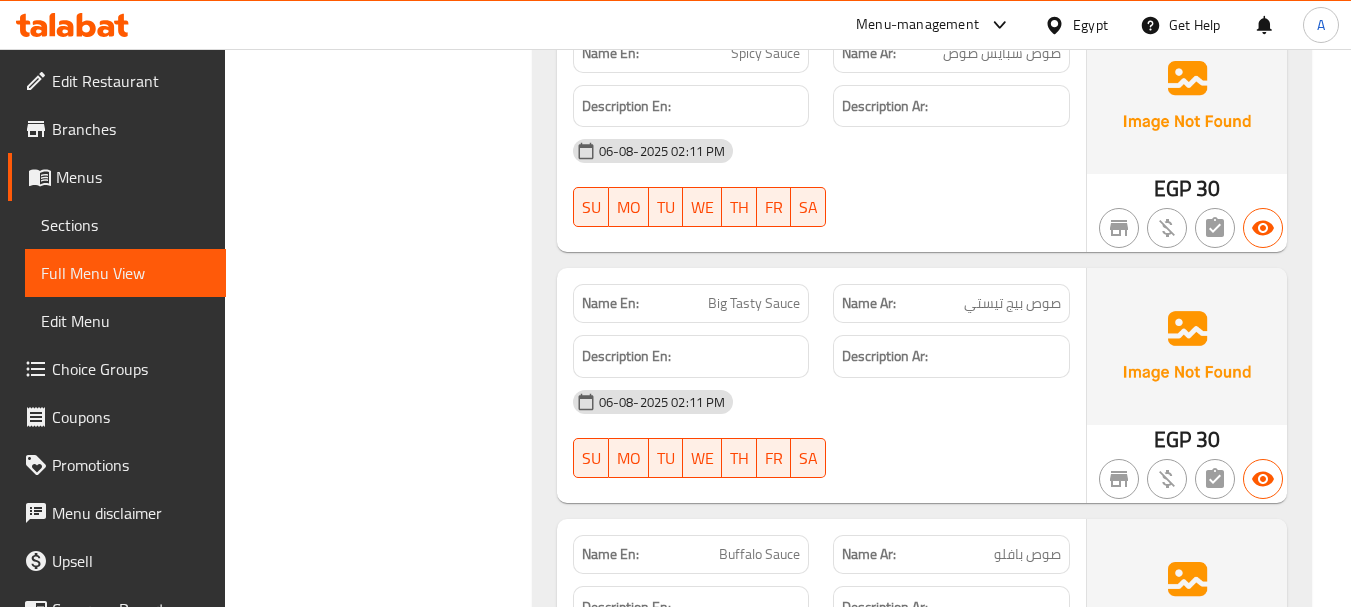 scroll, scrollTop: 928, scrollLeft: 0, axis: vertical 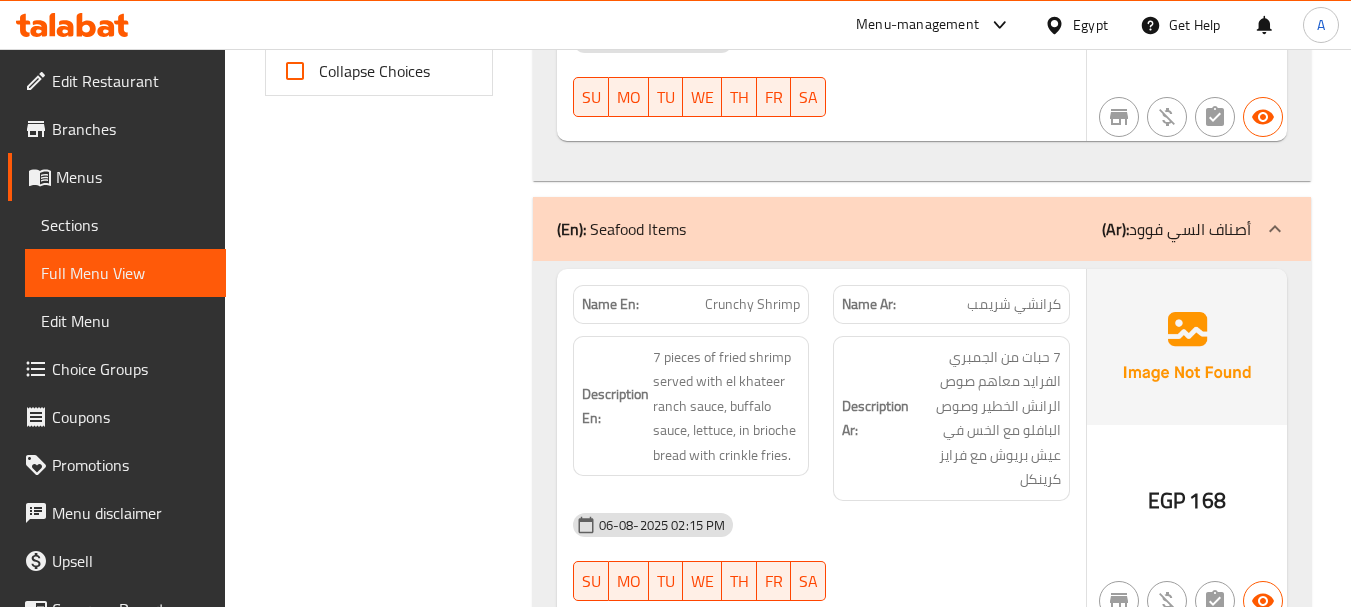click on "Crunchy Shrimp" at bounding box center (735, -552) 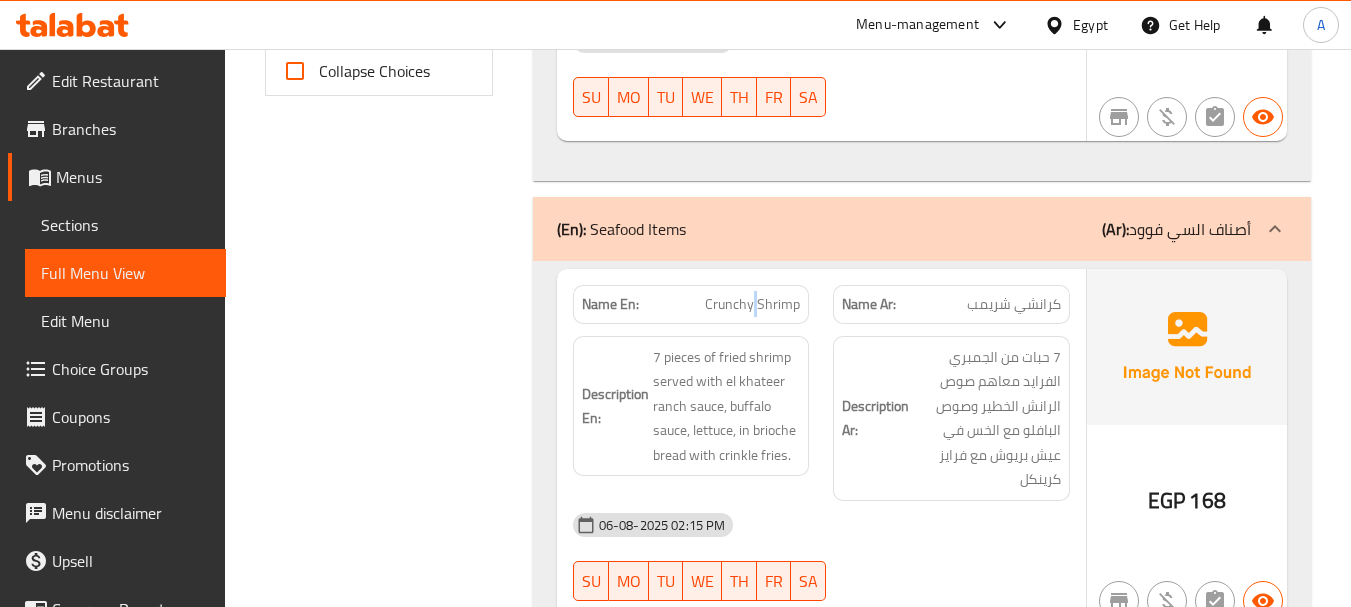 click on "Crunchy Shrimp" at bounding box center (735, -552) 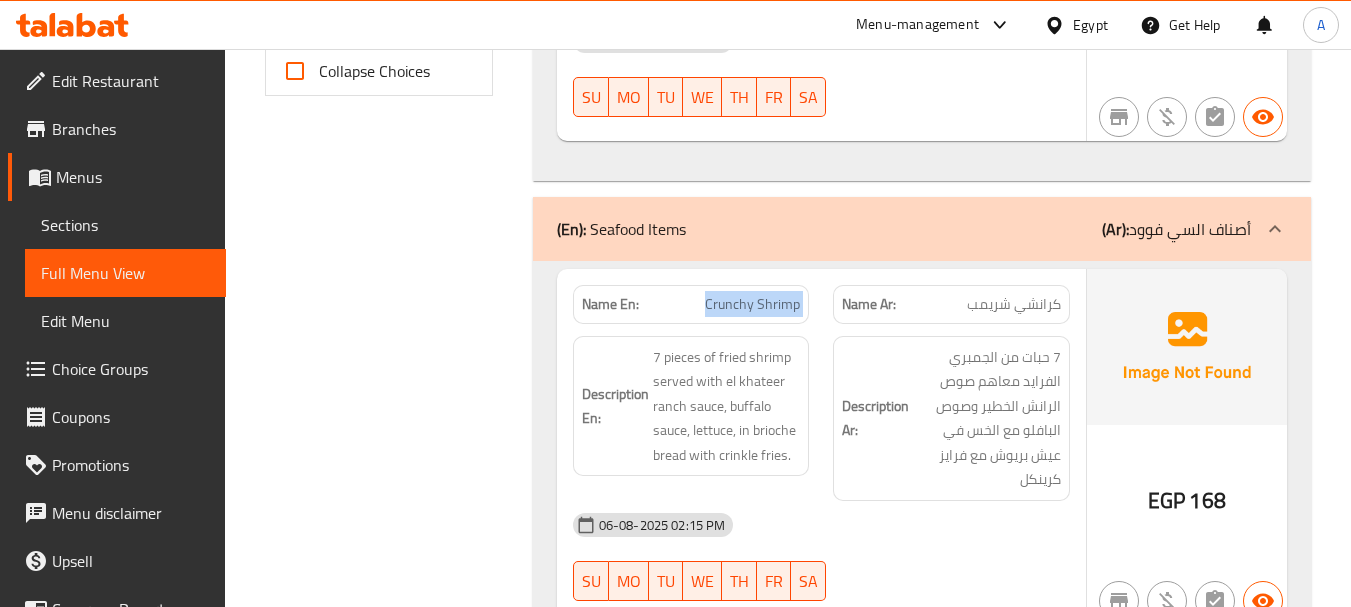 click on "Crunchy Shrimp" at bounding box center (735, -552) 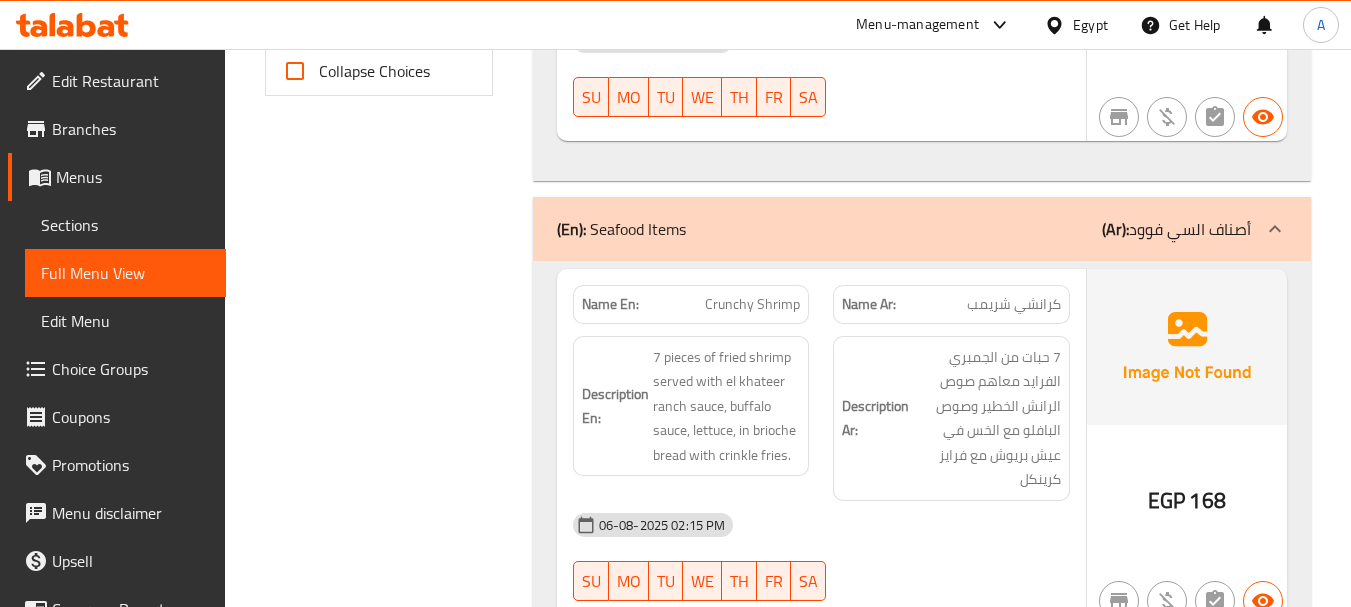 scroll, scrollTop: 18060, scrollLeft: 0, axis: vertical 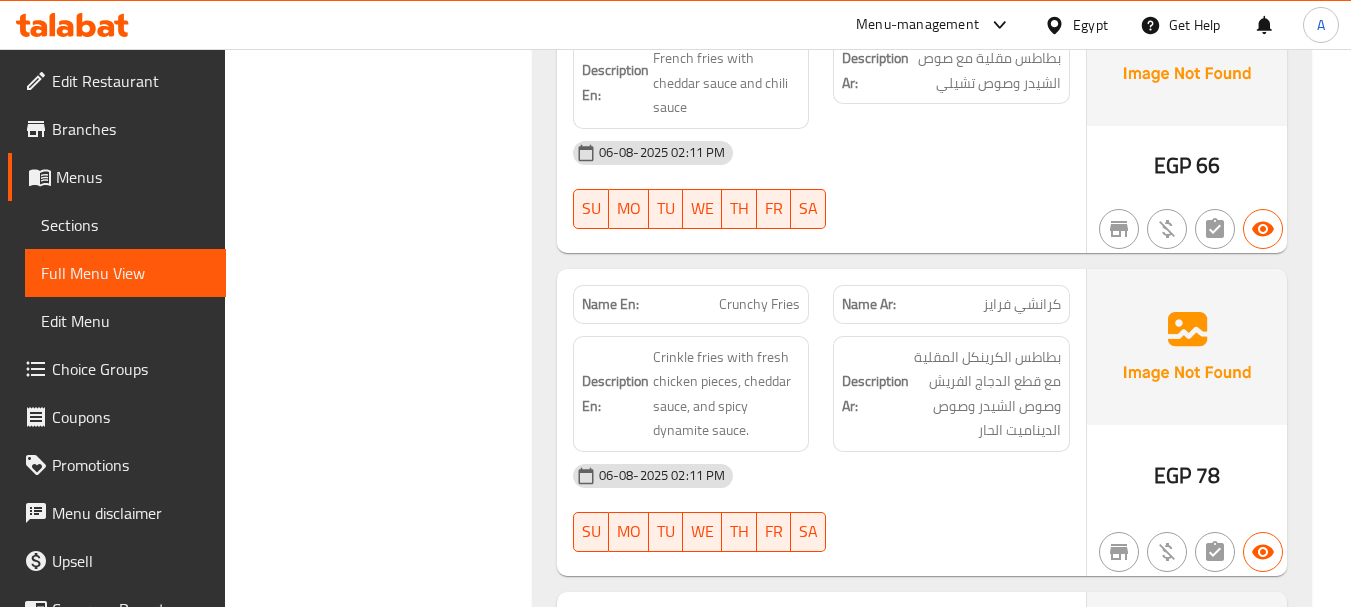 click on "Crunchy Fries" at bounding box center [720, -17312] 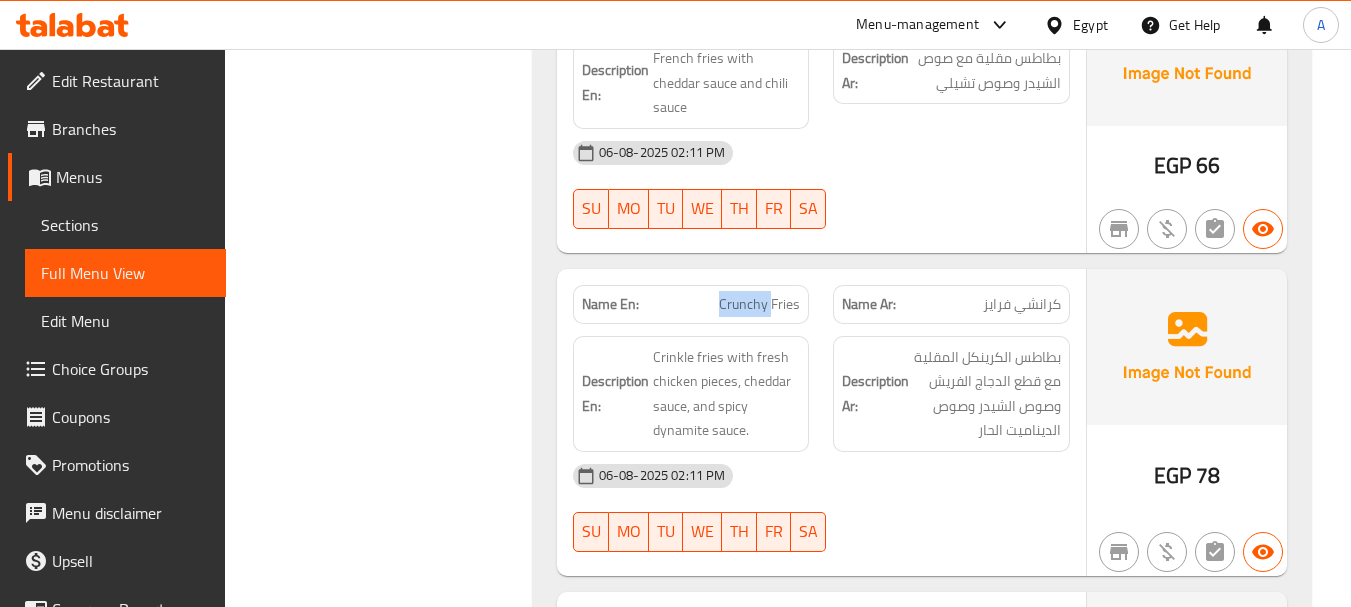 click on "Crunchy Fries" at bounding box center (720, -17312) 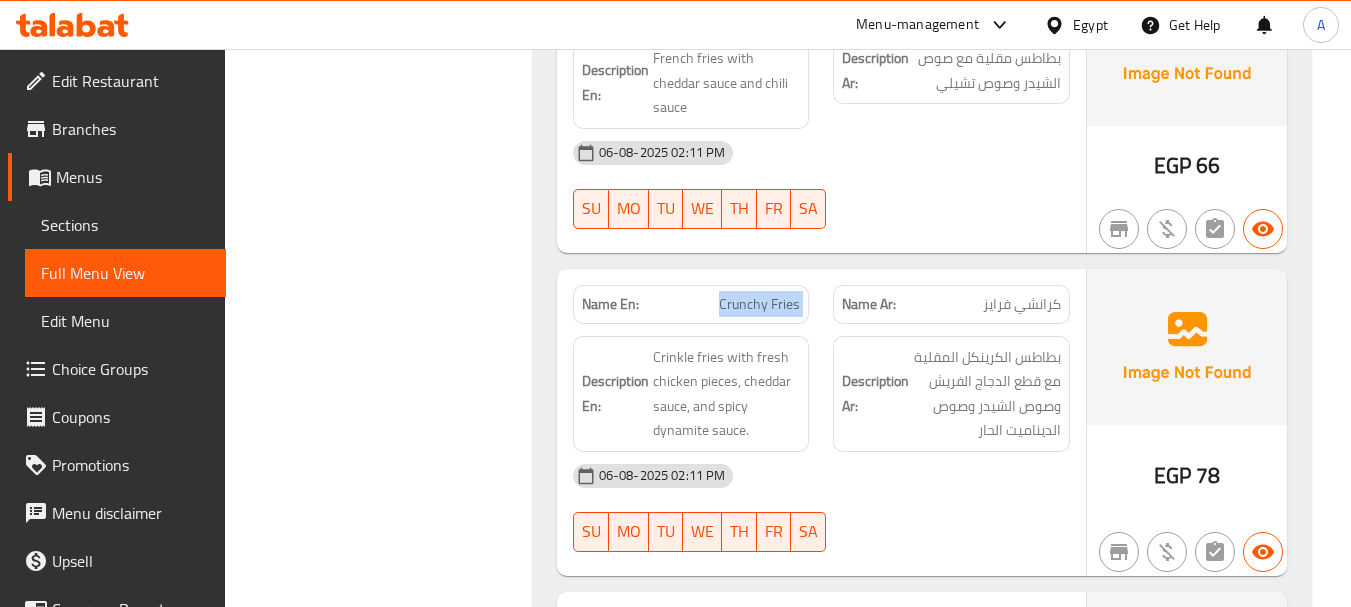 click on "Crunchy Fries" at bounding box center [720, -17312] 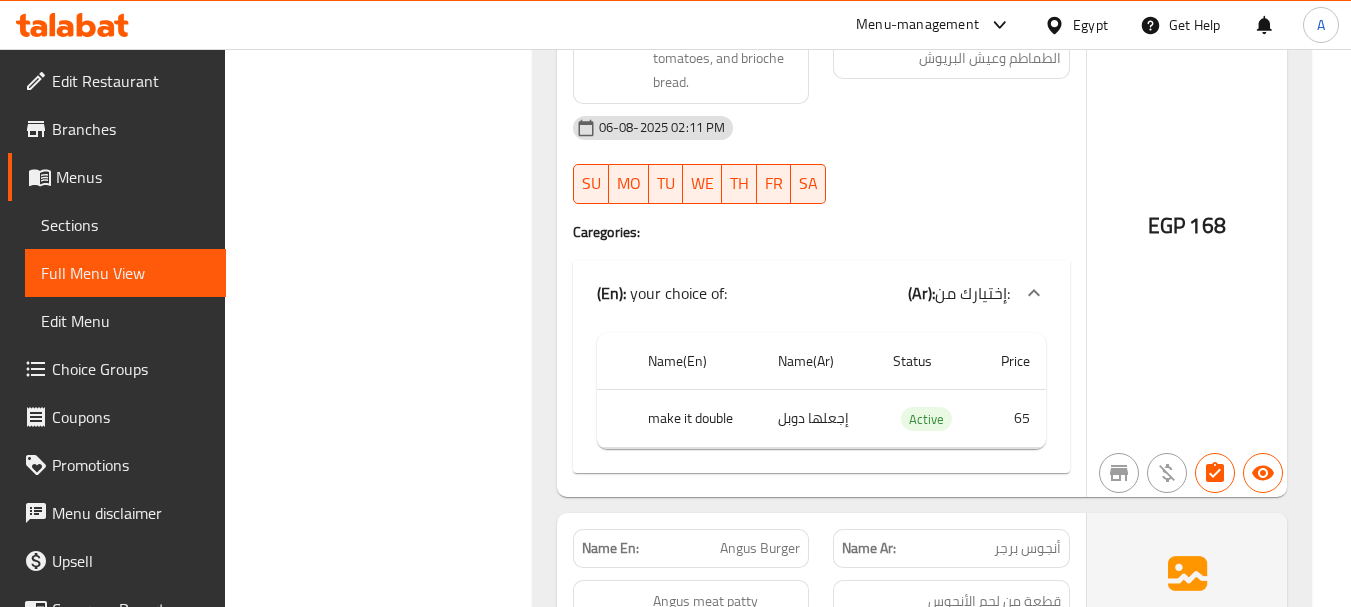 scroll, scrollTop: 15160, scrollLeft: 0, axis: vertical 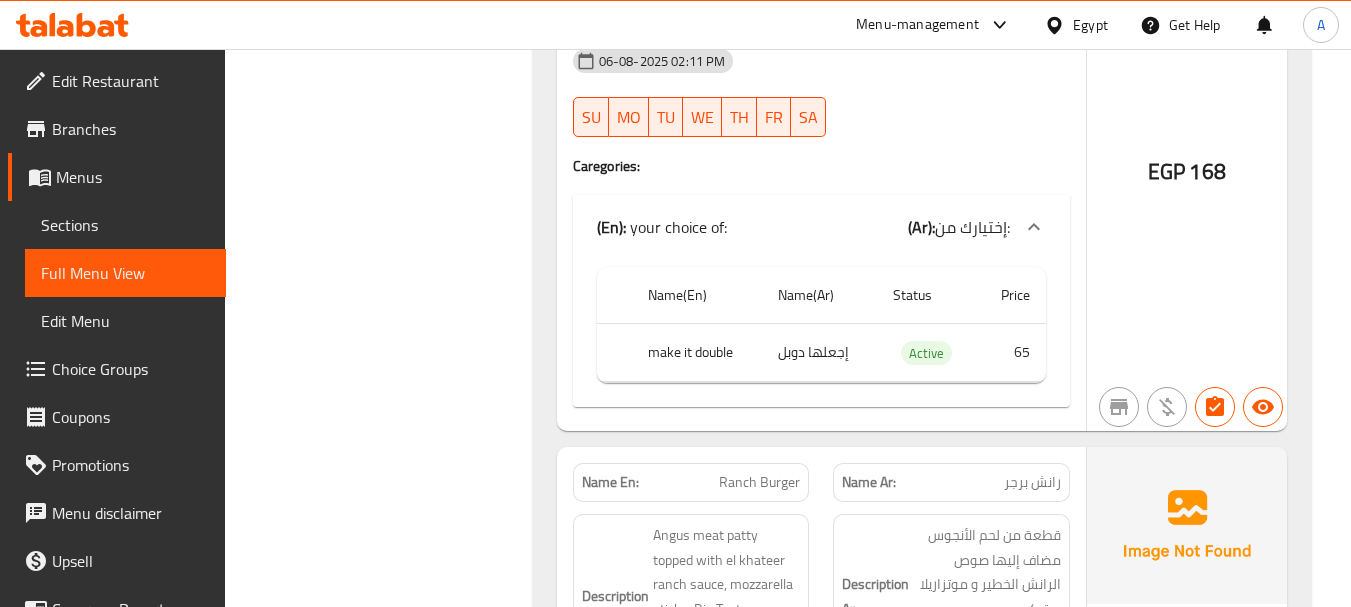 click on "Menus" at bounding box center (133, 177) 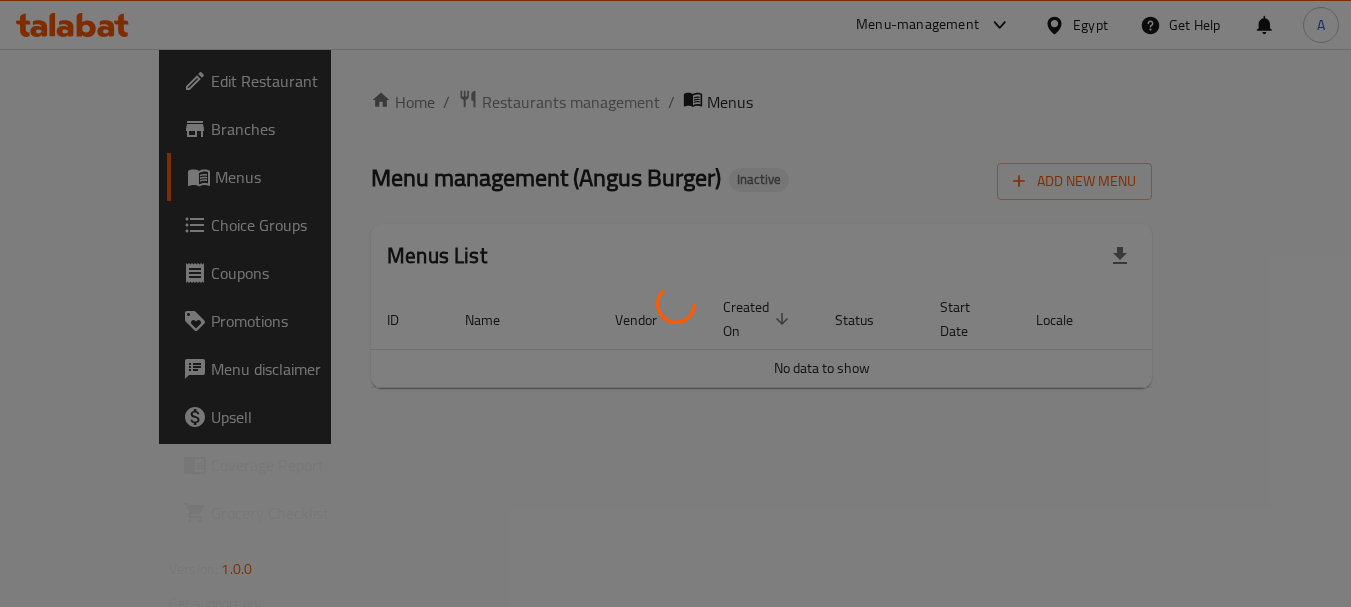 scroll, scrollTop: 0, scrollLeft: 0, axis: both 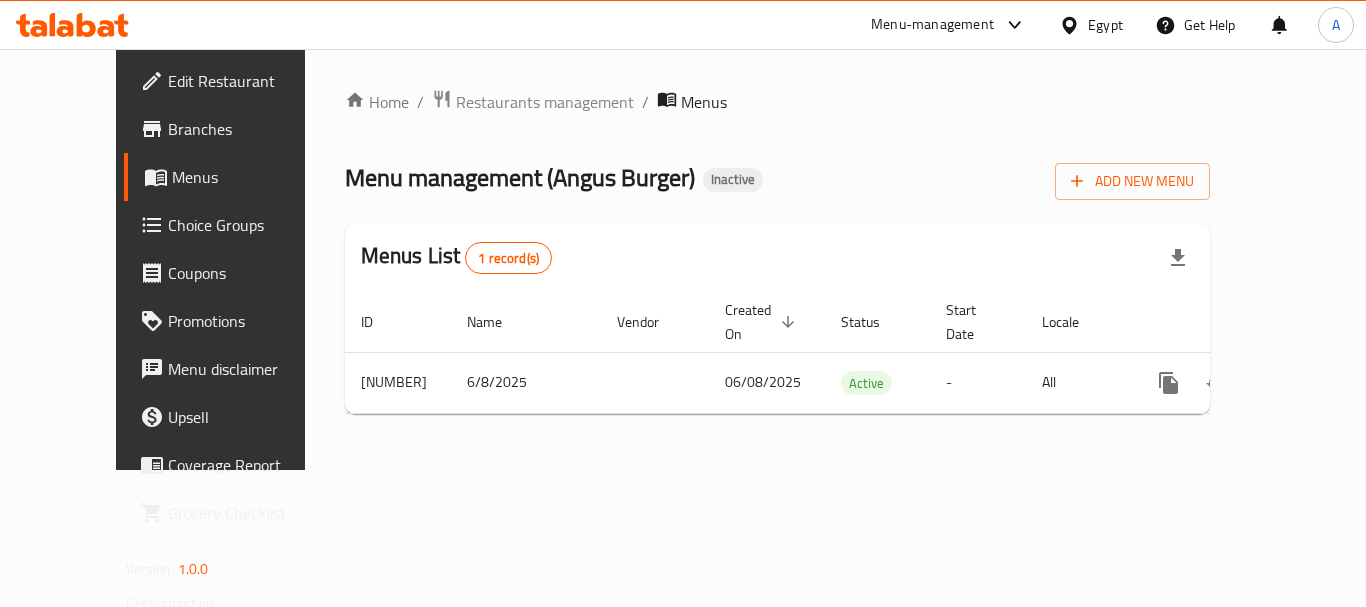 click 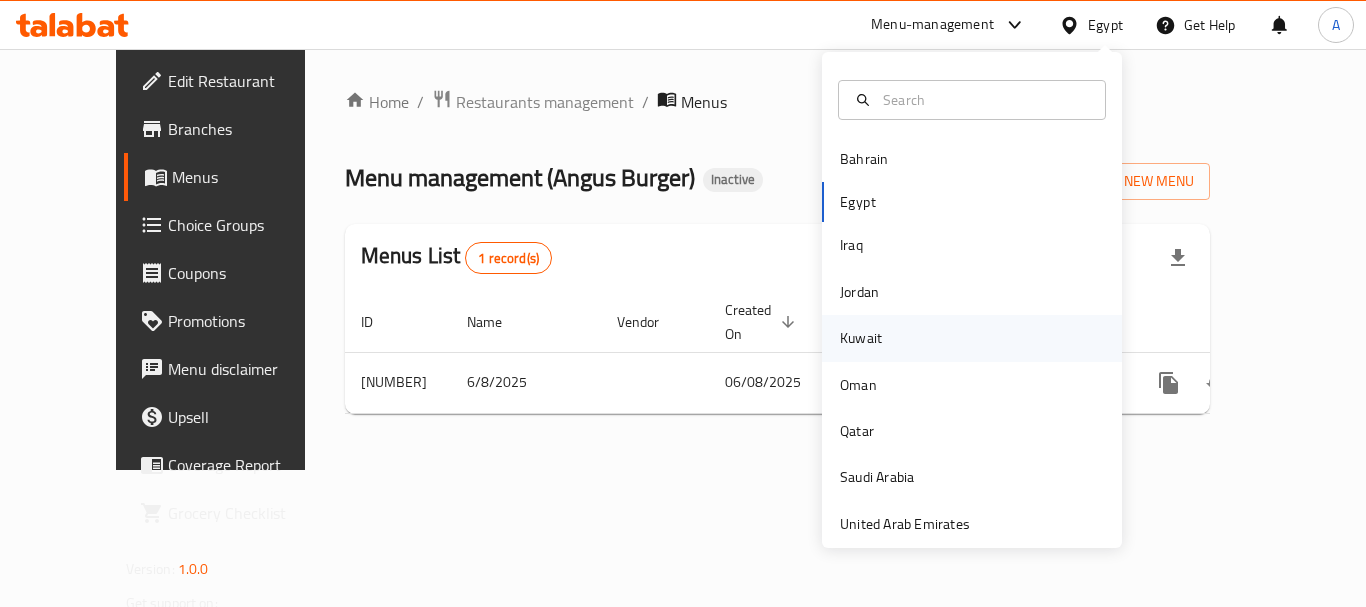 click on "Kuwait" at bounding box center [861, 338] 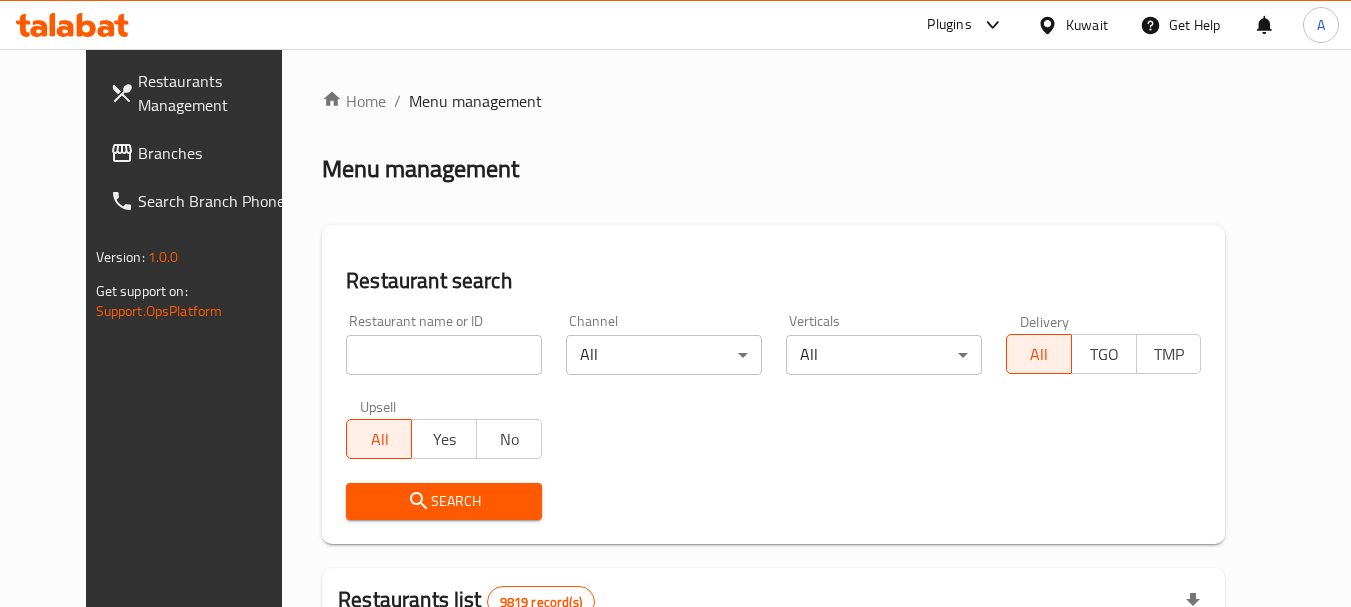 click on "Branches" at bounding box center [217, 153] 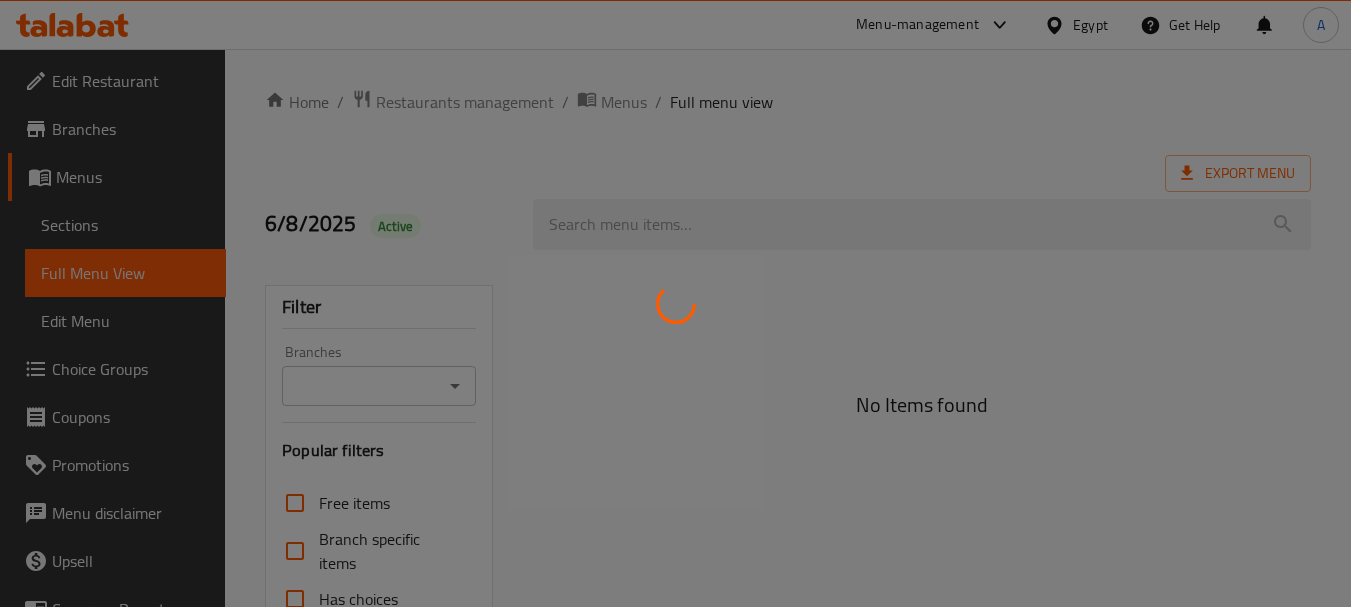 scroll, scrollTop: 0, scrollLeft: 0, axis: both 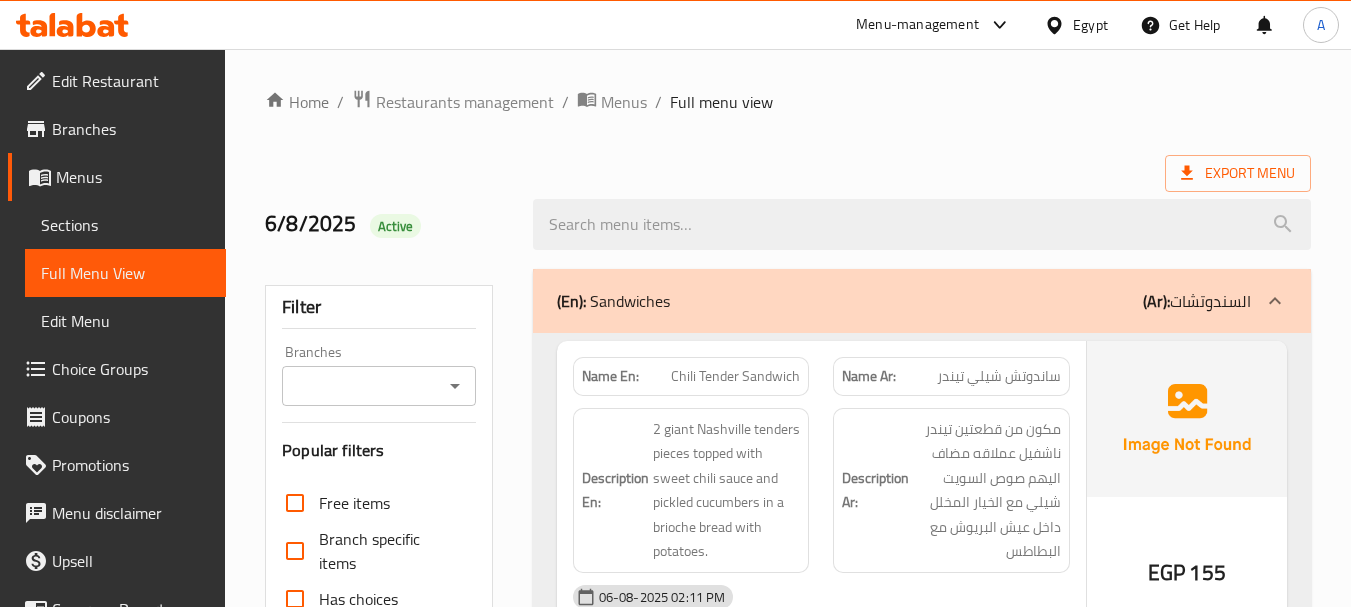 click on "Export Menu" at bounding box center [788, 173] 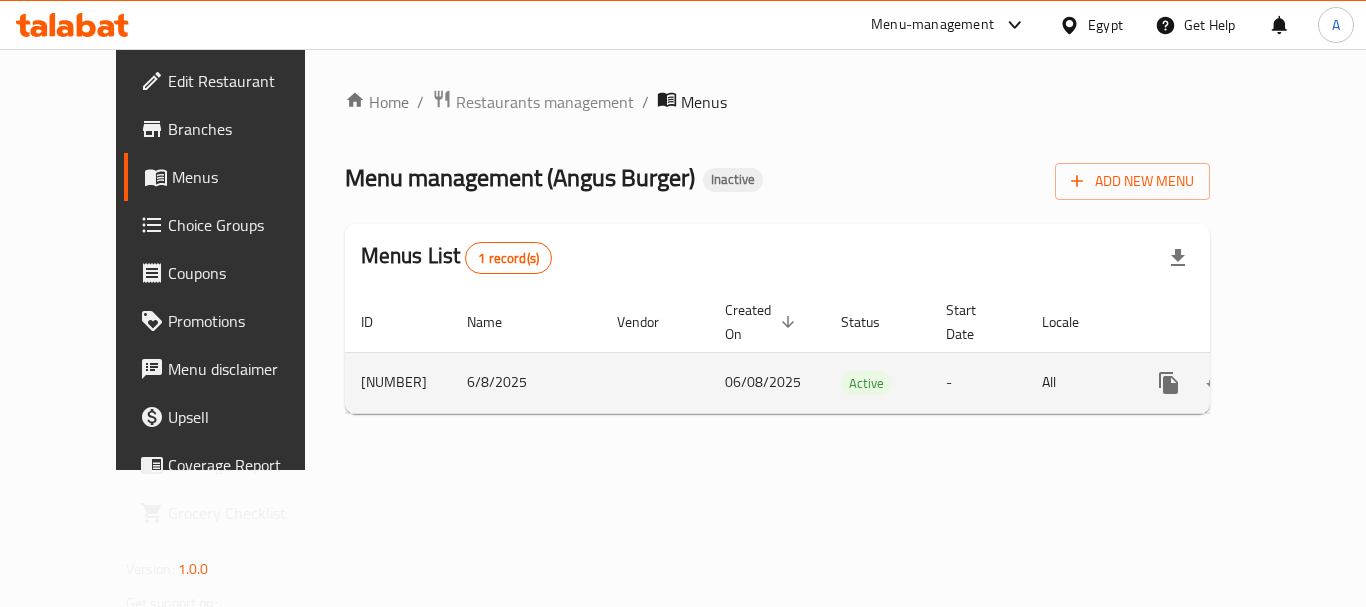click 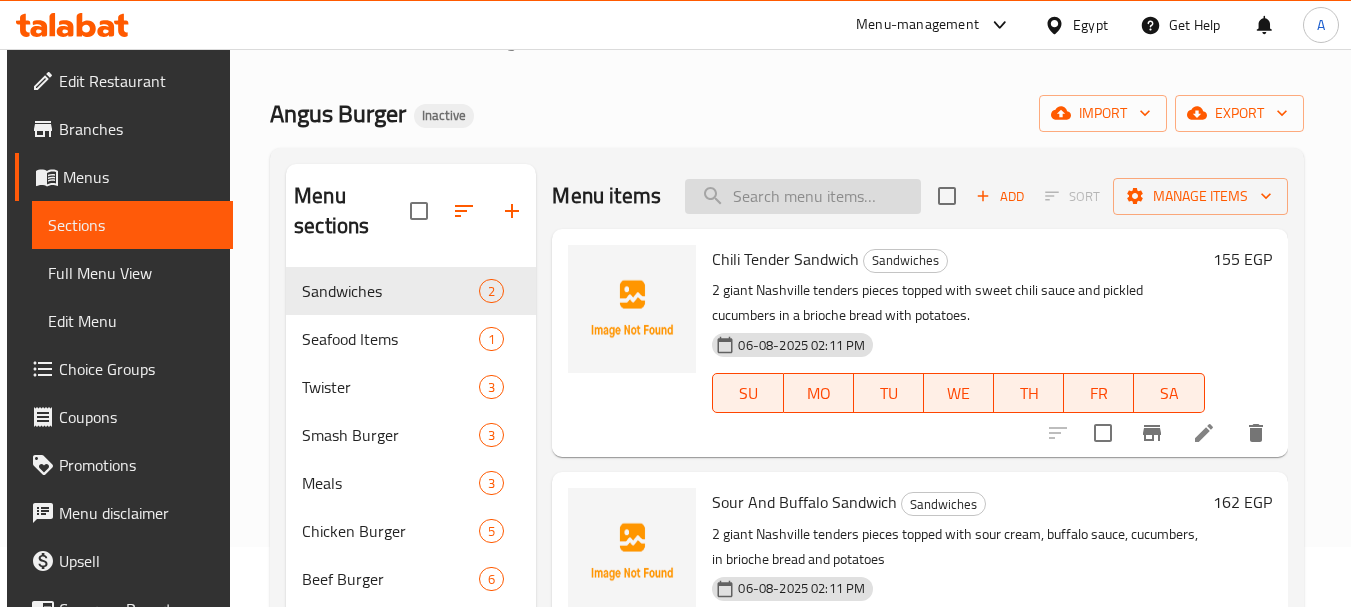 scroll, scrollTop: 0, scrollLeft: 0, axis: both 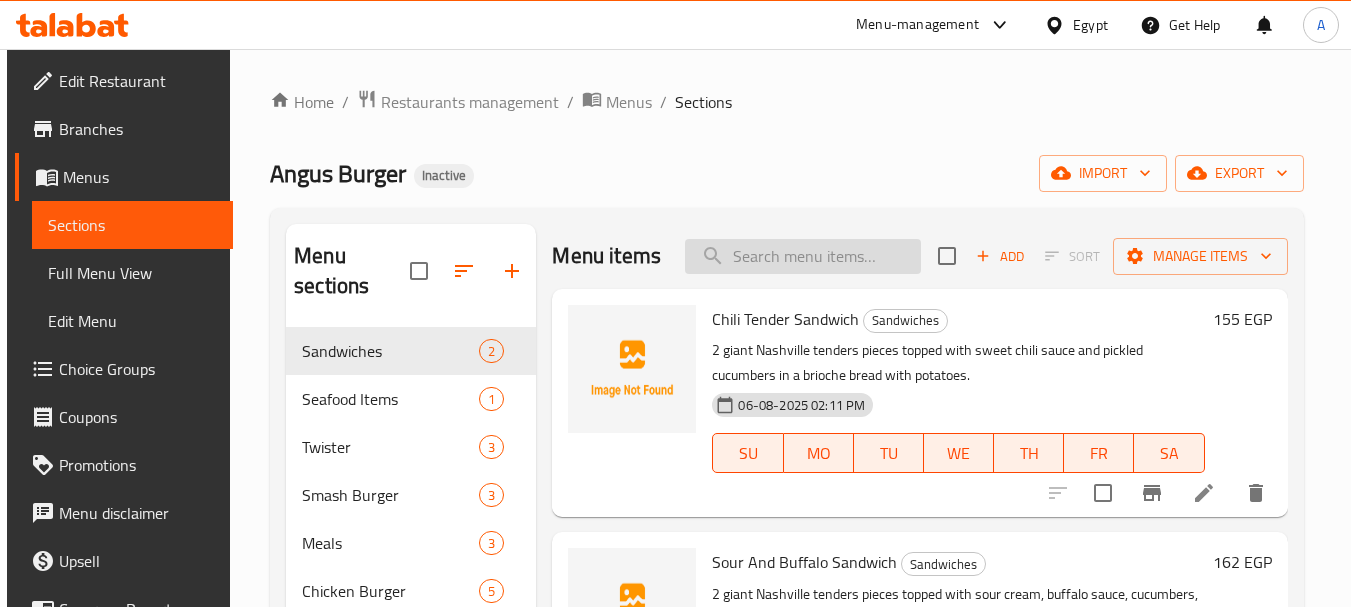 click at bounding box center [803, 256] 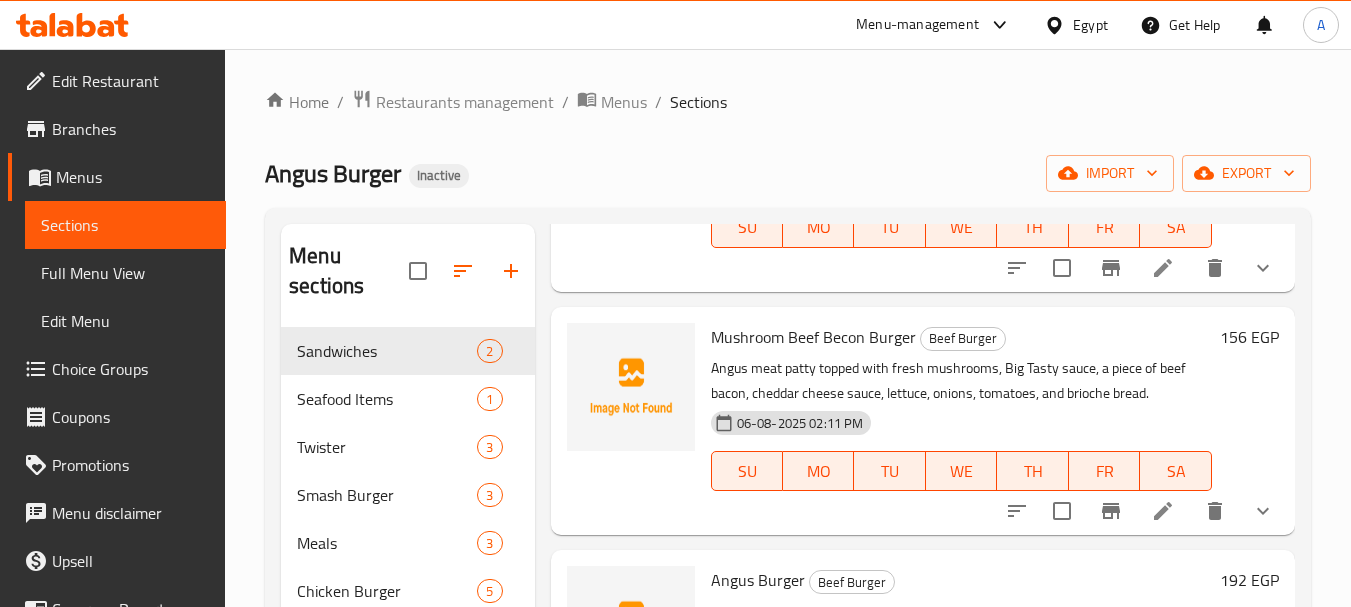 scroll, scrollTop: 532, scrollLeft: 0, axis: vertical 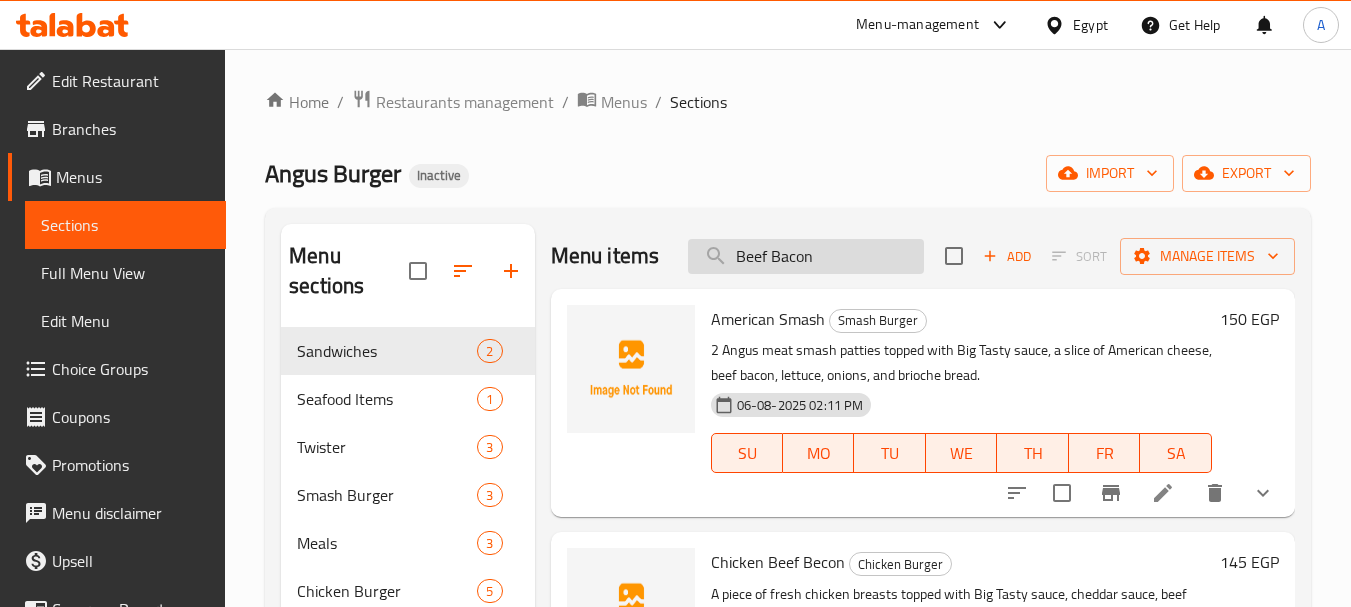 click on "Beef Bacon" at bounding box center (806, 256) 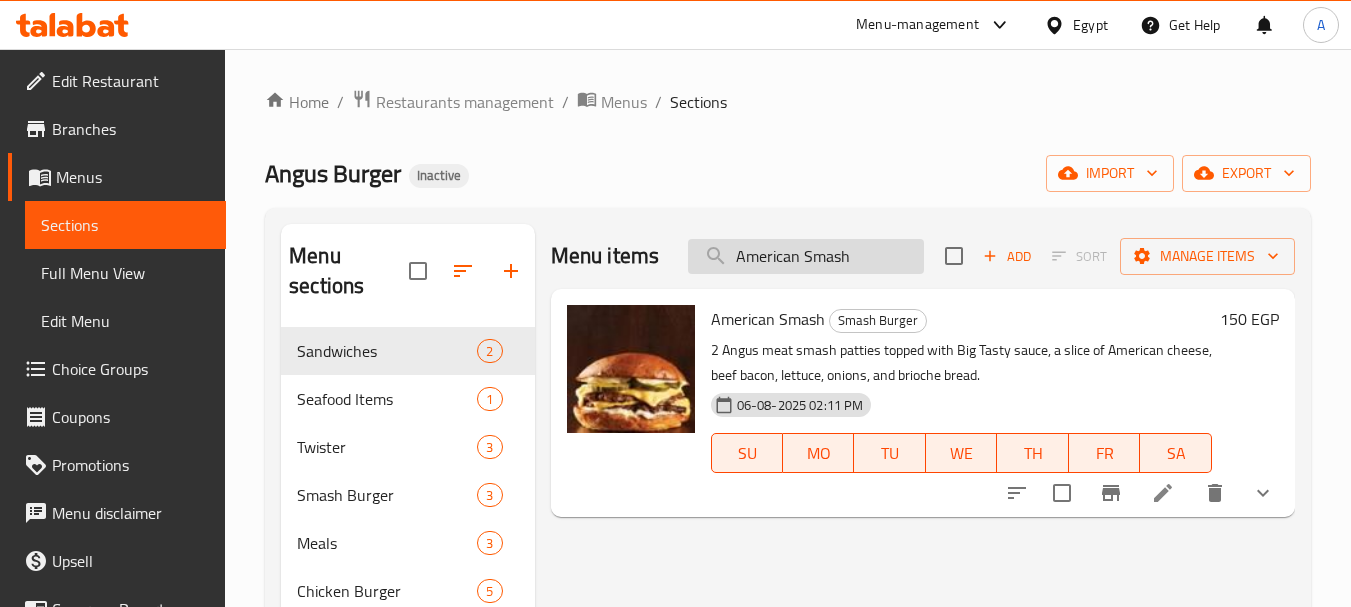 click on "American Smash" at bounding box center [806, 256] 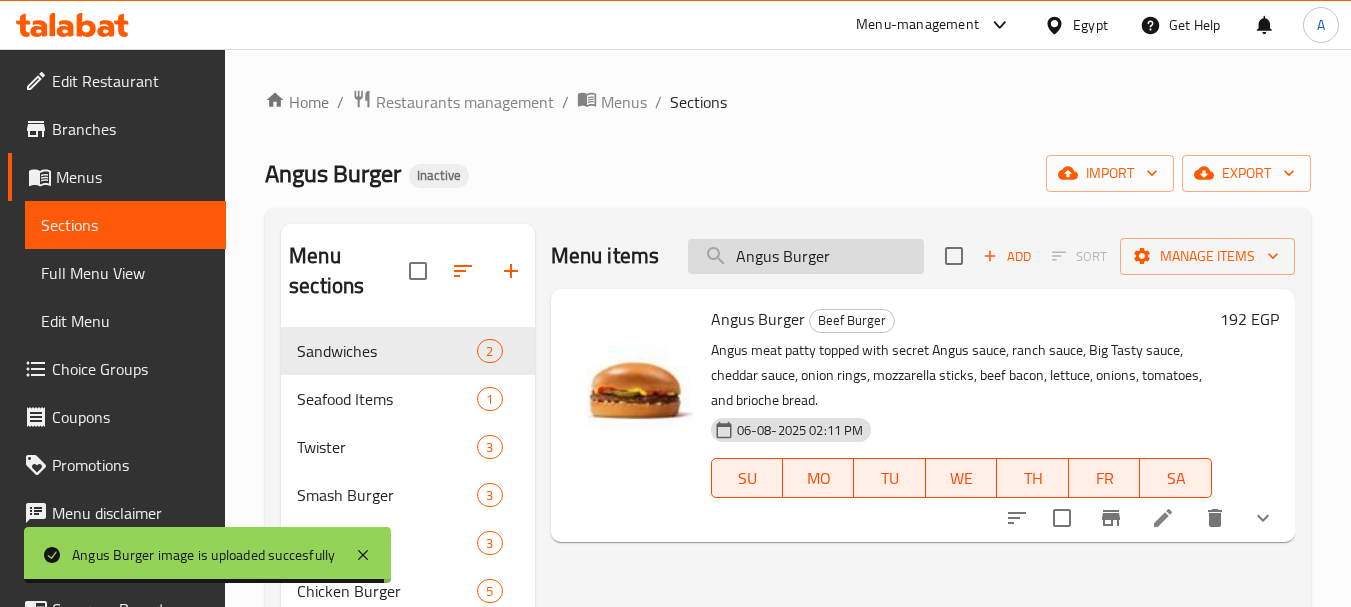 click on "Angus Burger" at bounding box center (806, 256) 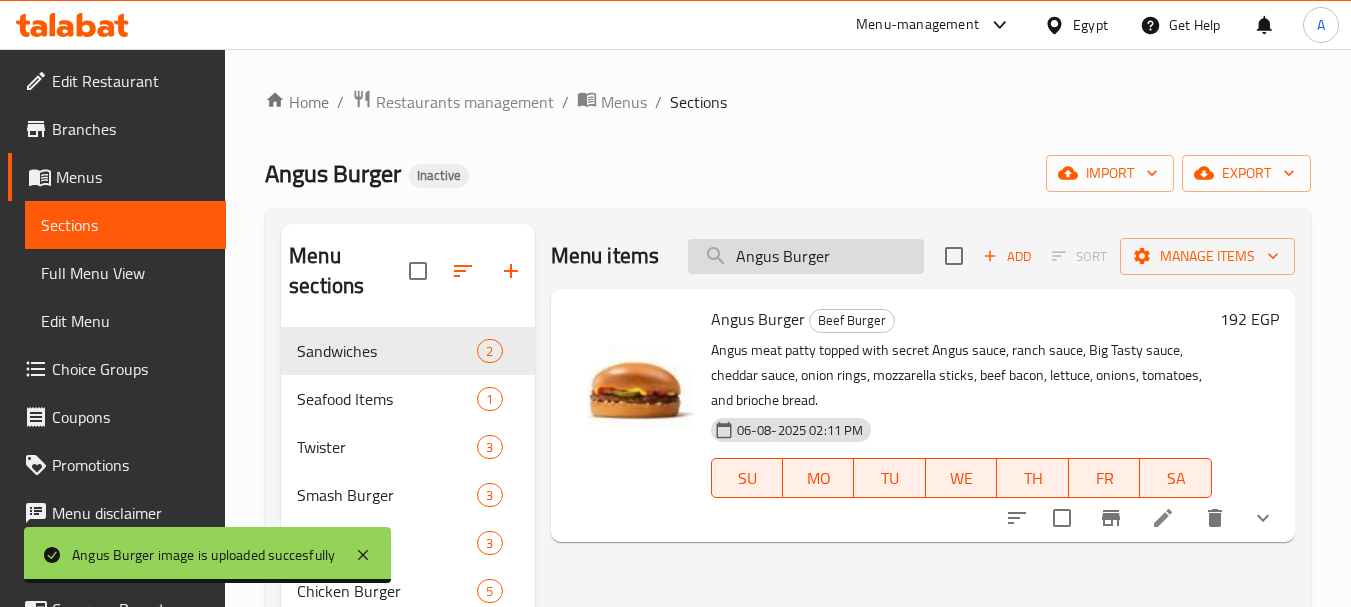 click on "Angus Burger" at bounding box center [806, 256] 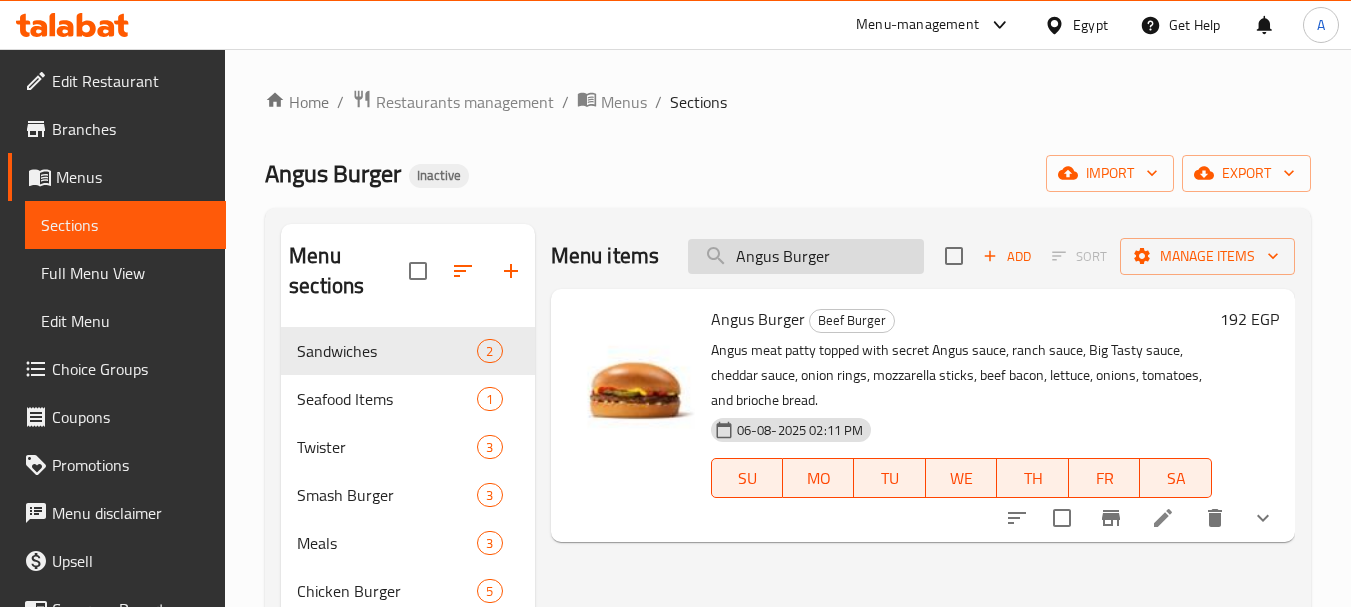 paste on "بافلو برجر" 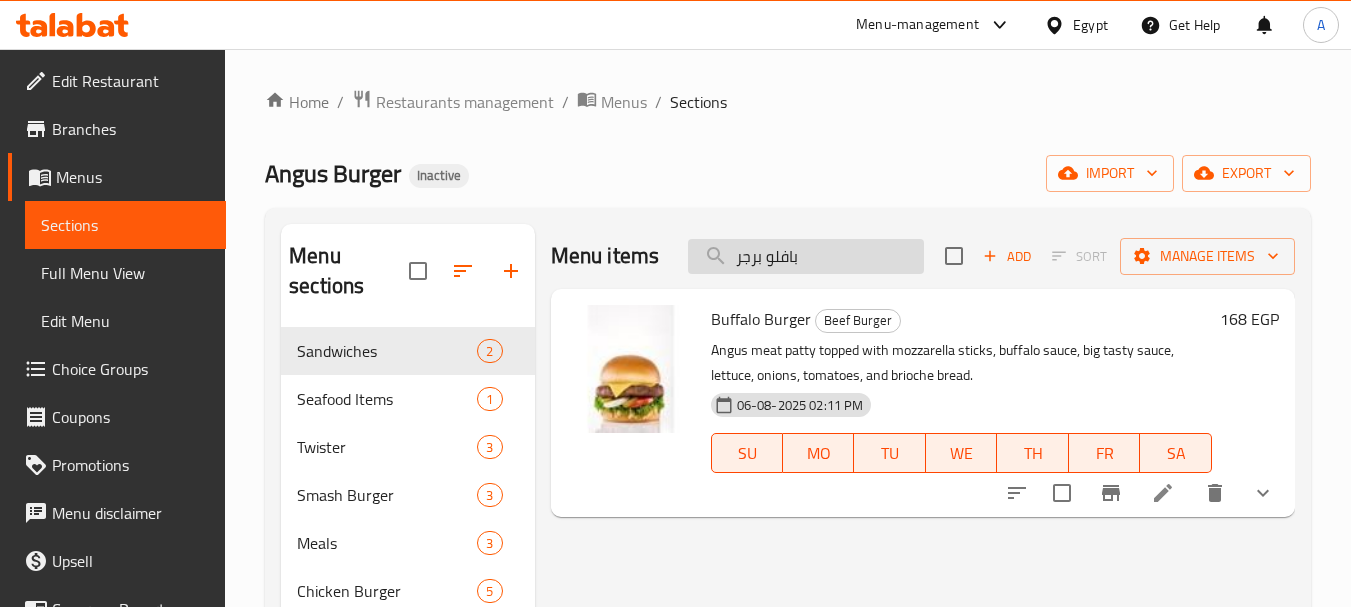 click on "بافلو برجر" at bounding box center (806, 256) 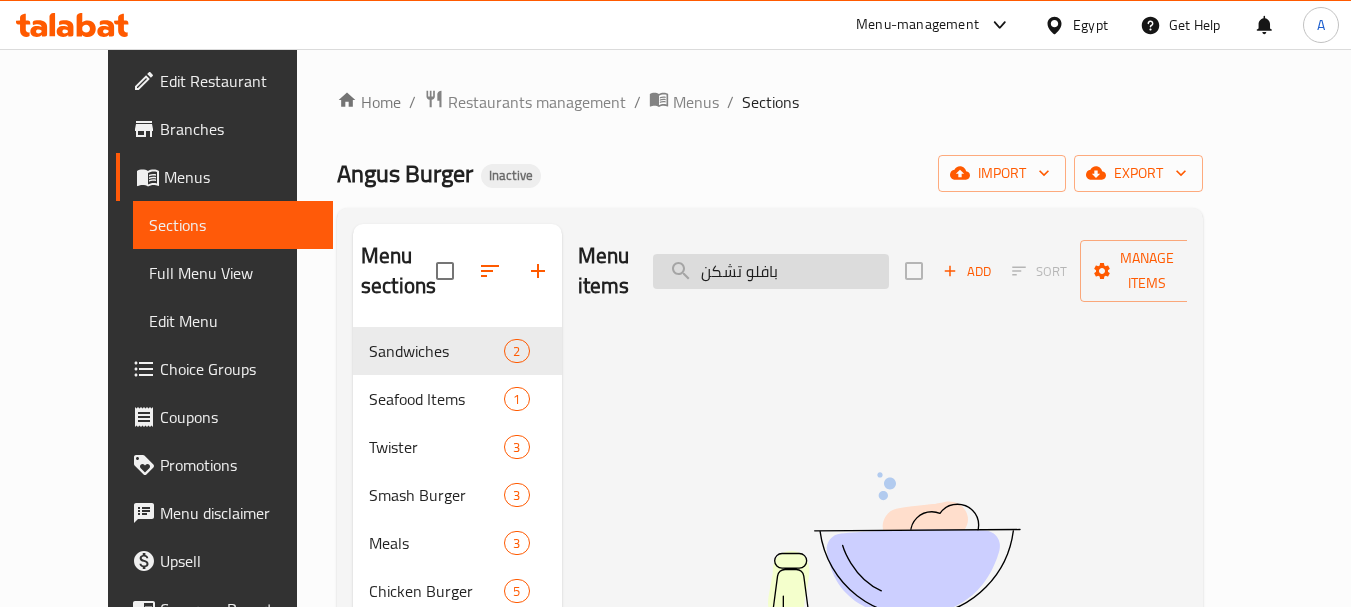 click on "بافلو تشكن" at bounding box center (771, 271) 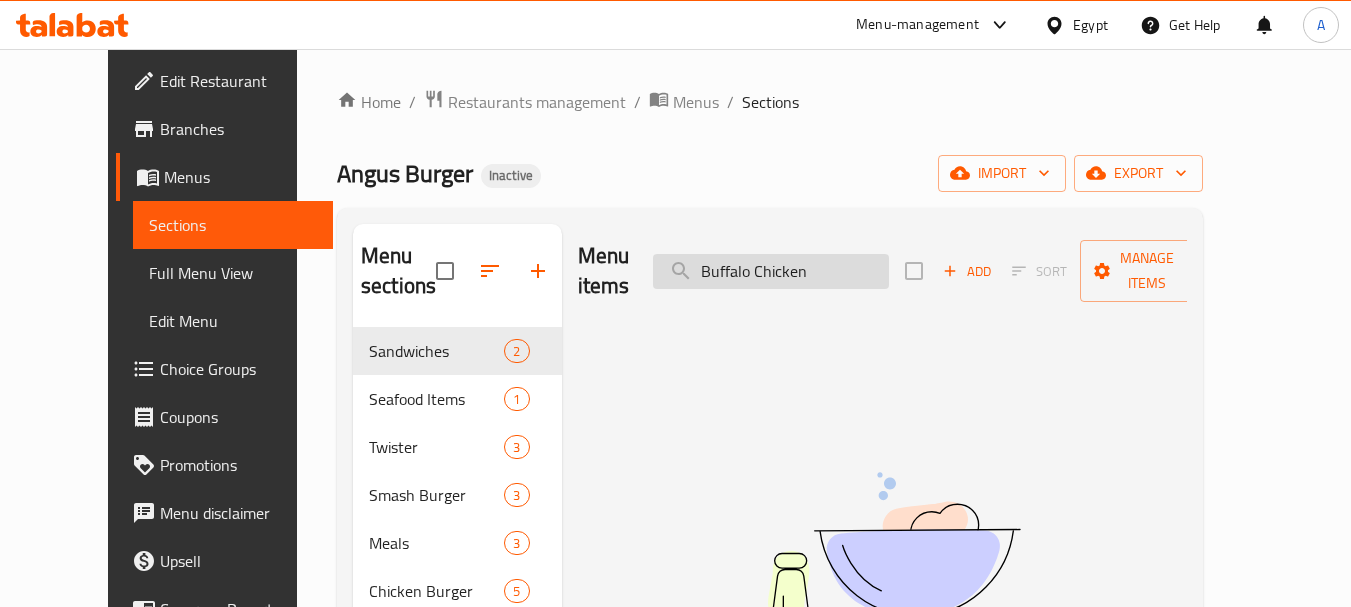 click on "Buffalo Chicken" at bounding box center [771, 271] 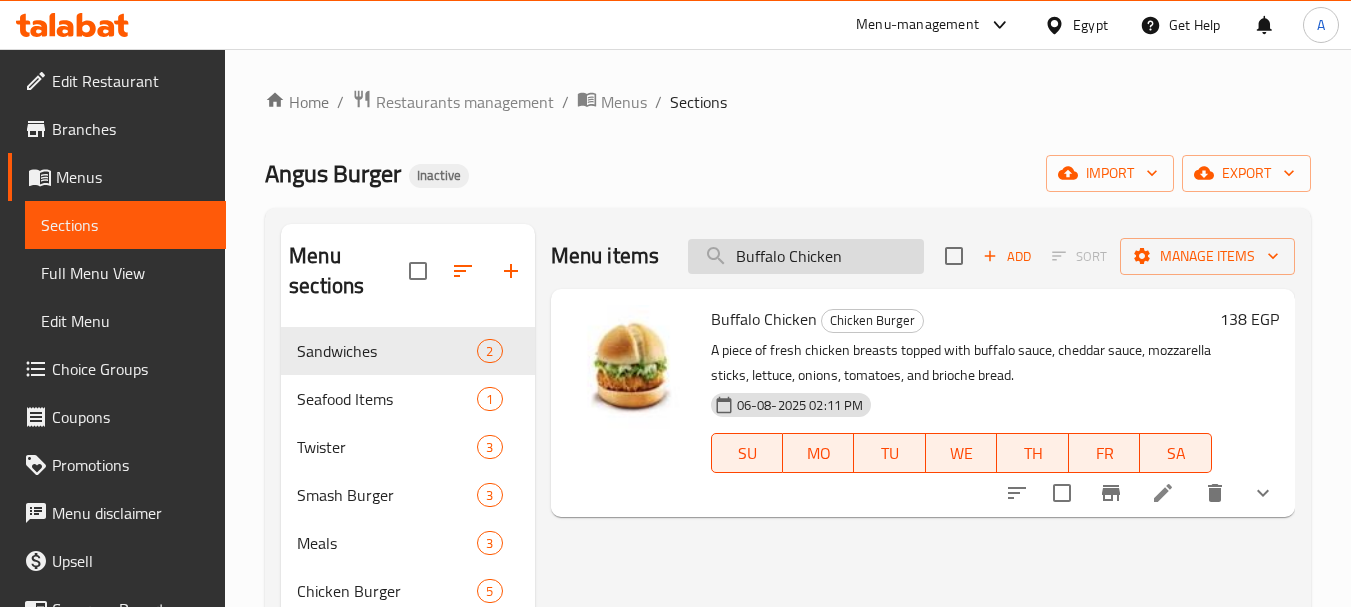 click on "Buffalo Chicken" at bounding box center (806, 256) 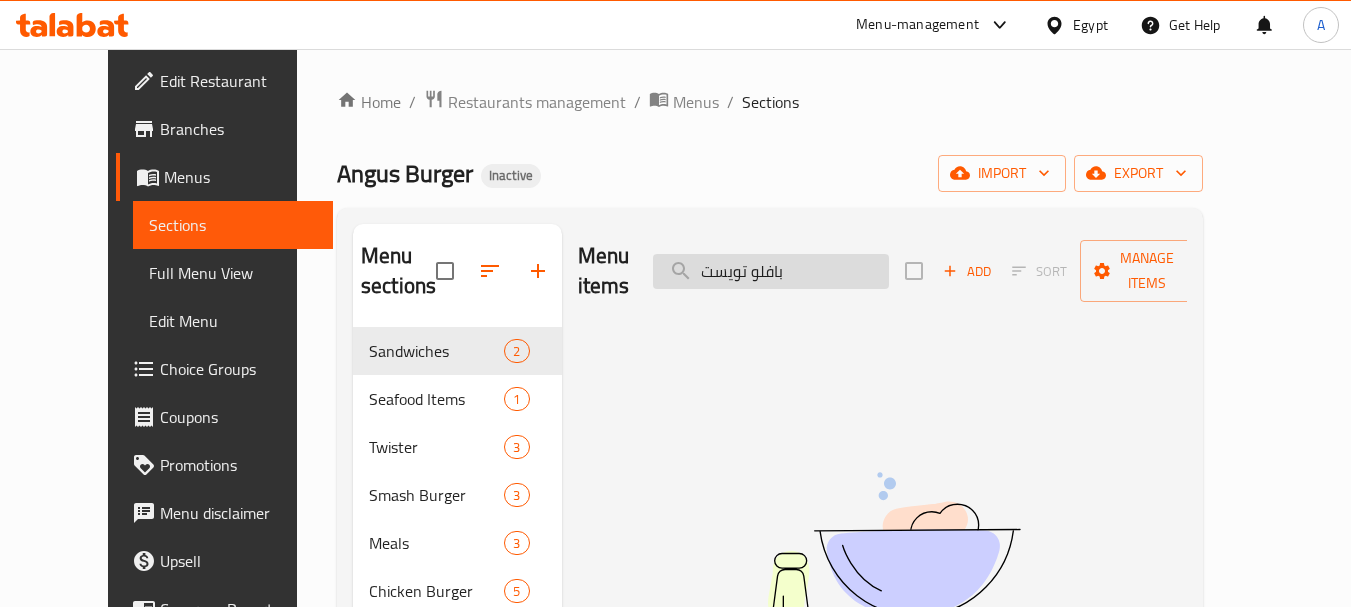 click on "بافلو تويست" at bounding box center (771, 271) 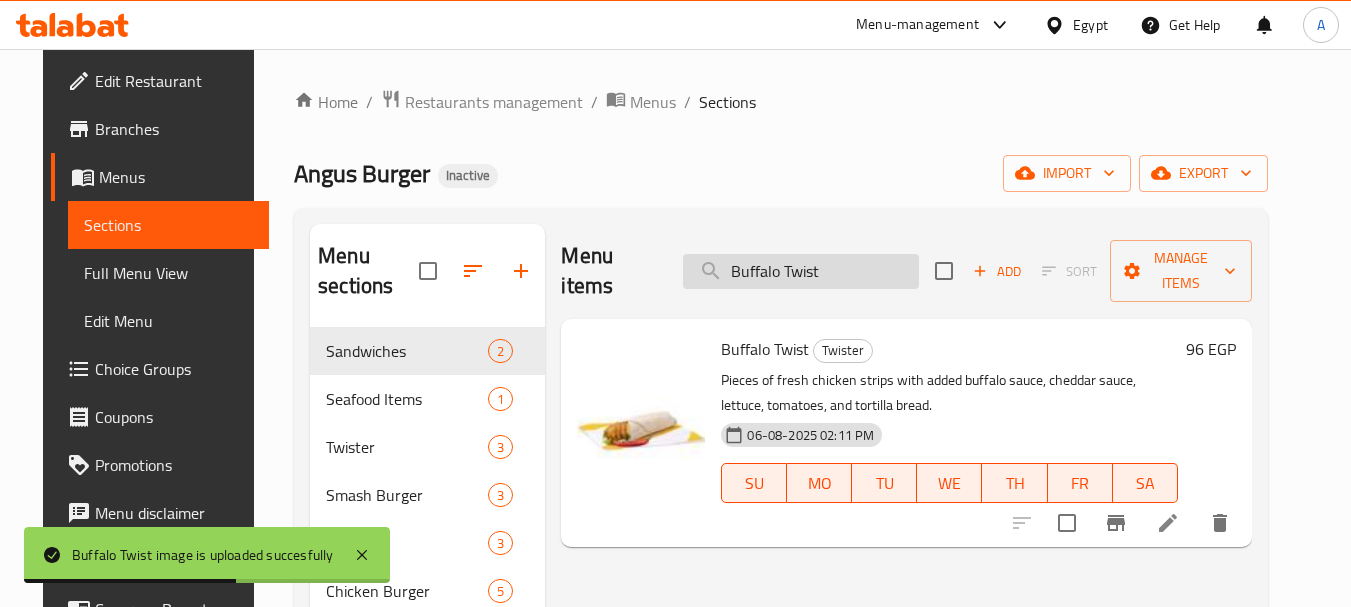 click on "Buffalo Twist" at bounding box center [801, 271] 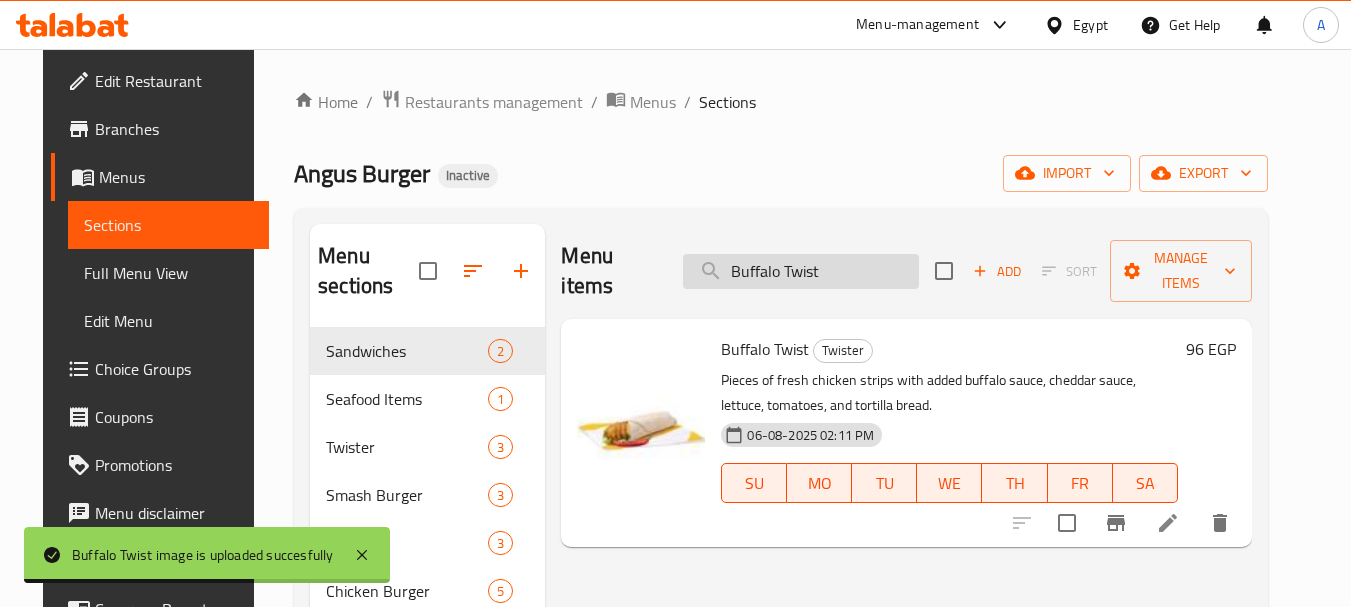 click on "Buffalo Twist" at bounding box center (801, 271) 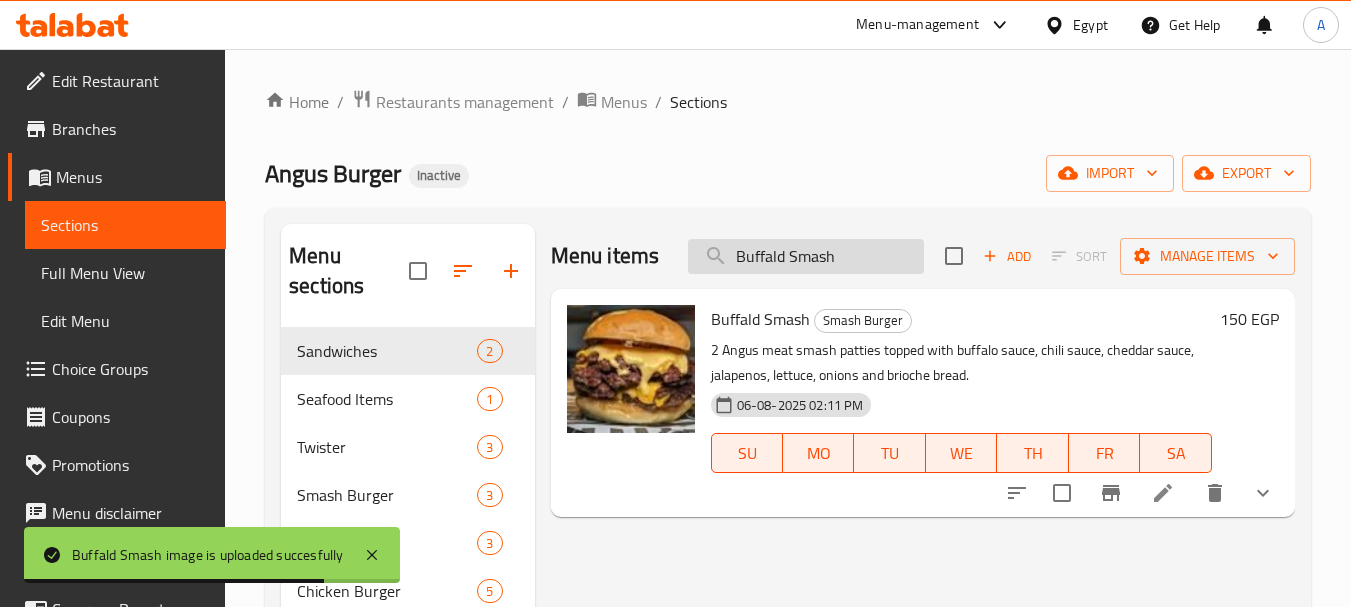 click on "Buffald Smash" at bounding box center (806, 256) 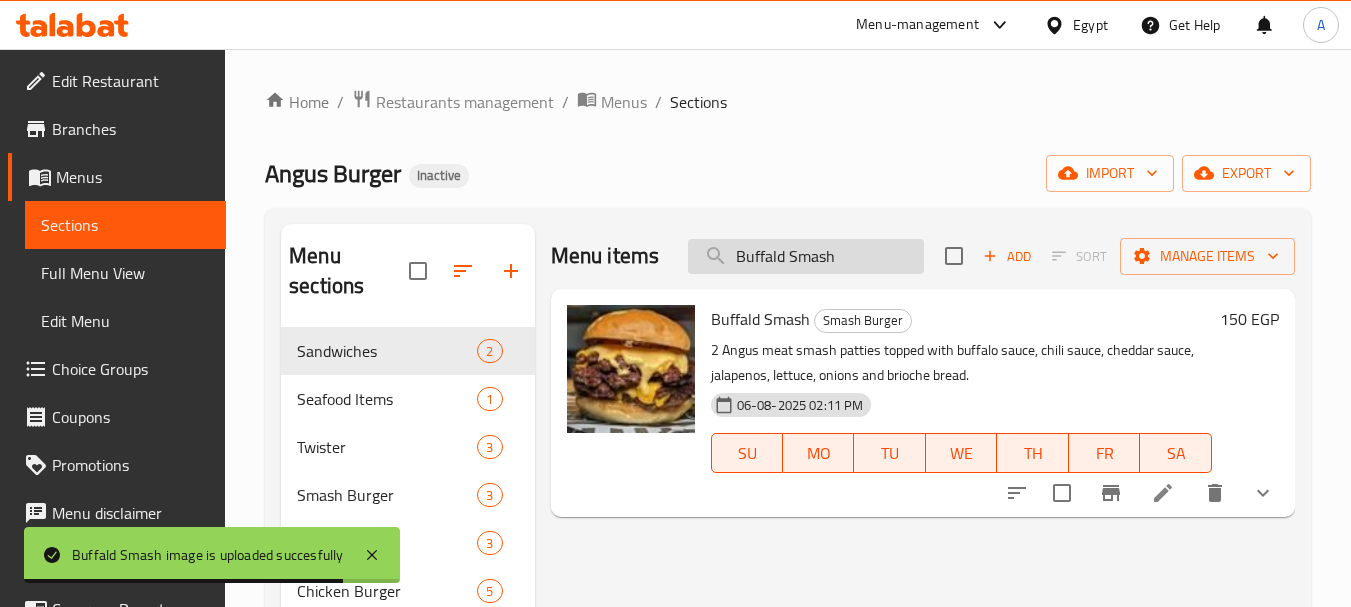click on "Buffald Smash" at bounding box center [806, 256] 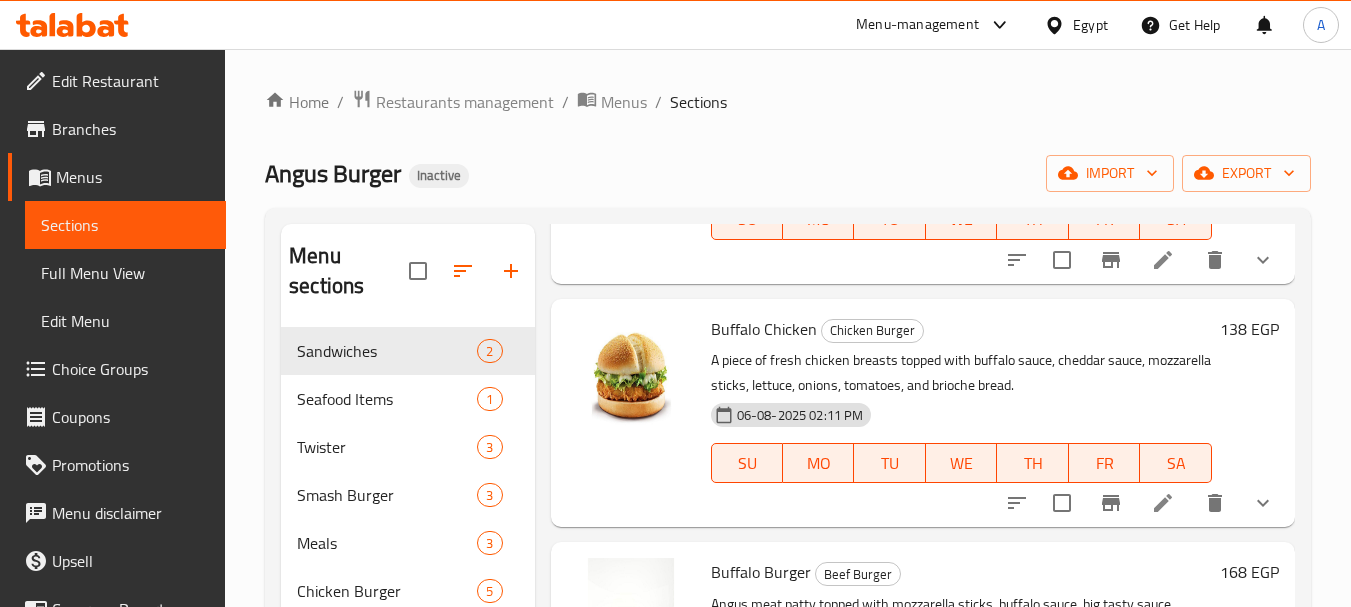 scroll, scrollTop: 994, scrollLeft: 0, axis: vertical 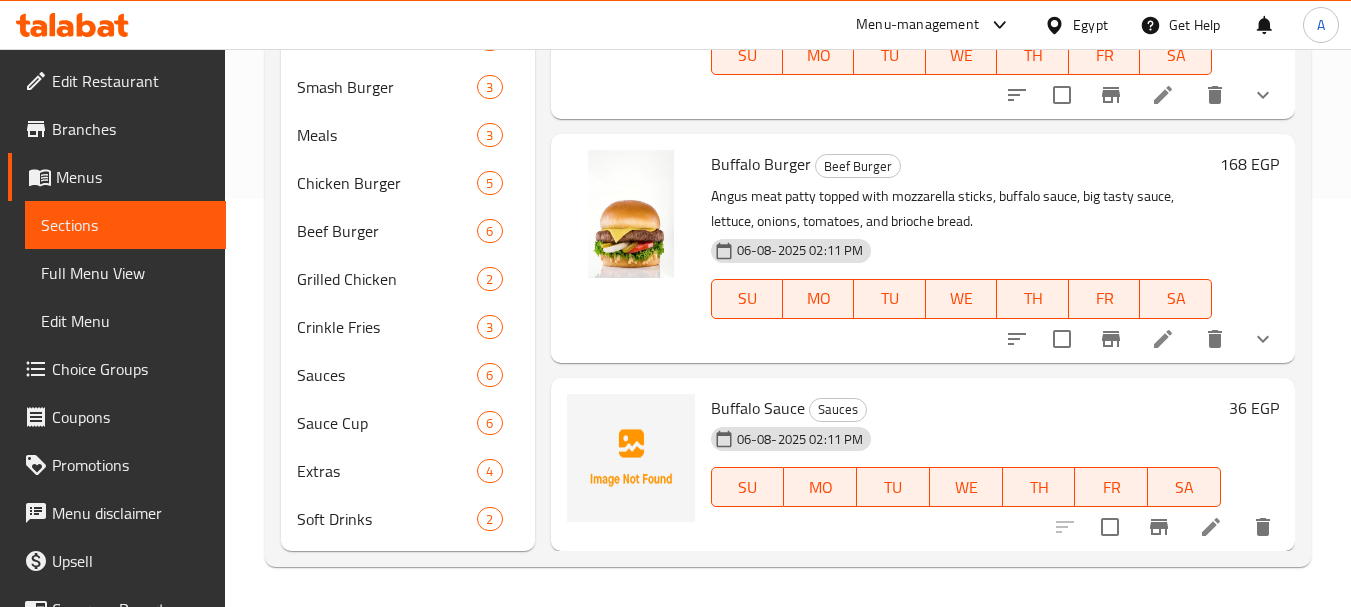 type on "Buffalo Sauce" 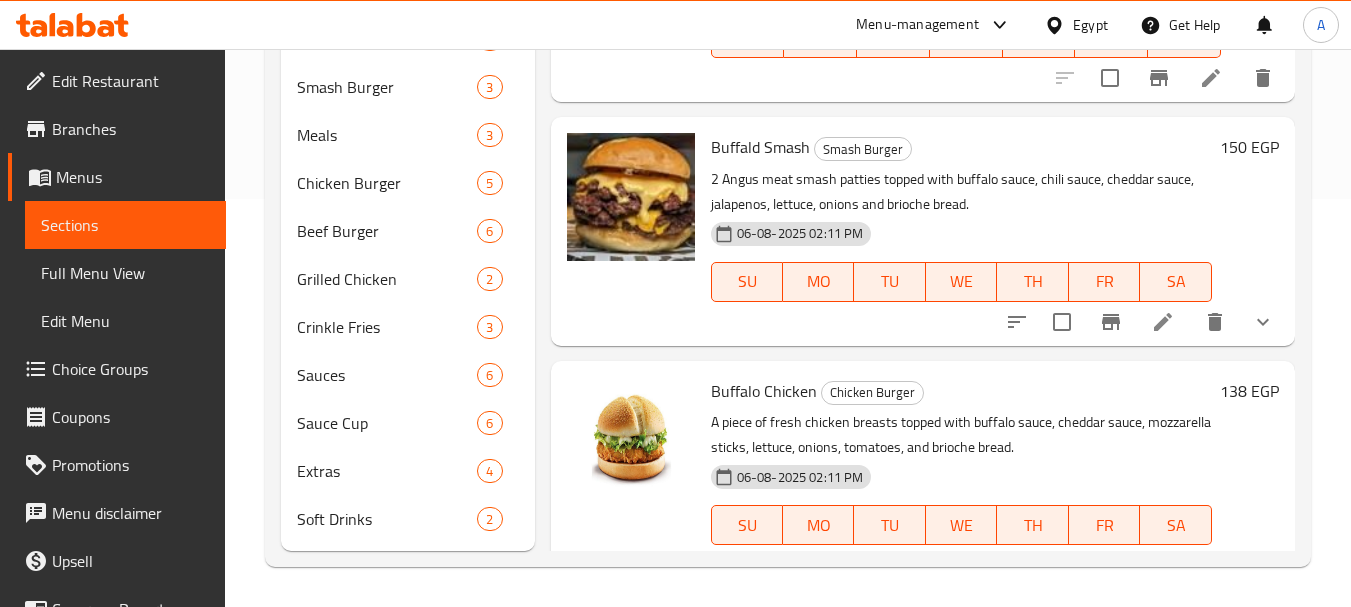scroll, scrollTop: 0, scrollLeft: 0, axis: both 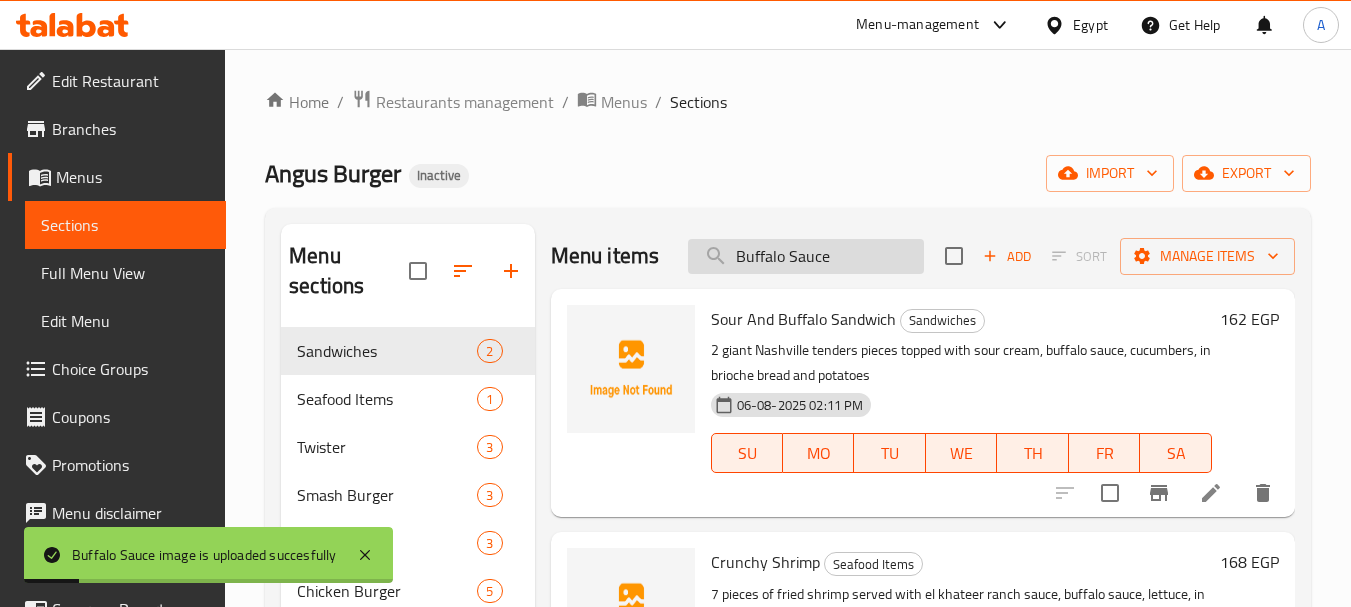 click on "Buffalo Sauce" at bounding box center (806, 256) 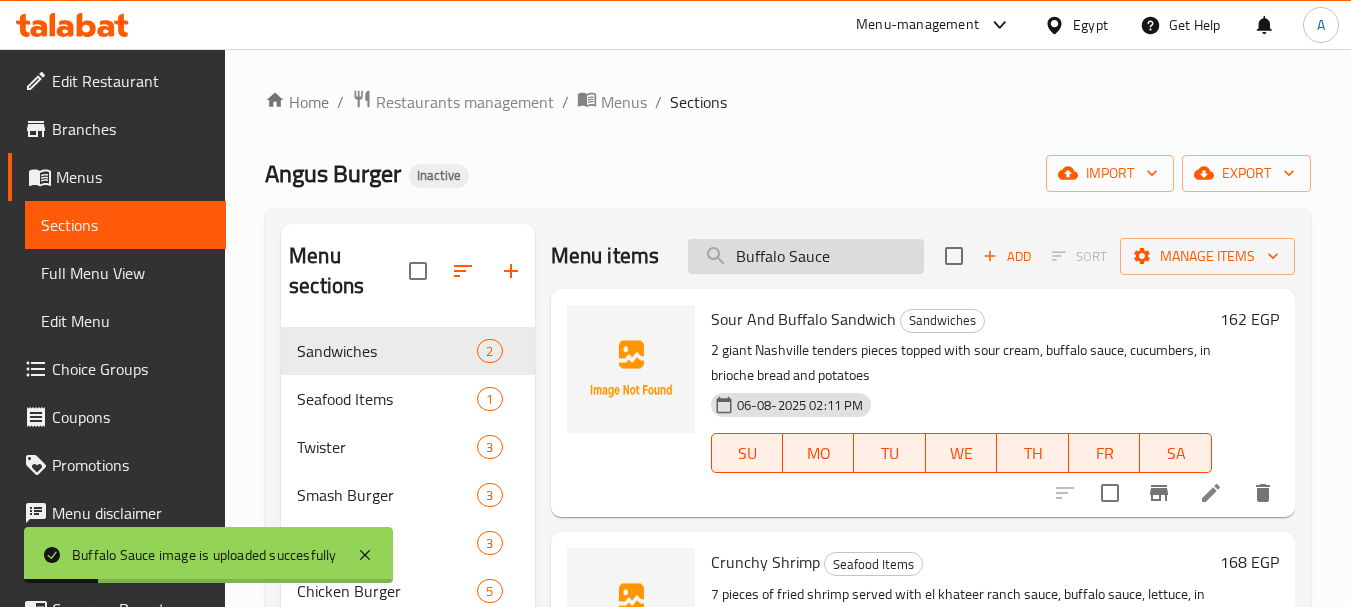 click on "Buffalo Sauce" at bounding box center [806, 256] 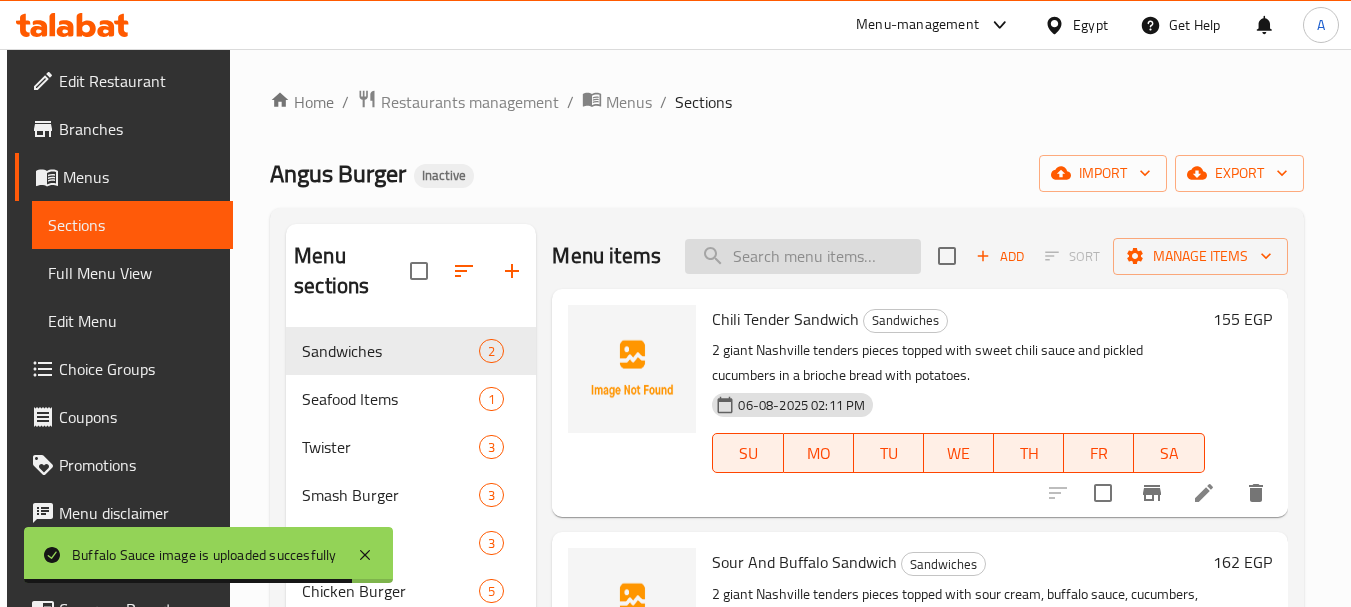 click at bounding box center (803, 256) 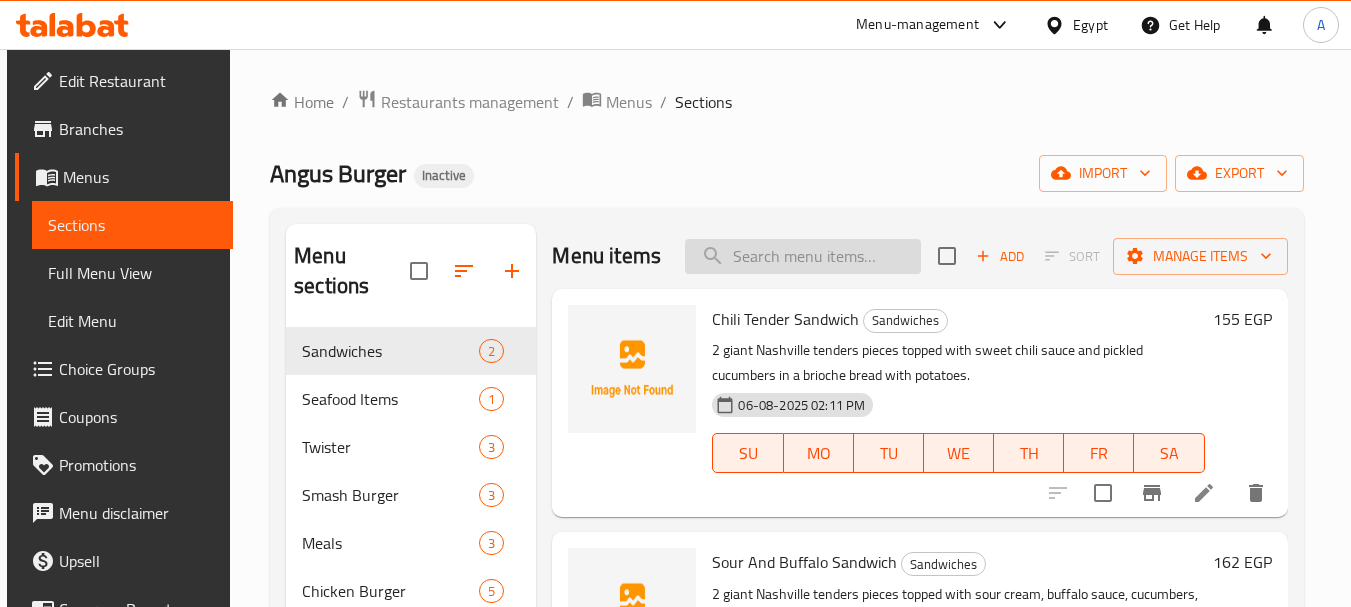 click at bounding box center (803, 256) 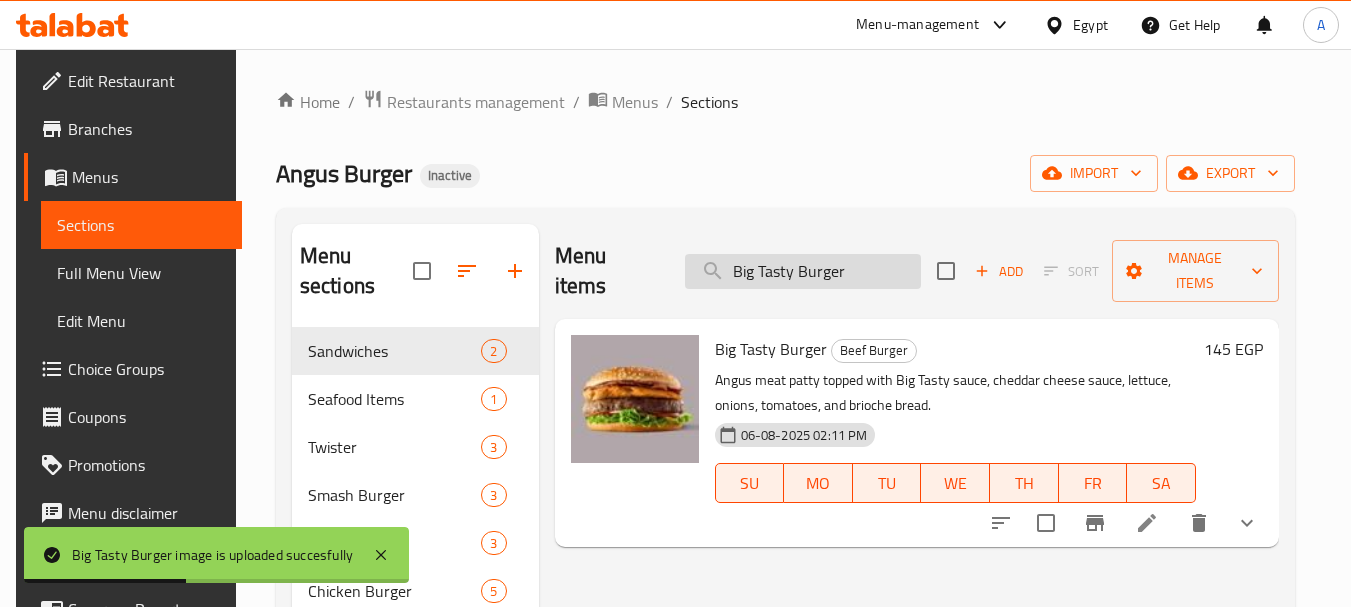 click on "Big Tasty Burger" at bounding box center [803, 271] 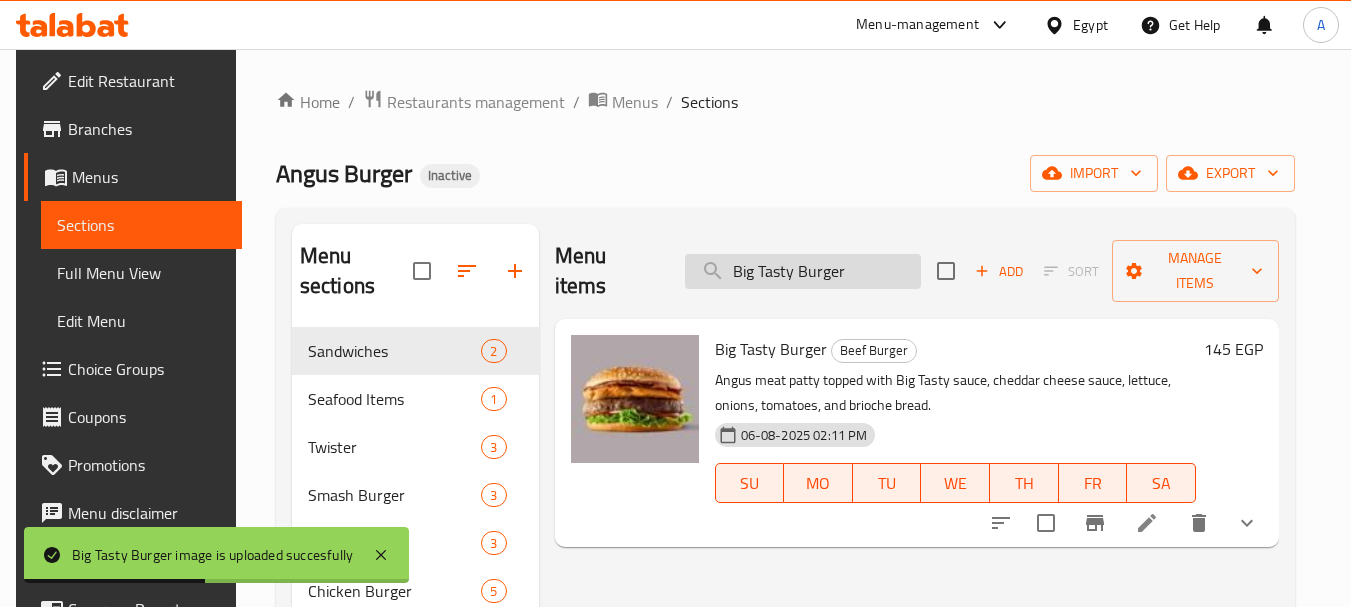 click on "Big Tasty Burger" at bounding box center [803, 271] 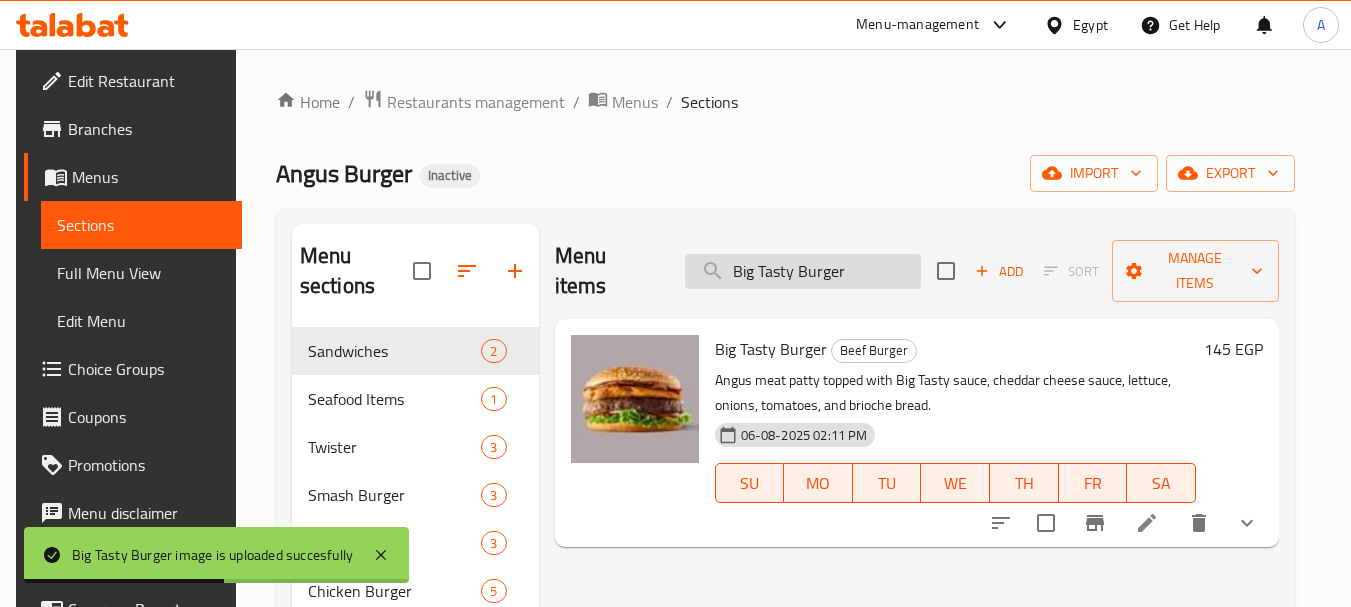 click on "Big Tasty Burger" at bounding box center (803, 271) 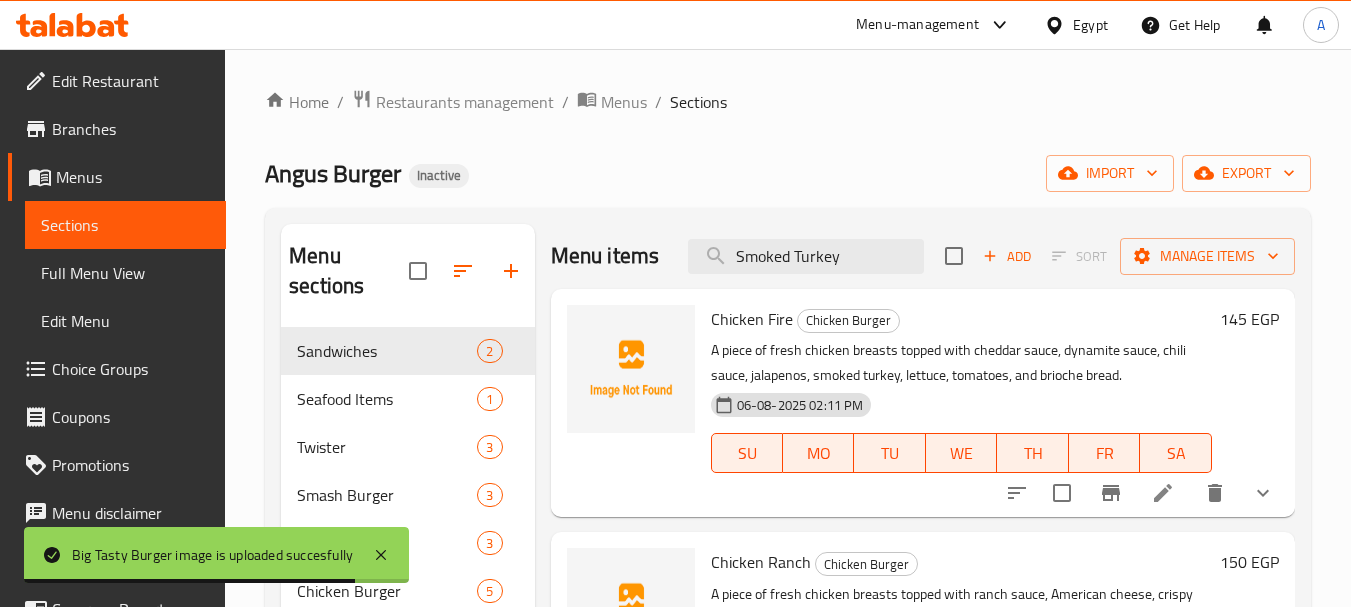scroll, scrollTop: 20, scrollLeft: 0, axis: vertical 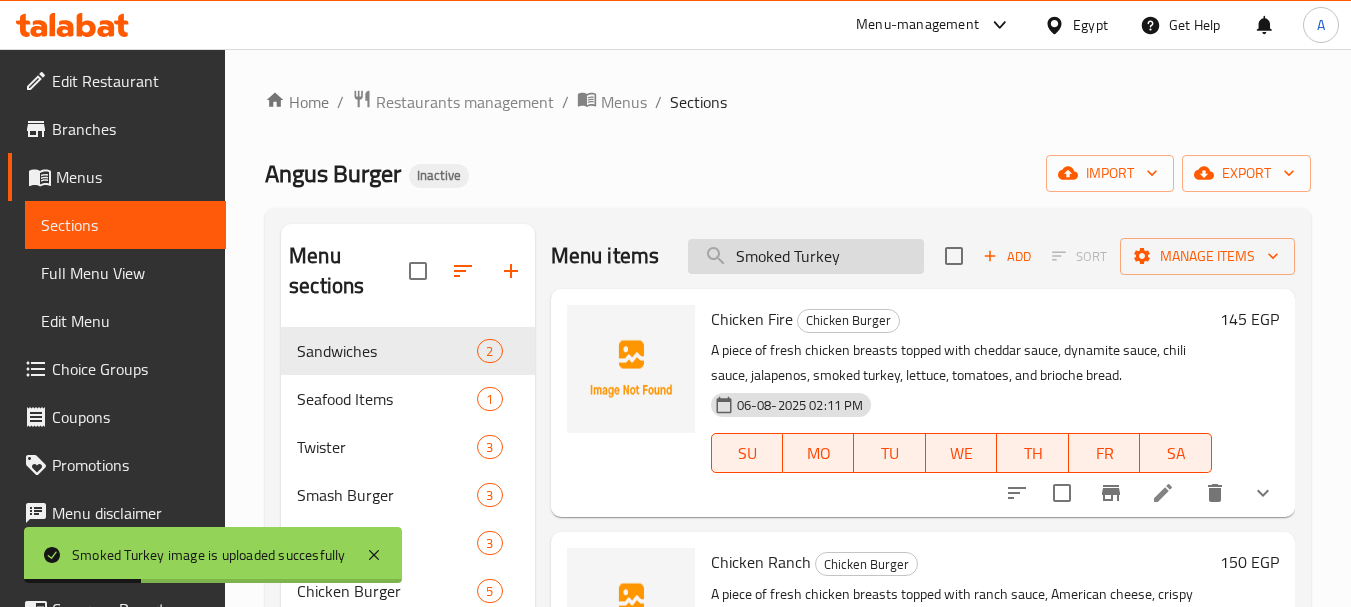 click on "Smoked Turkey" at bounding box center [806, 256] 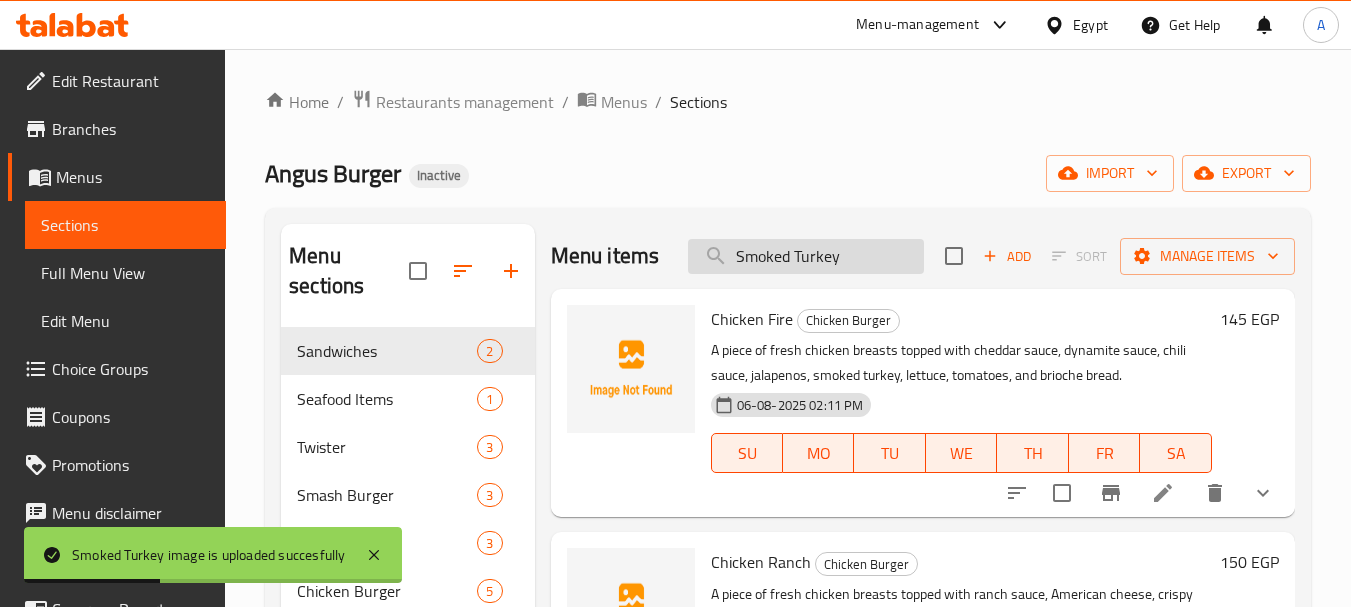click on "Smoked Turkey" at bounding box center (806, 256) 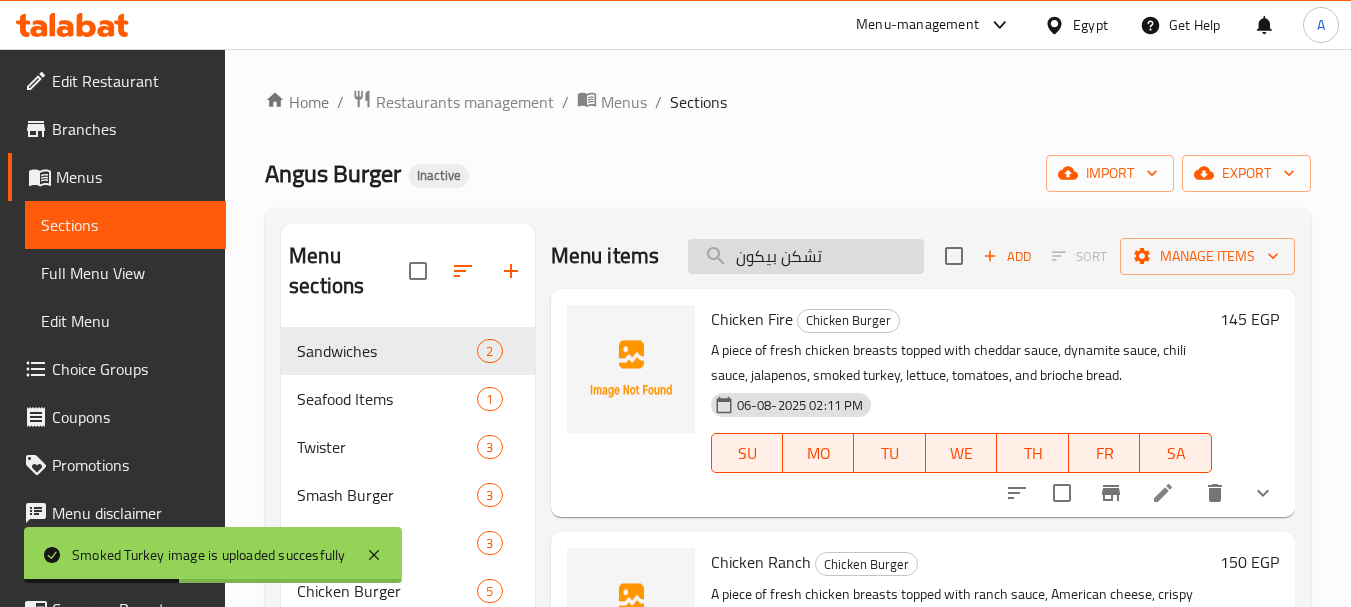click on "تشكن بيكون" at bounding box center [806, 256] 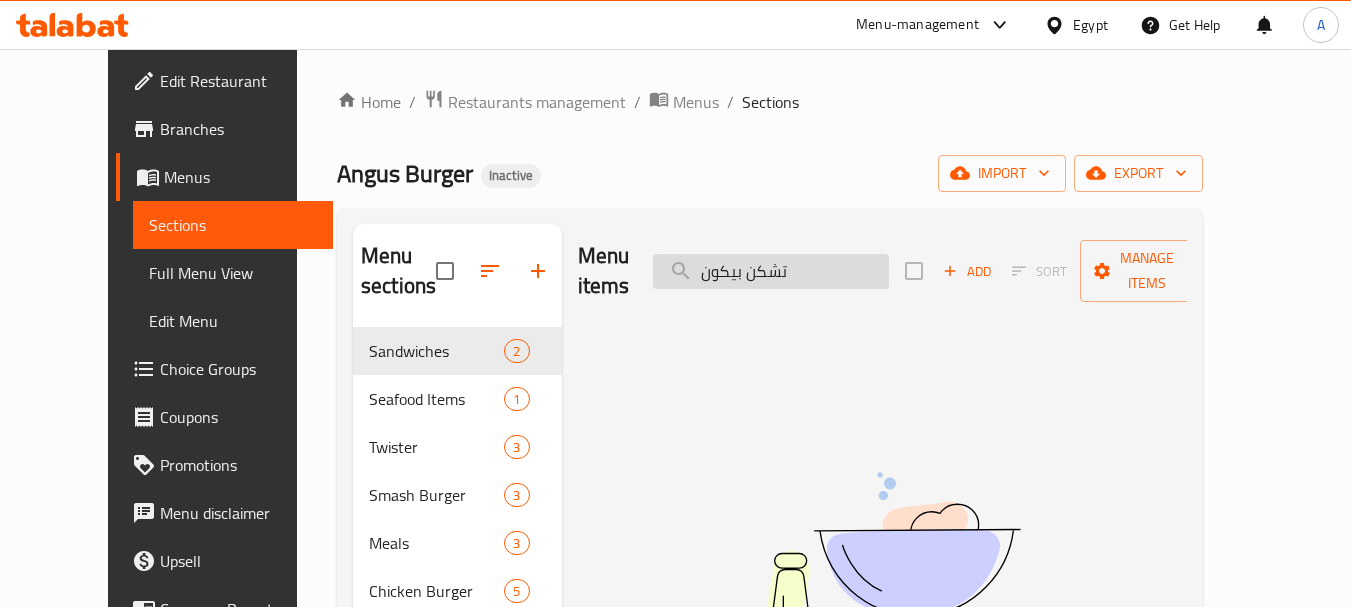 click on "تشكن بيكون" at bounding box center [771, 271] 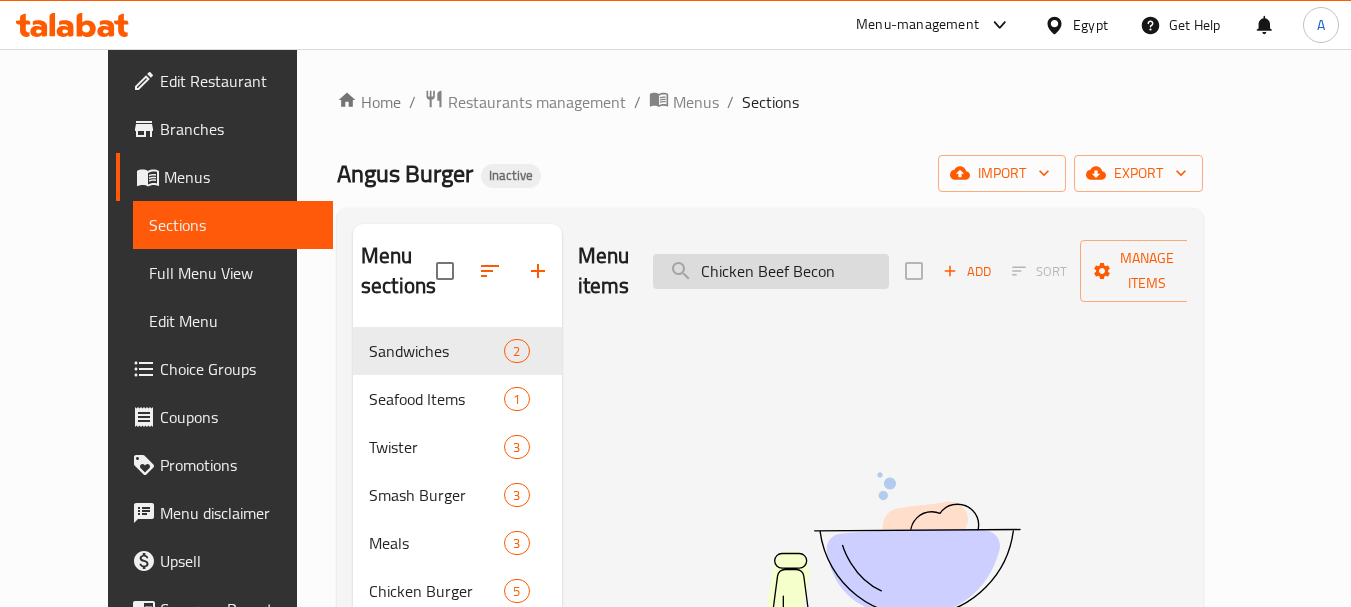 click on "Chicken Beef Becon" at bounding box center (771, 271) 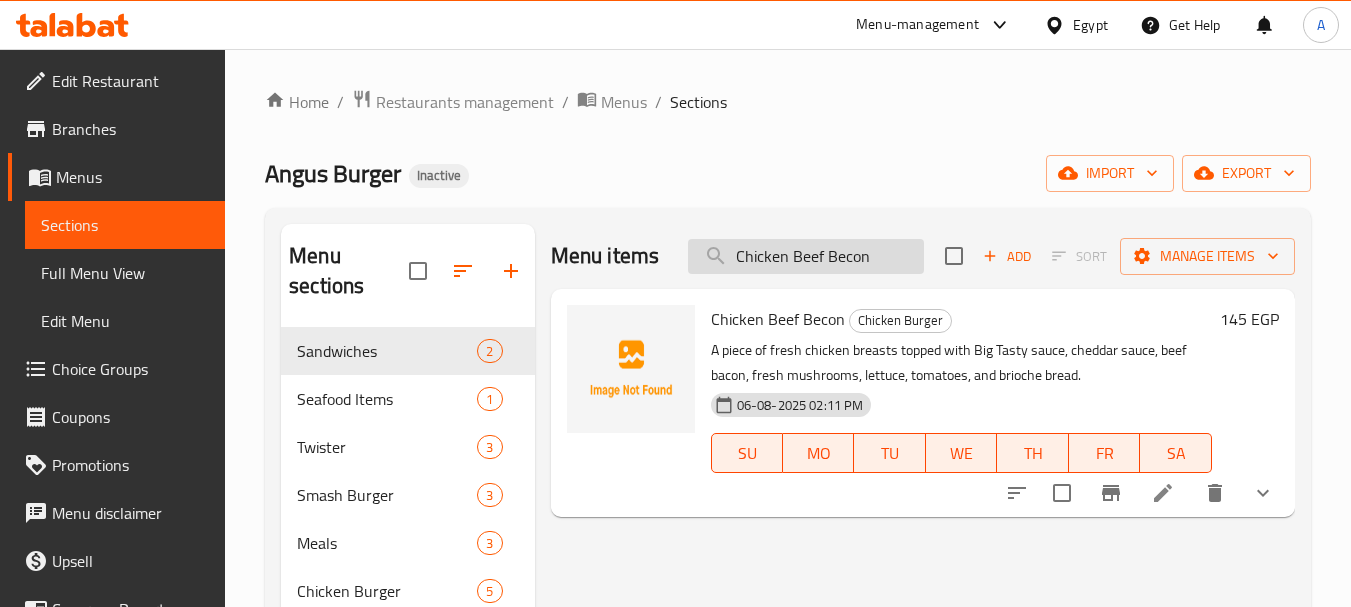 click on "Chicken Beef Becon" at bounding box center (806, 256) 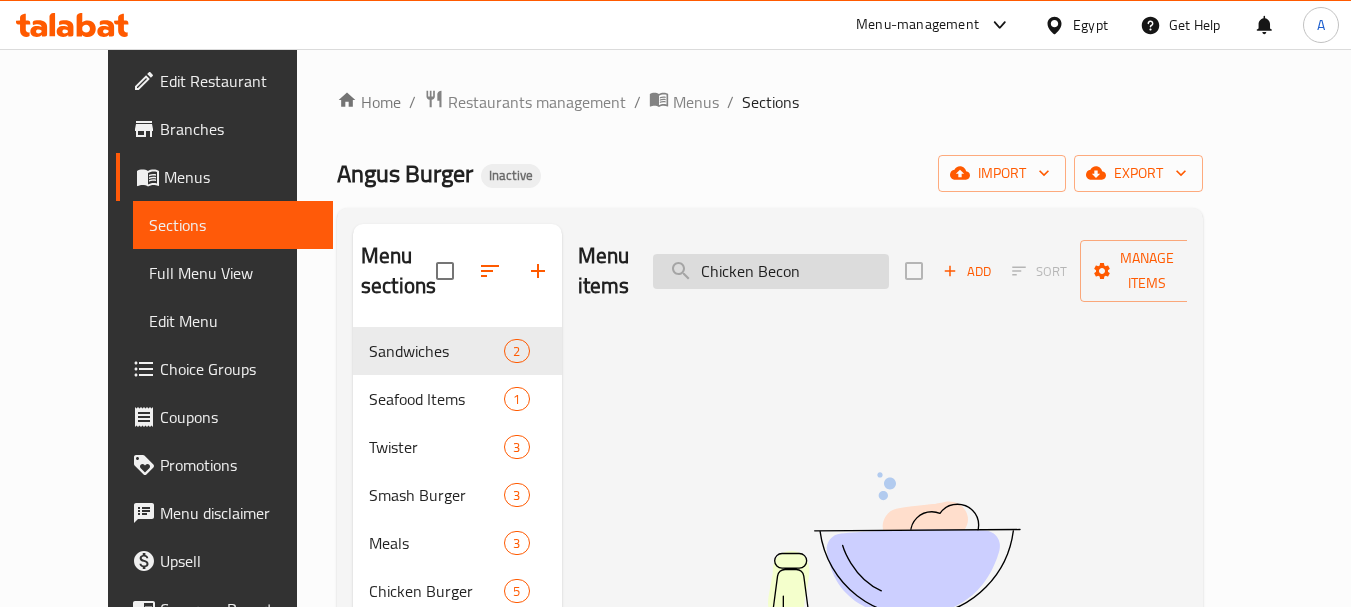 click on "Chicken Becon" at bounding box center (771, 271) 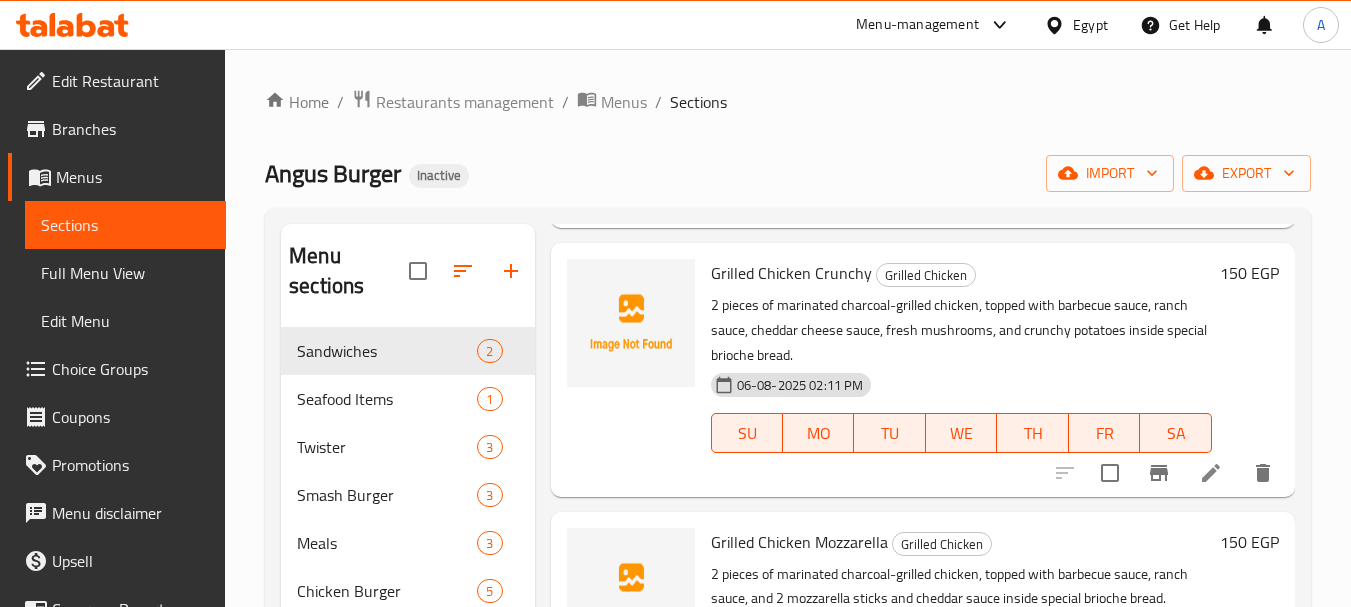 scroll, scrollTop: 2023, scrollLeft: 0, axis: vertical 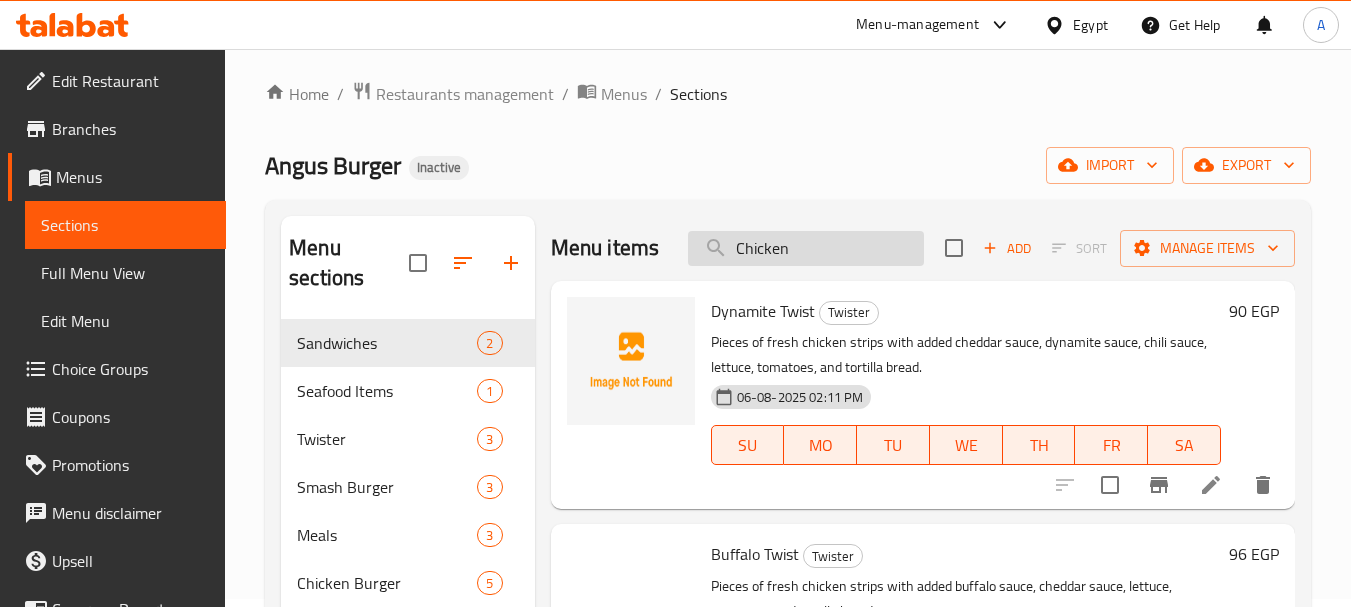 click on "Chicken" at bounding box center [806, 248] 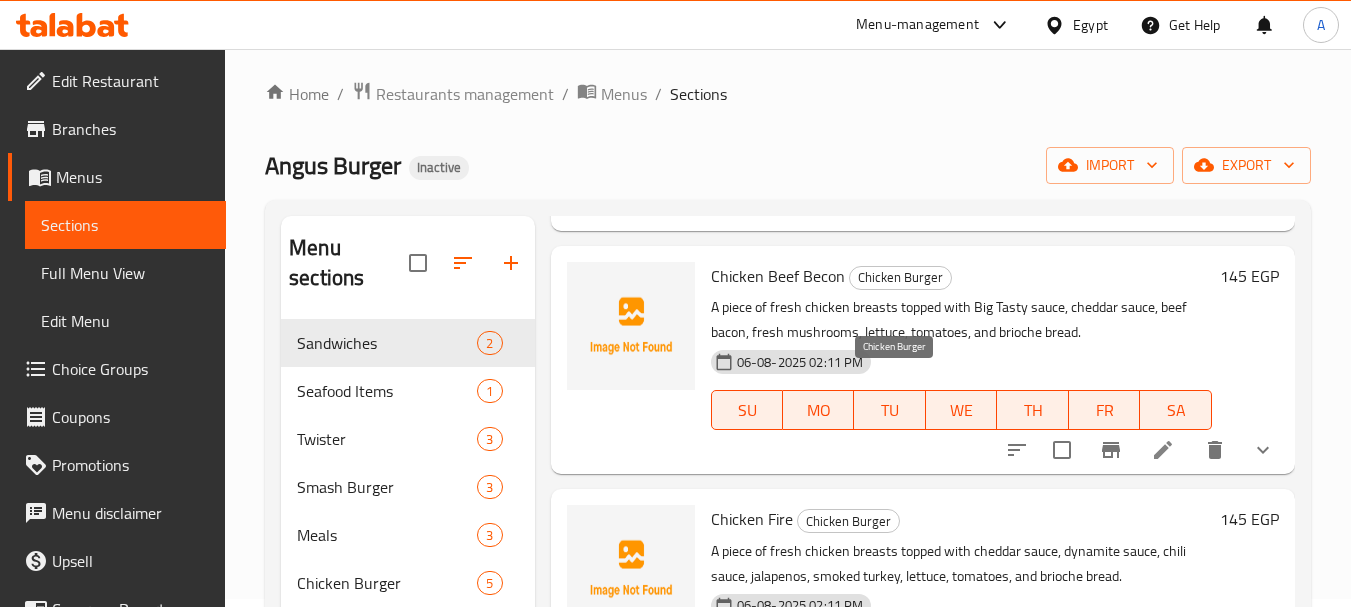 scroll, scrollTop: 900, scrollLeft: 0, axis: vertical 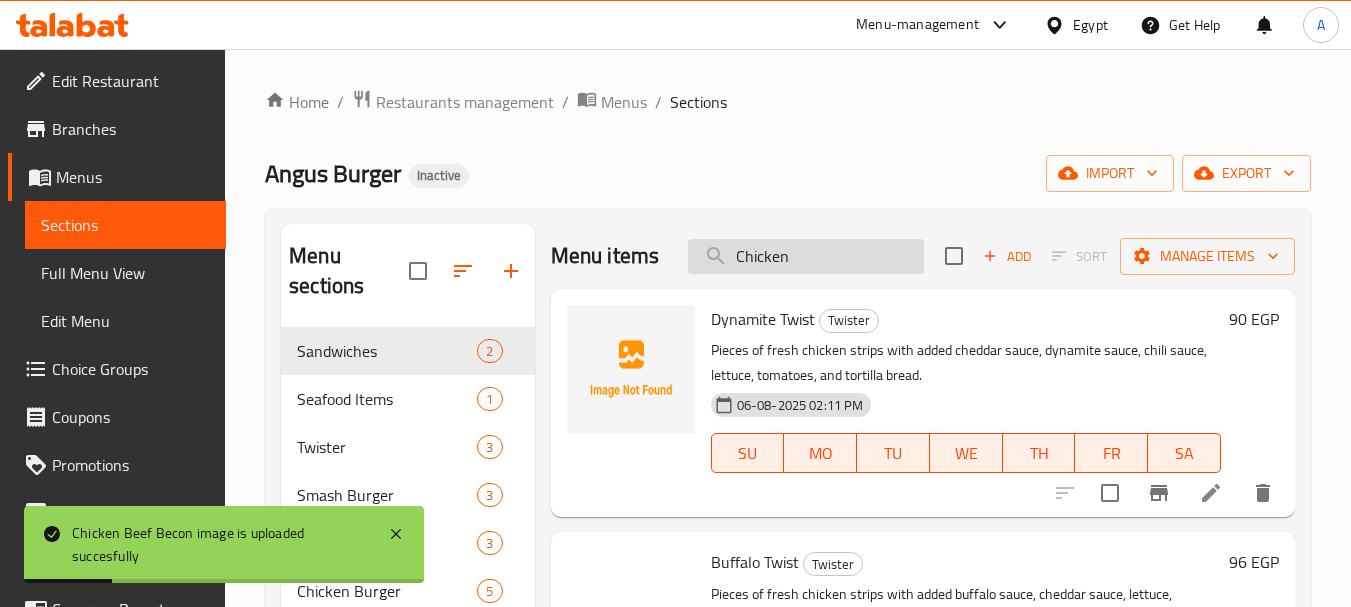 click on "Chicken" at bounding box center (806, 256) 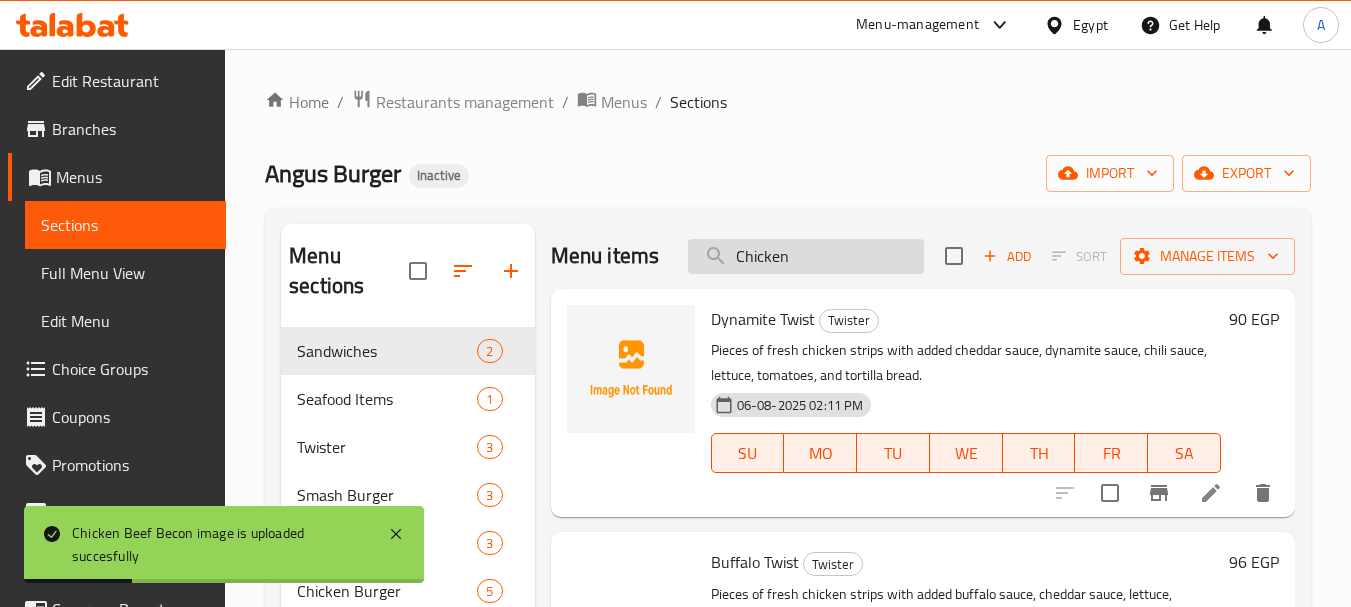 click on "Chicken" at bounding box center [806, 256] 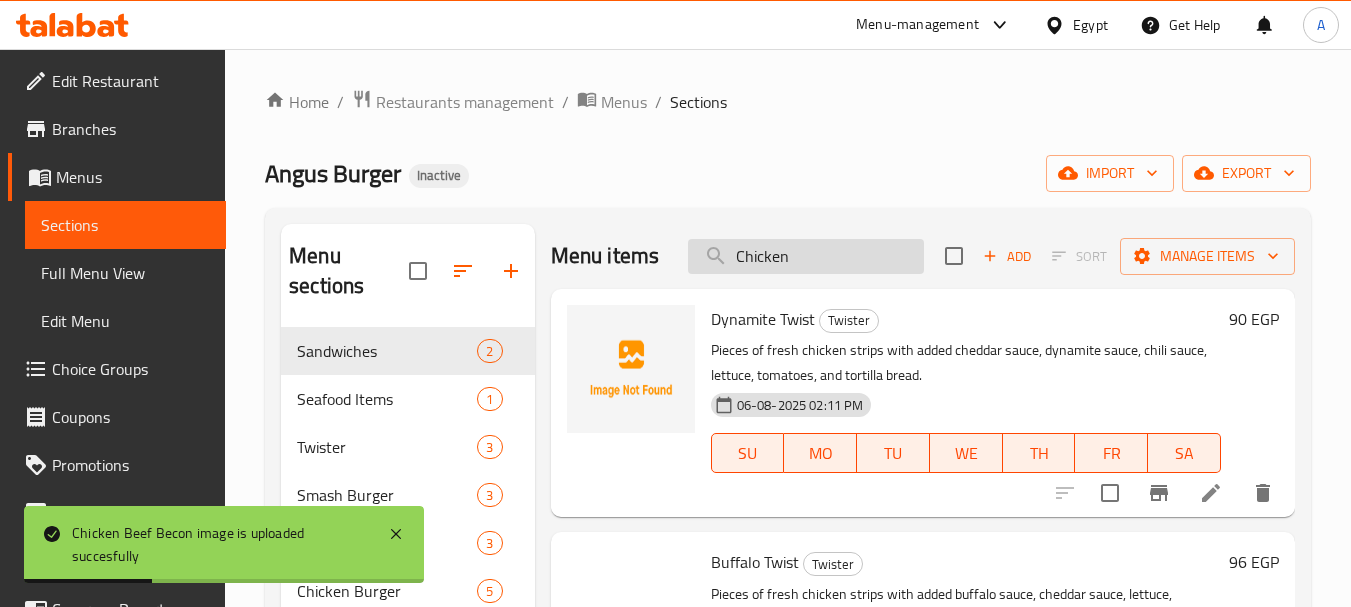 click on "Chicken" at bounding box center [806, 256] 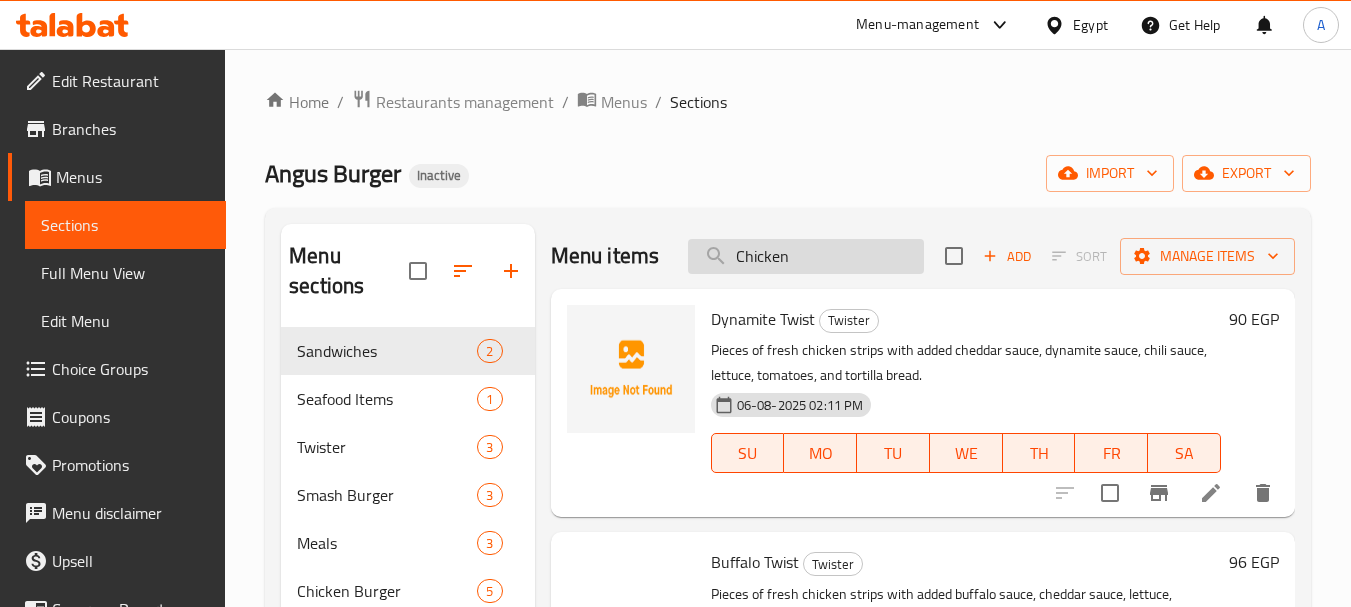 click on "Chicken" at bounding box center (806, 256) 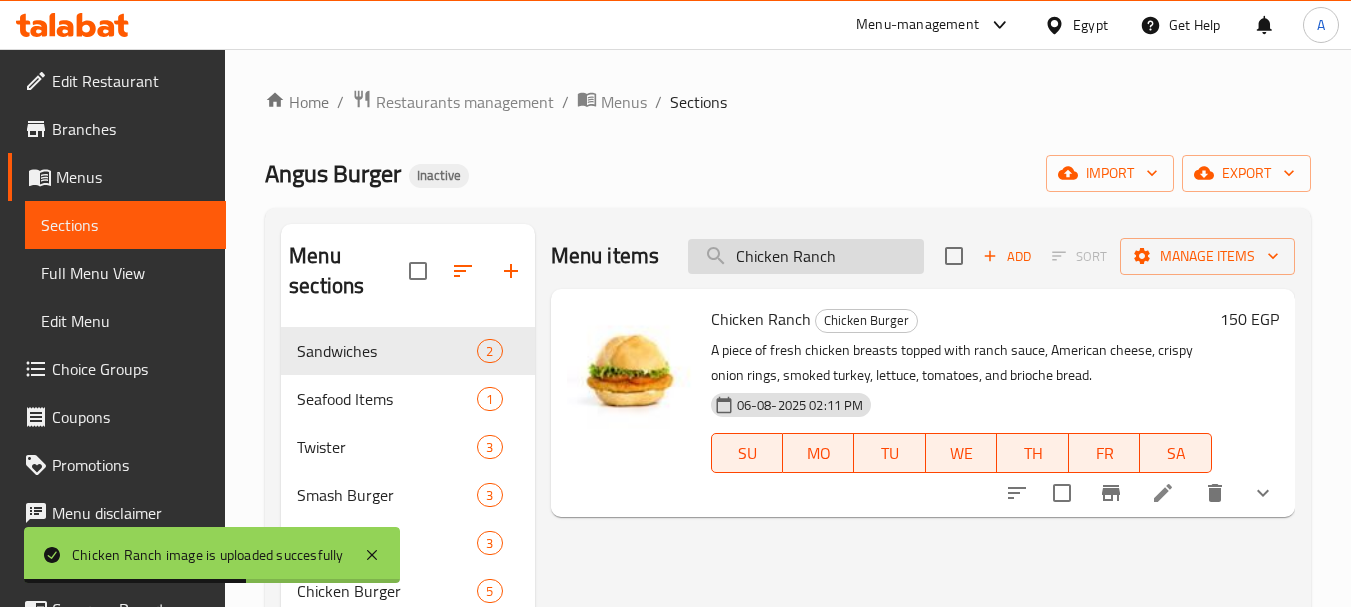 click on "Chicken Ranch" at bounding box center [806, 256] 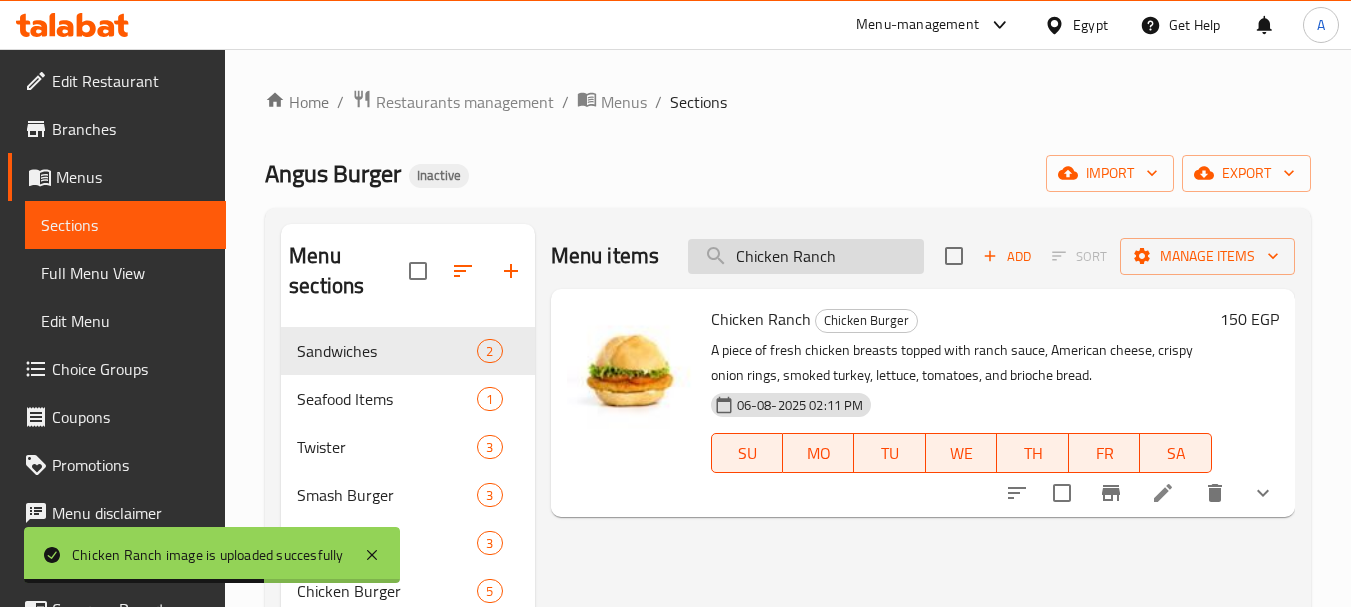click on "Chicken Ranch" at bounding box center [806, 256] 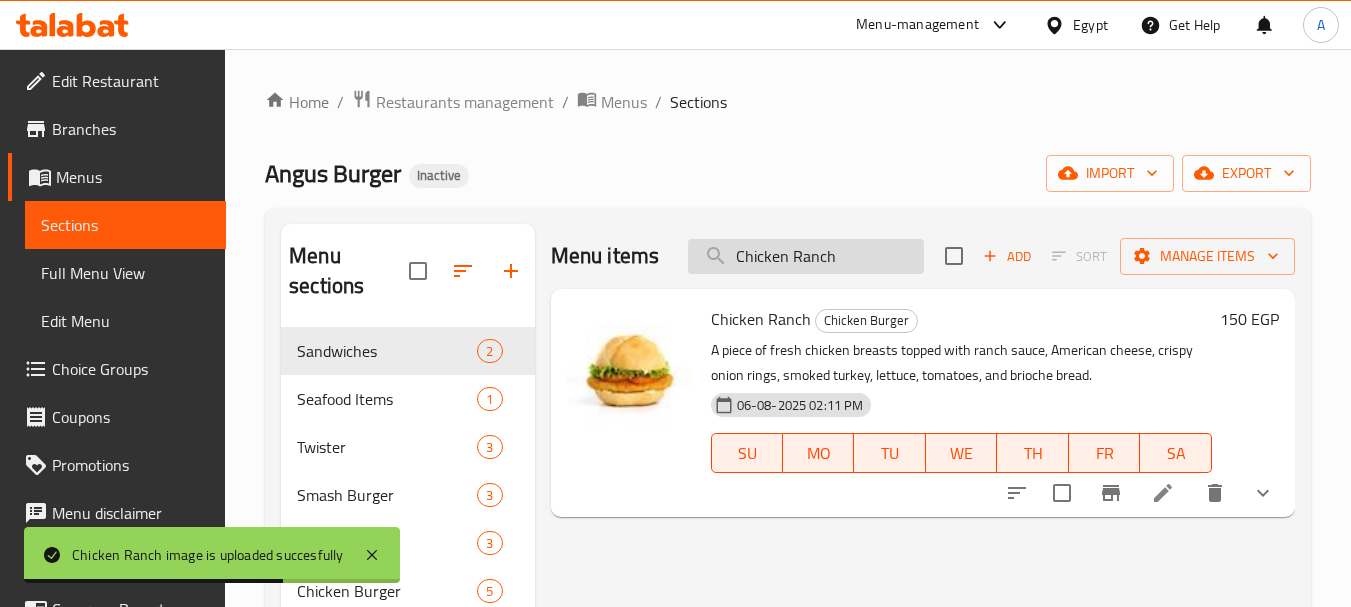 paste on "تشكن فاير" 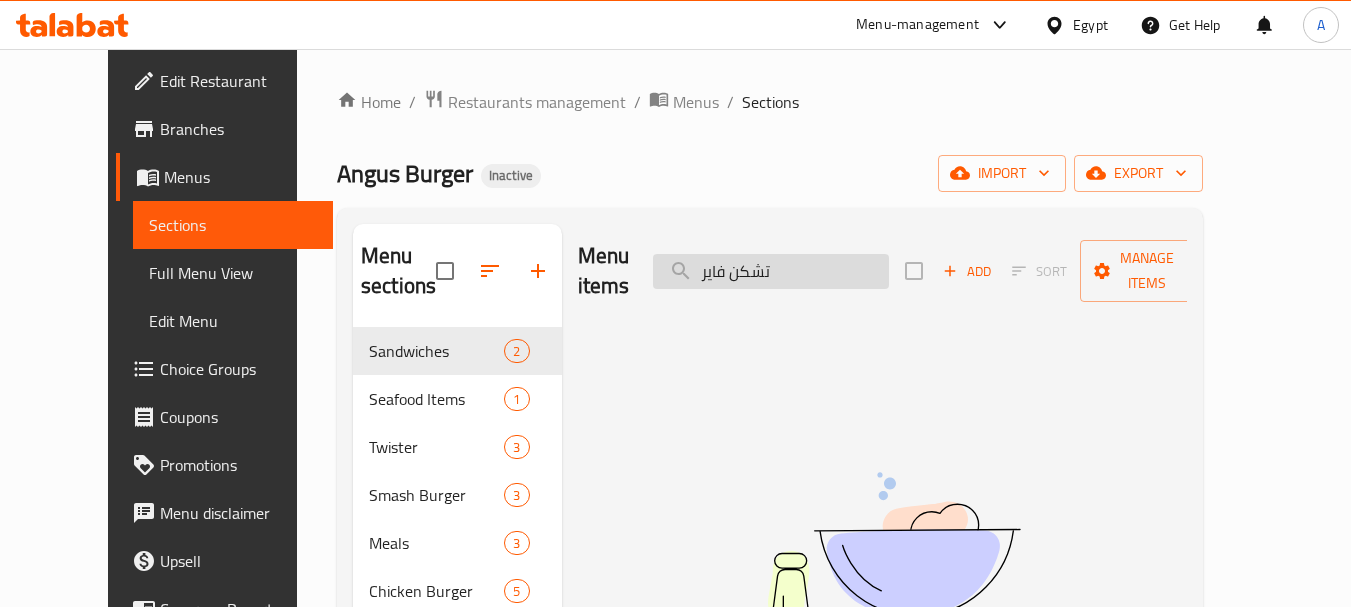 click on "تشكن فاير" at bounding box center [771, 271] 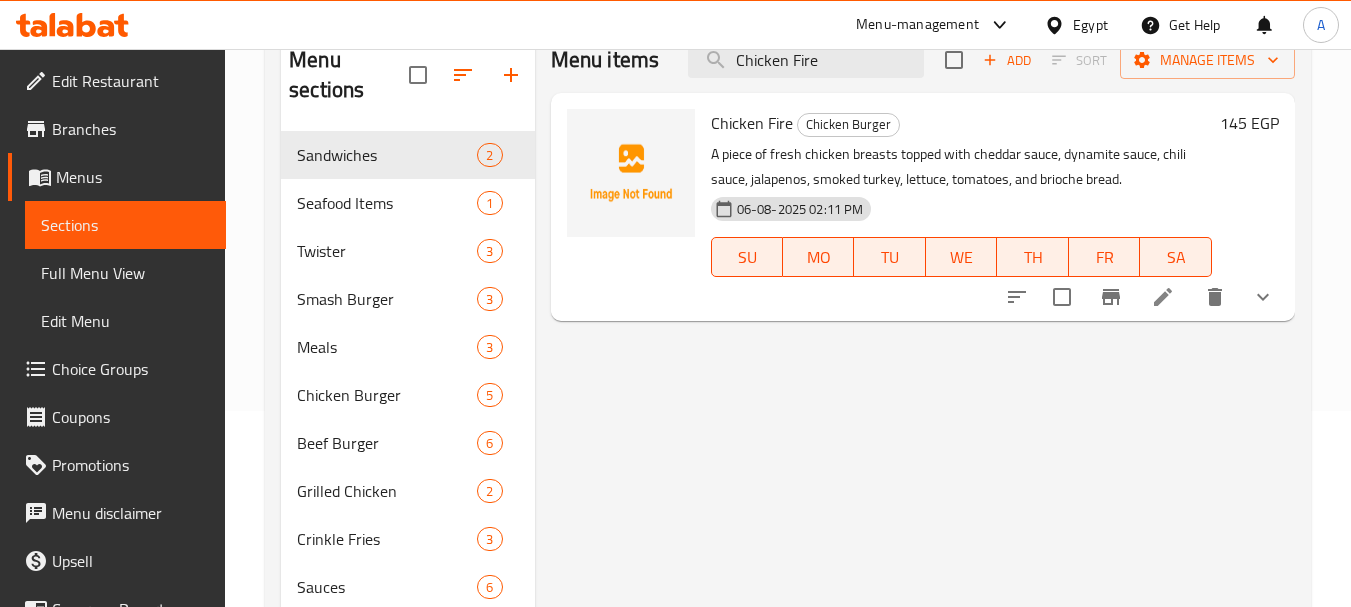 scroll, scrollTop: 200, scrollLeft: 0, axis: vertical 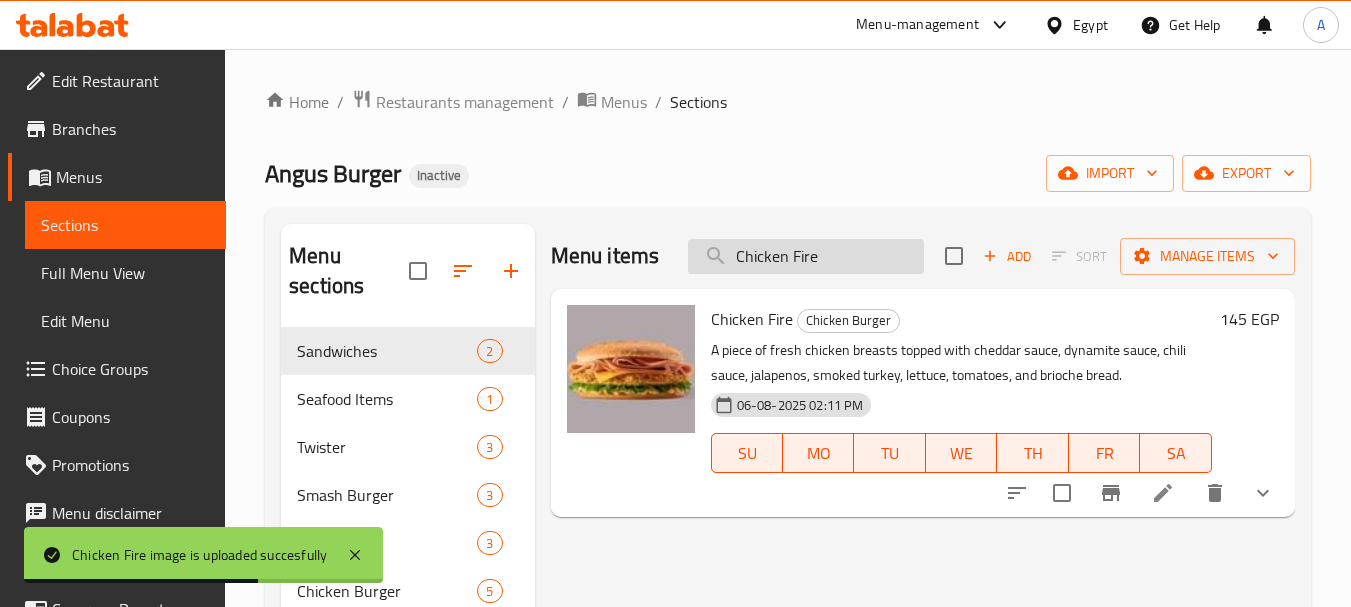 click on "Chicken Fire" at bounding box center (806, 256) 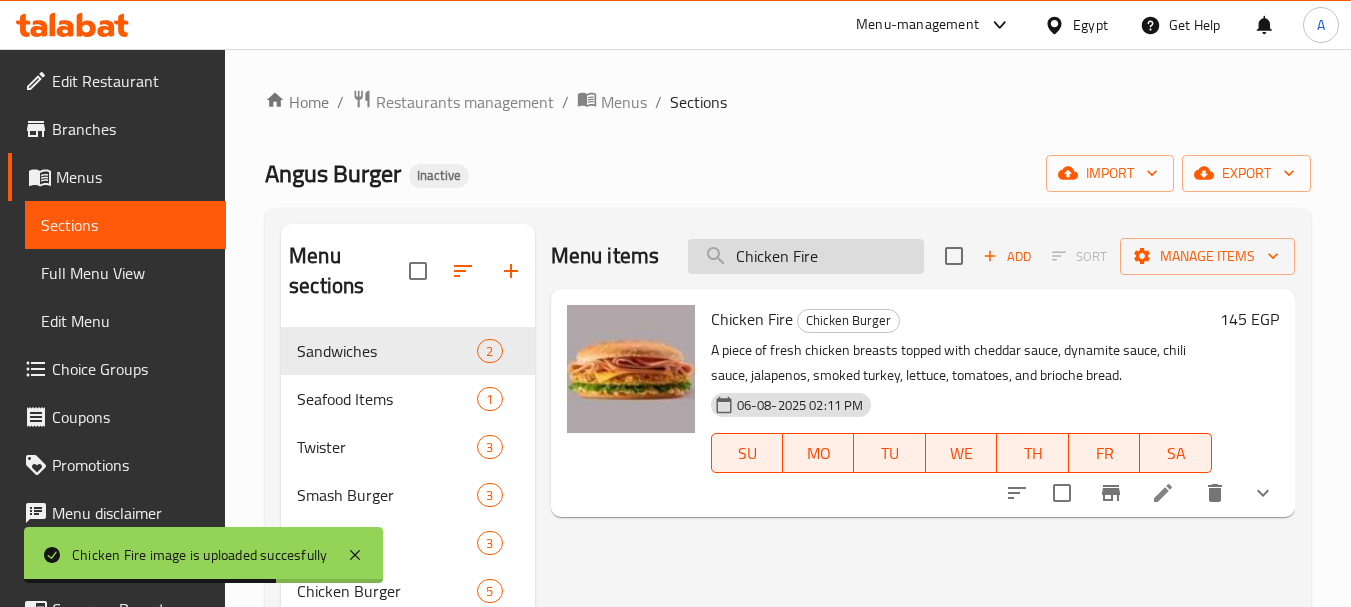 click on "Chicken Fire" at bounding box center (806, 256) 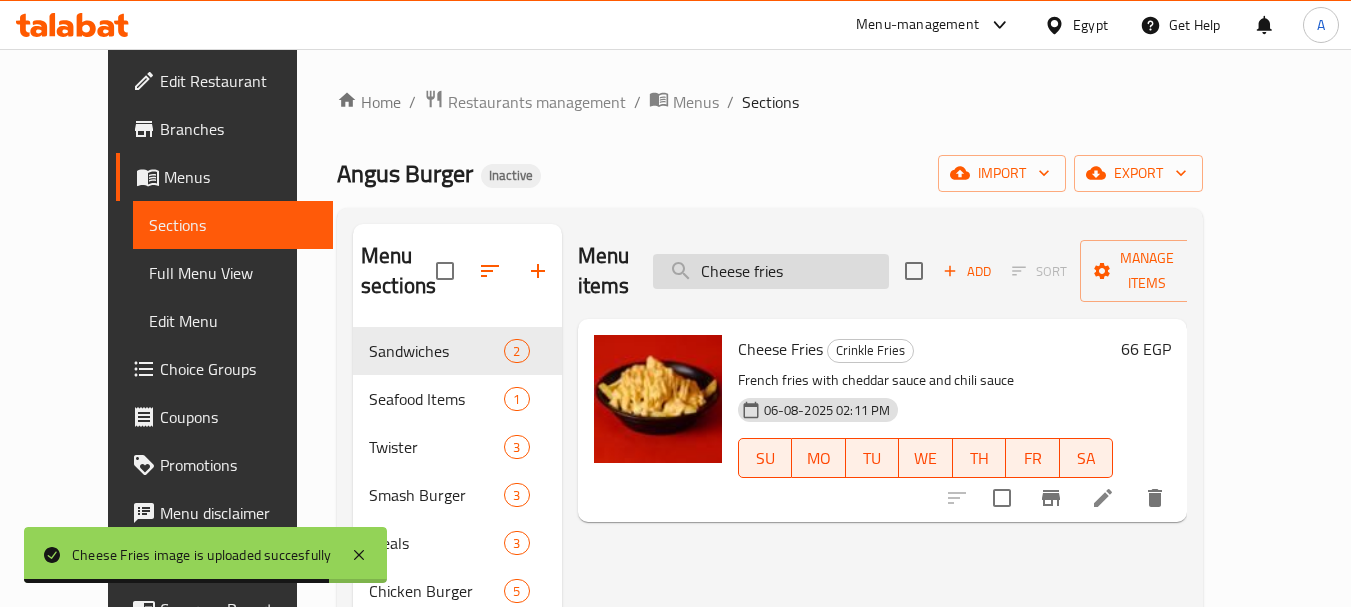 click on "Cheese fries" at bounding box center [771, 271] 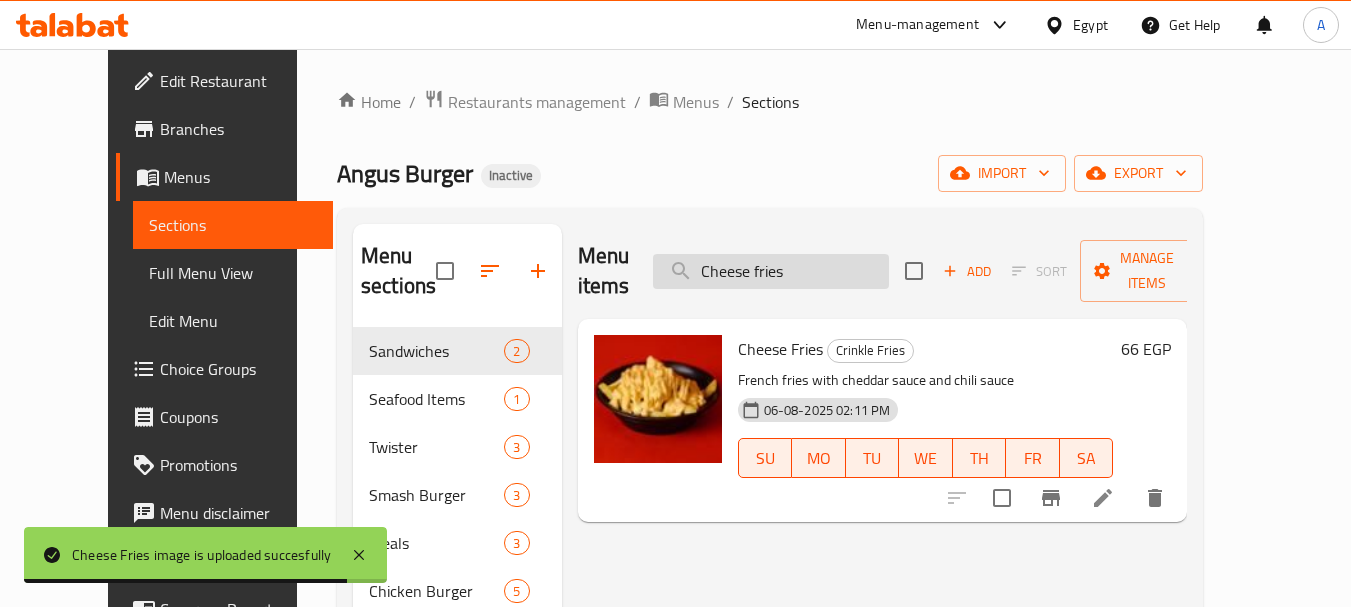 click on "Cheese fries" at bounding box center (771, 271) 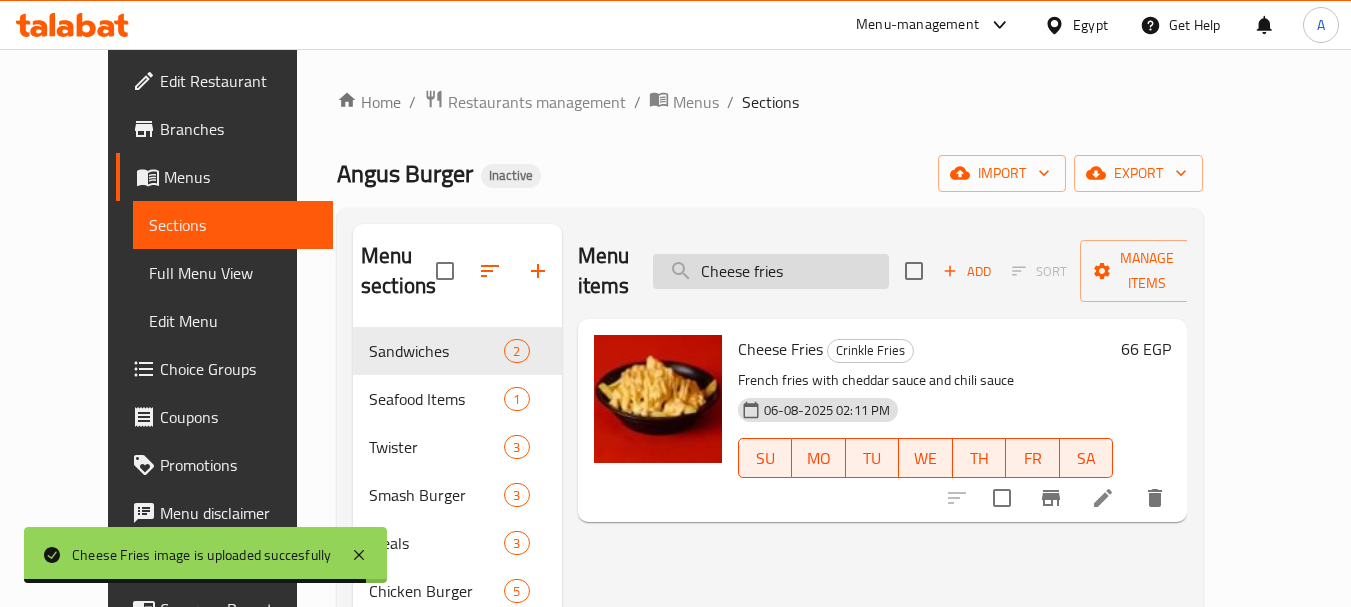 click on "Cheese fries" at bounding box center (771, 271) 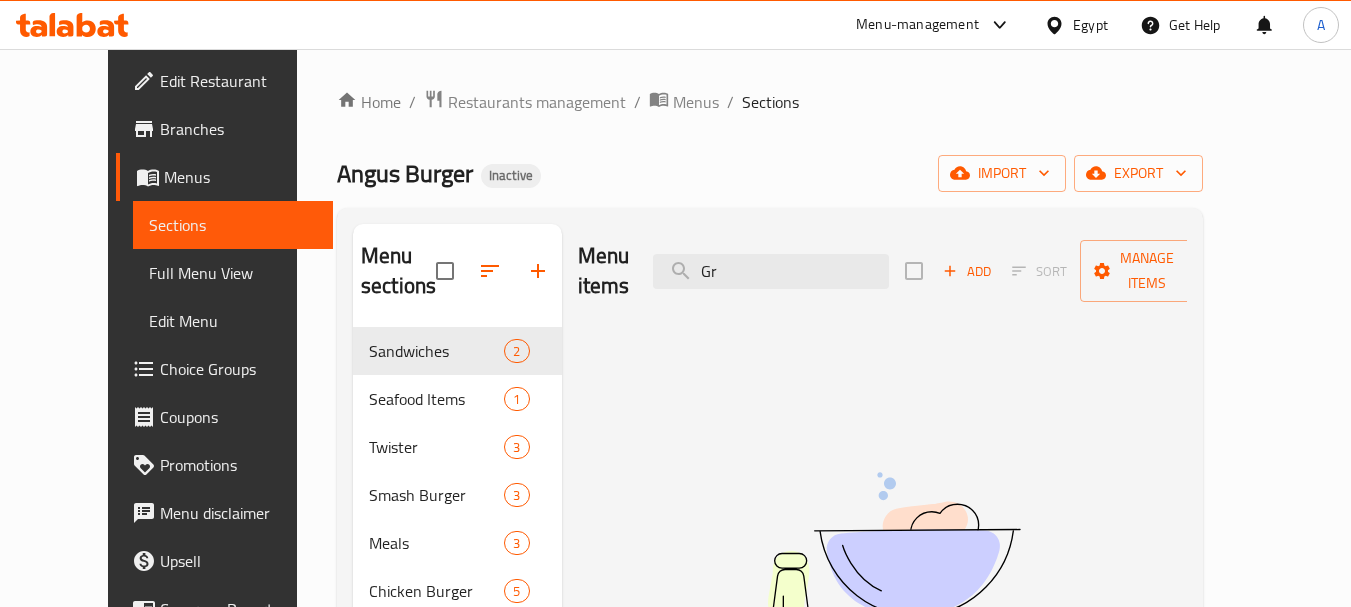 type on "G" 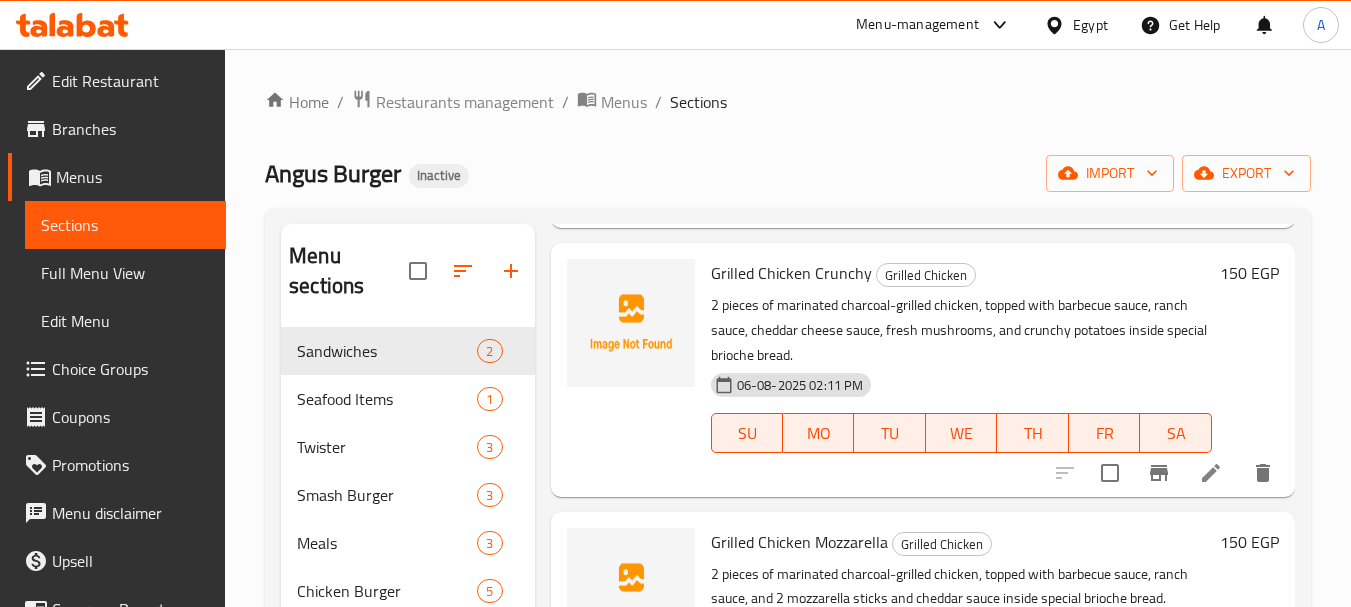 scroll, scrollTop: 2000, scrollLeft: 0, axis: vertical 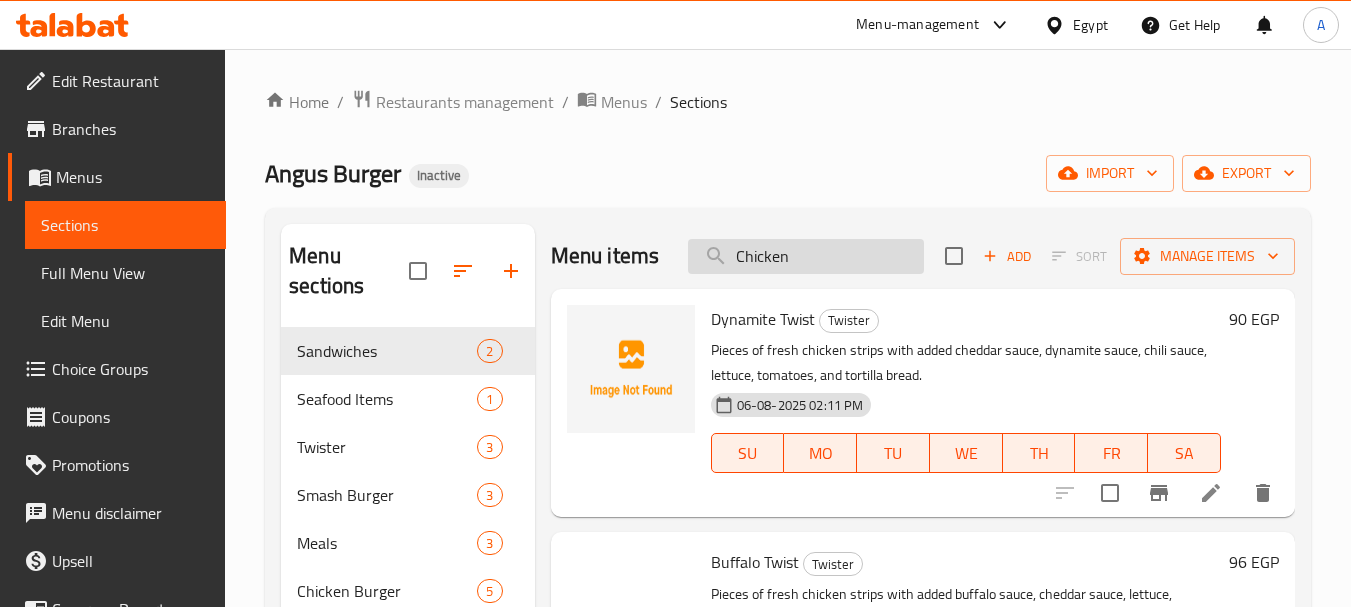 click on "Chicken" at bounding box center [806, 256] 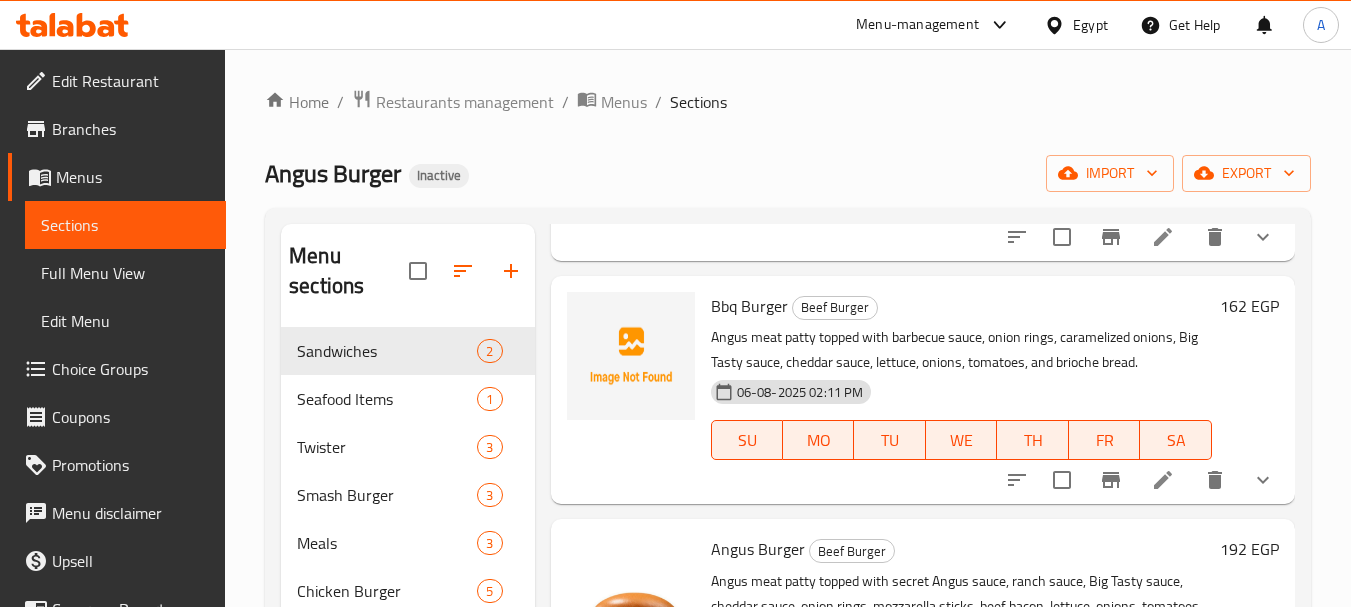 scroll, scrollTop: 532, scrollLeft: 0, axis: vertical 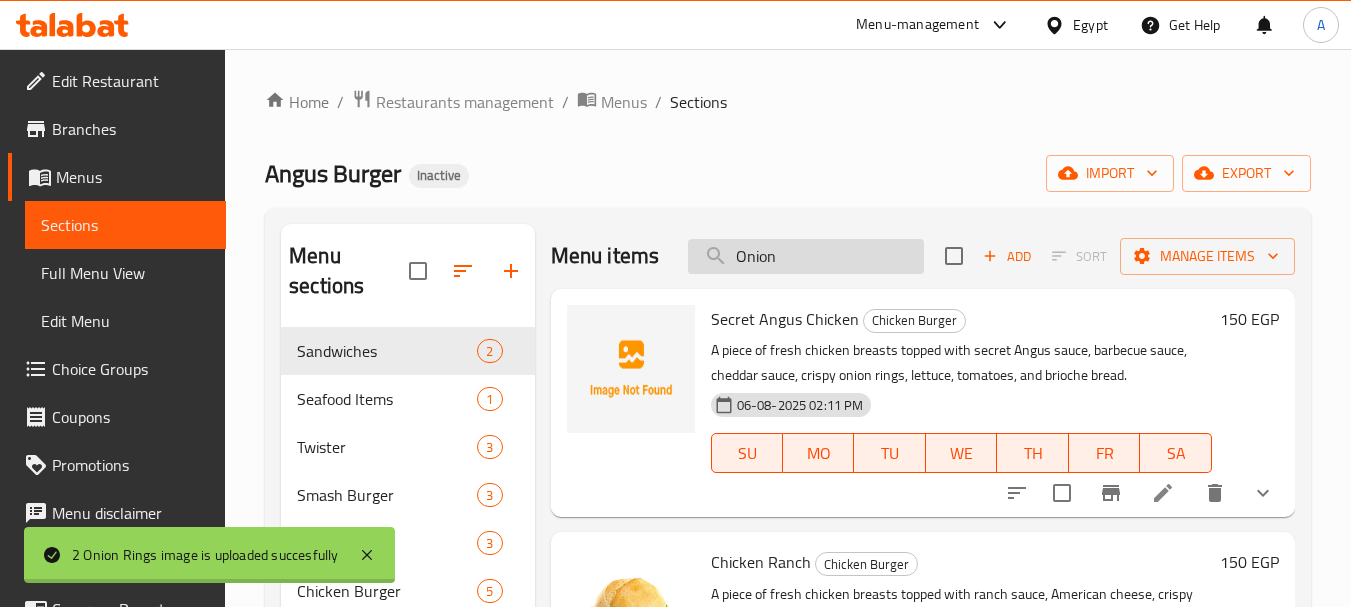 click on "Onion" at bounding box center (806, 256) 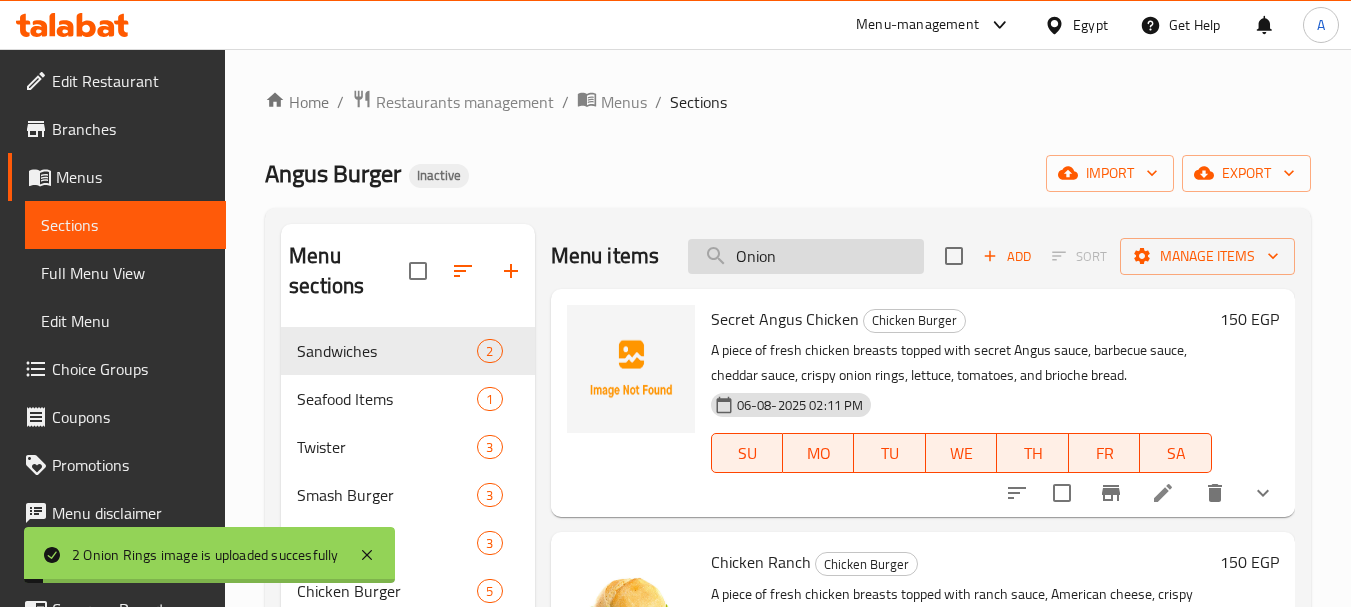 click on "Onion" at bounding box center (806, 256) 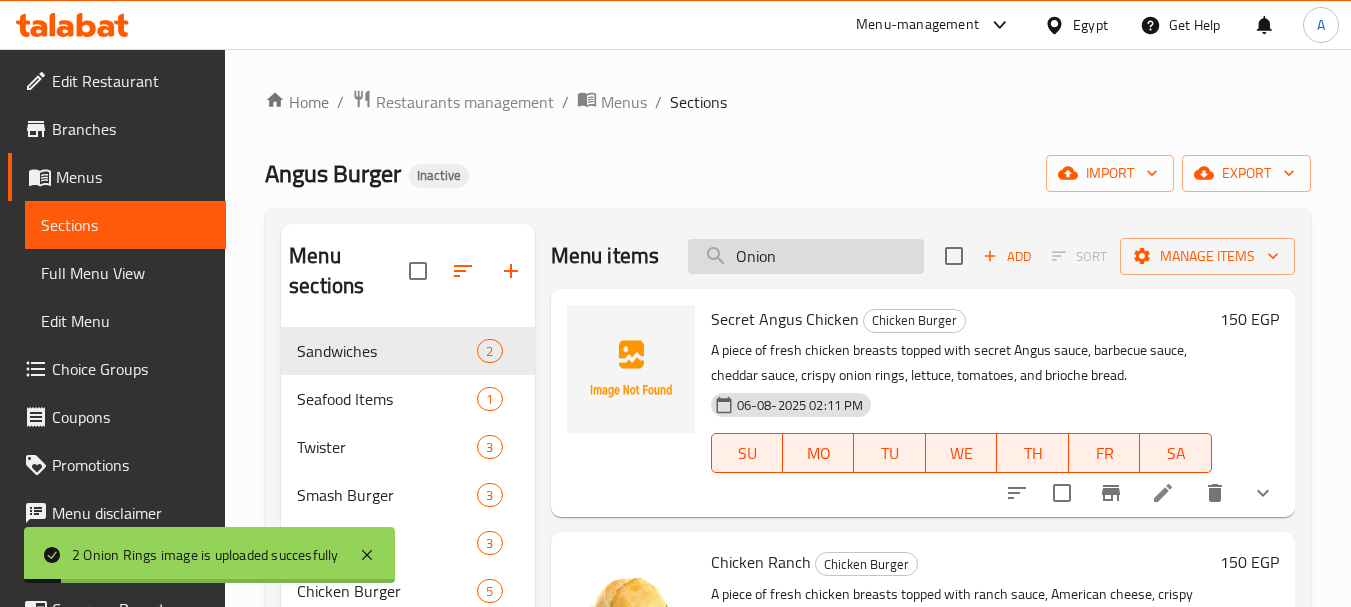 click on "Onion" at bounding box center [806, 256] 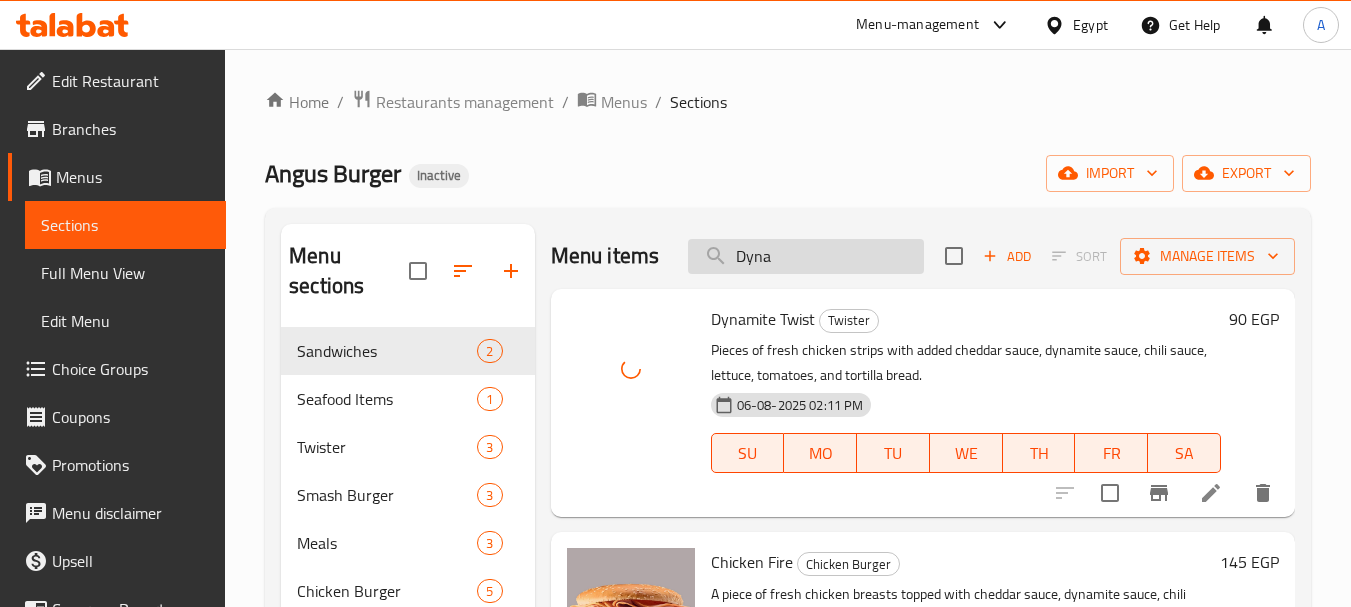 click on "Dyna" at bounding box center [806, 256] 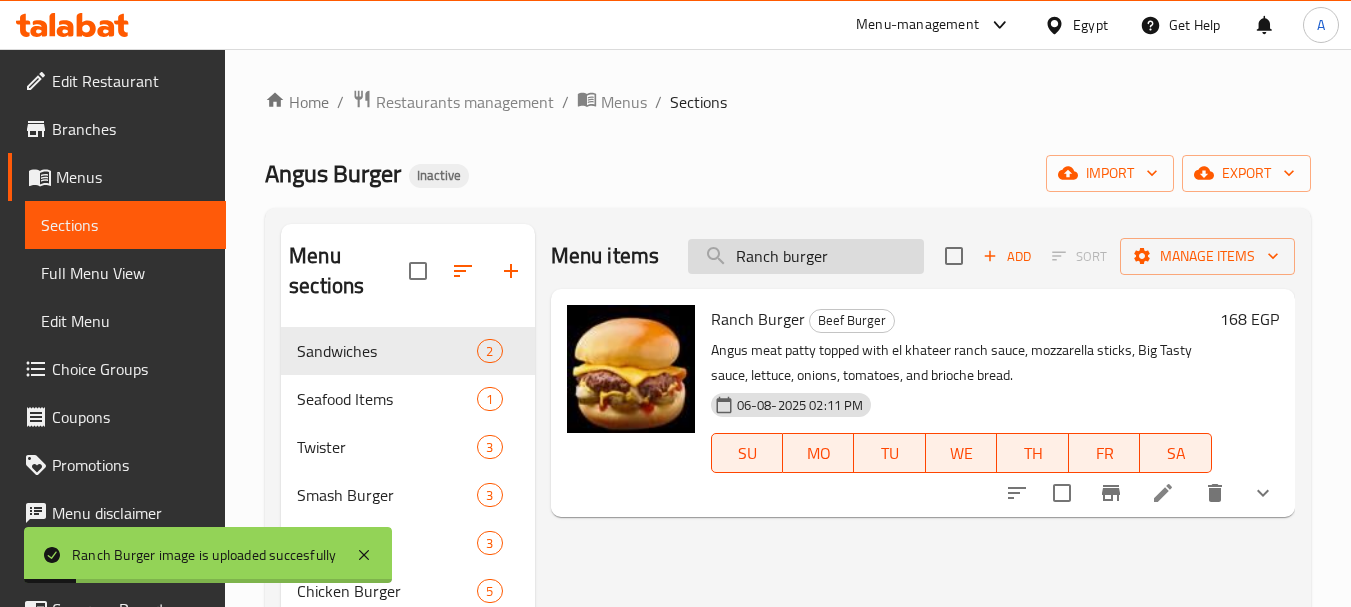 click on "Ranch burger" at bounding box center [806, 256] 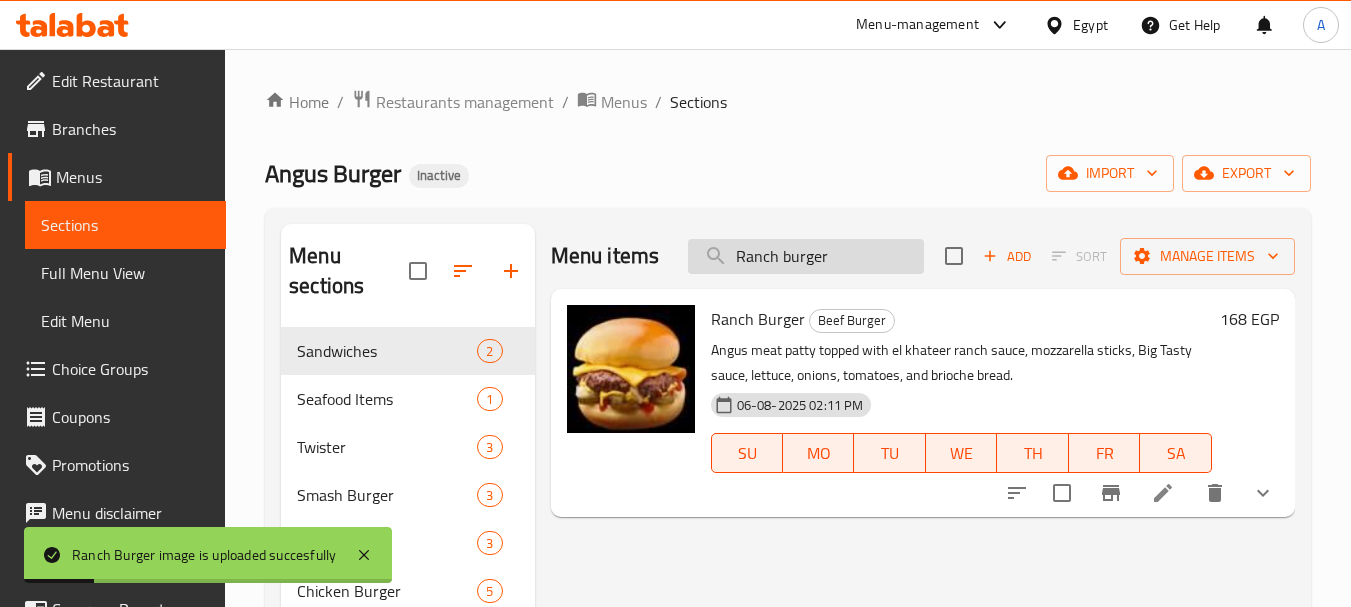 click on "Ranch burger" at bounding box center [806, 256] 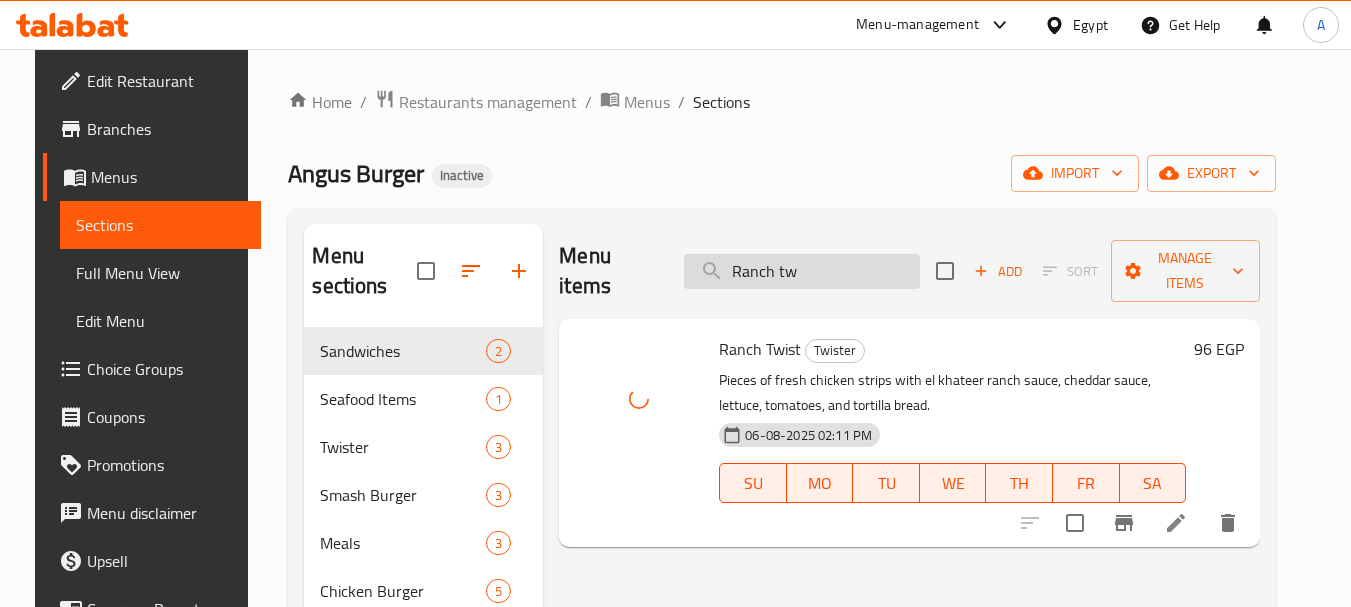 click on "Ranch tw" at bounding box center [802, 271] 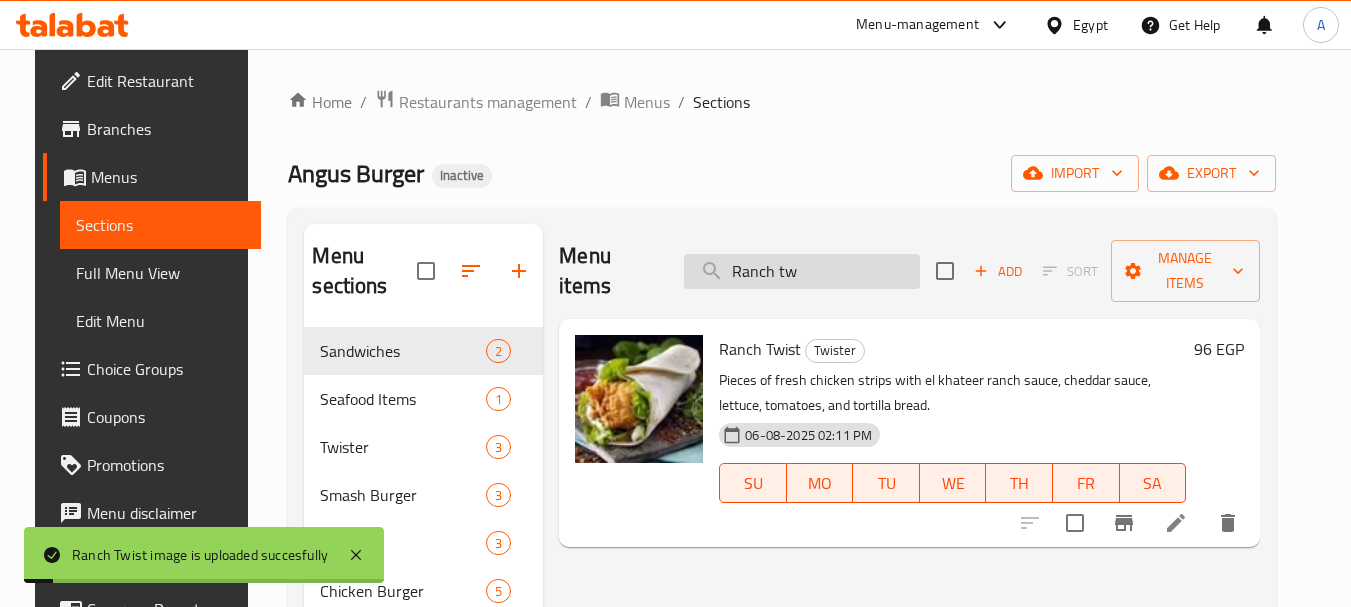 click on "Ranch tw" at bounding box center [802, 271] 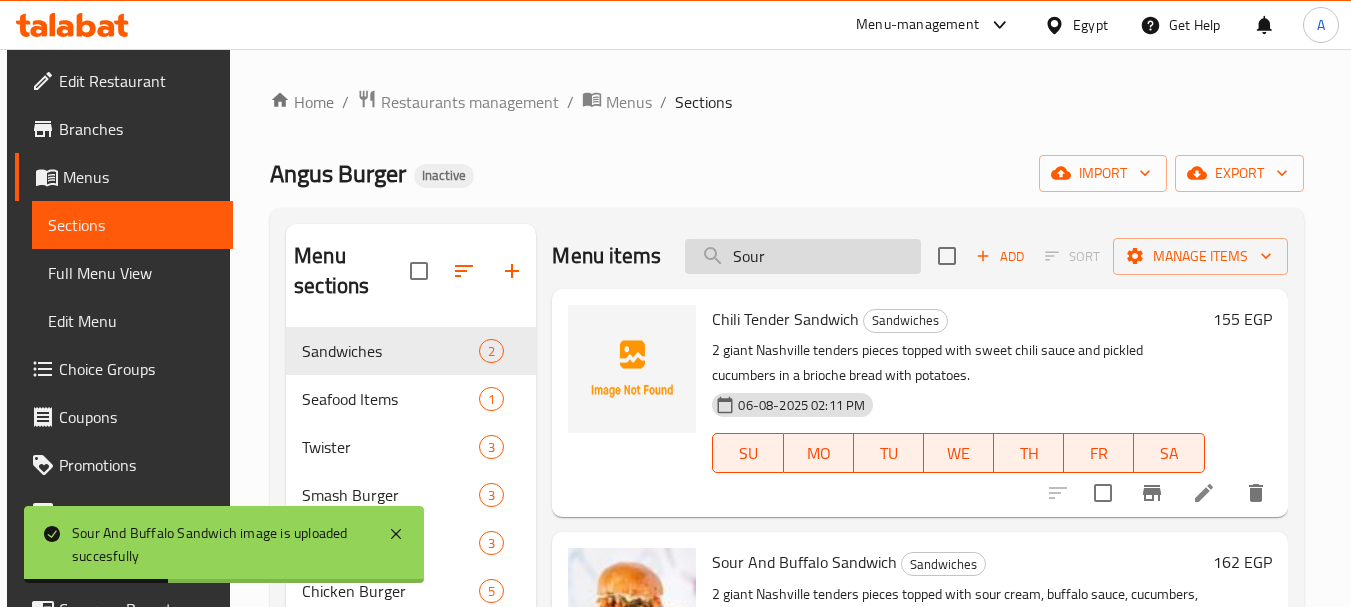click on "Sour" at bounding box center (803, 256) 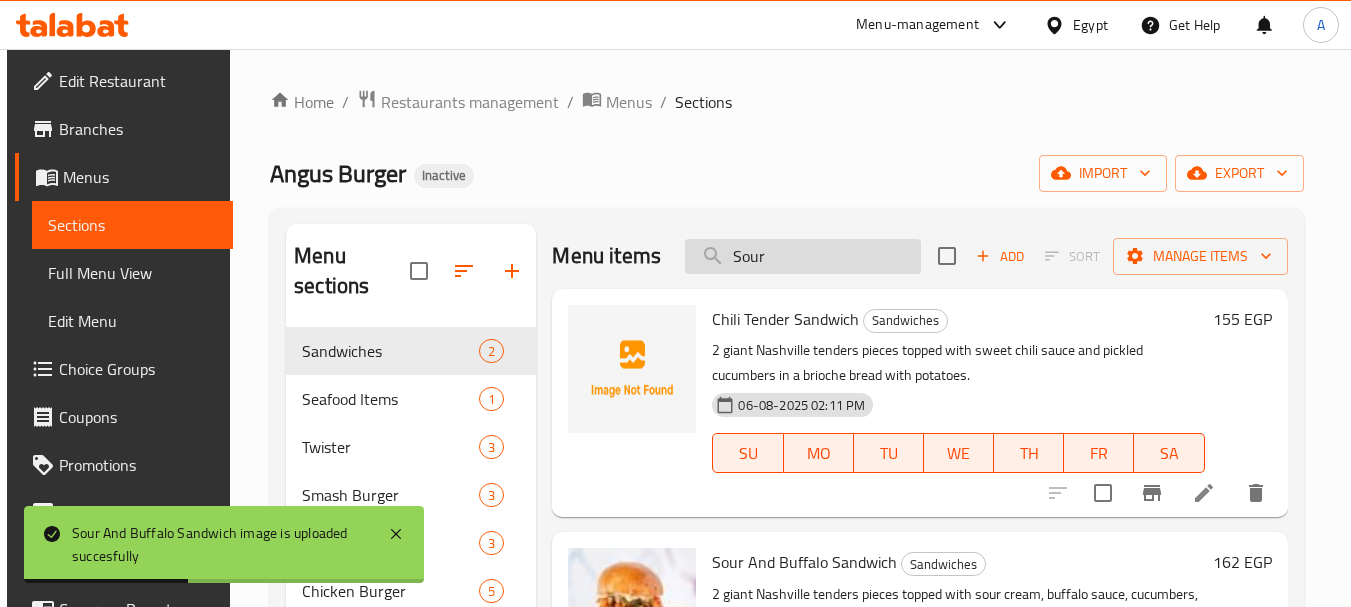 click on "Sour" at bounding box center (803, 256) 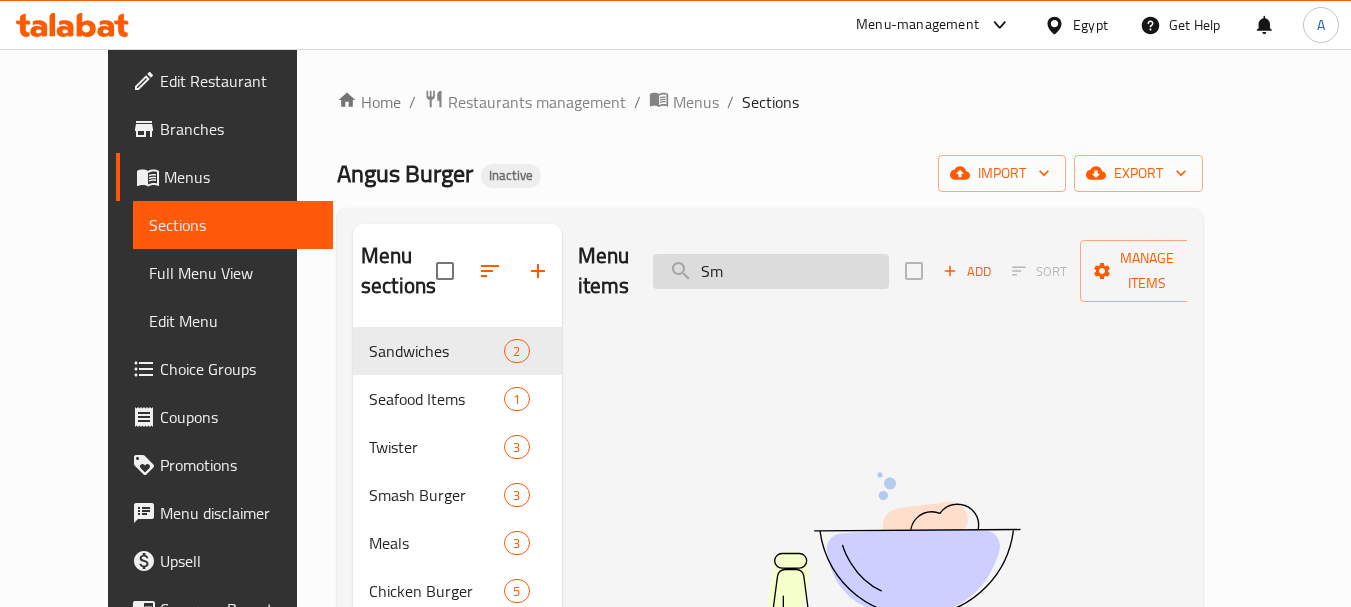 type on "S" 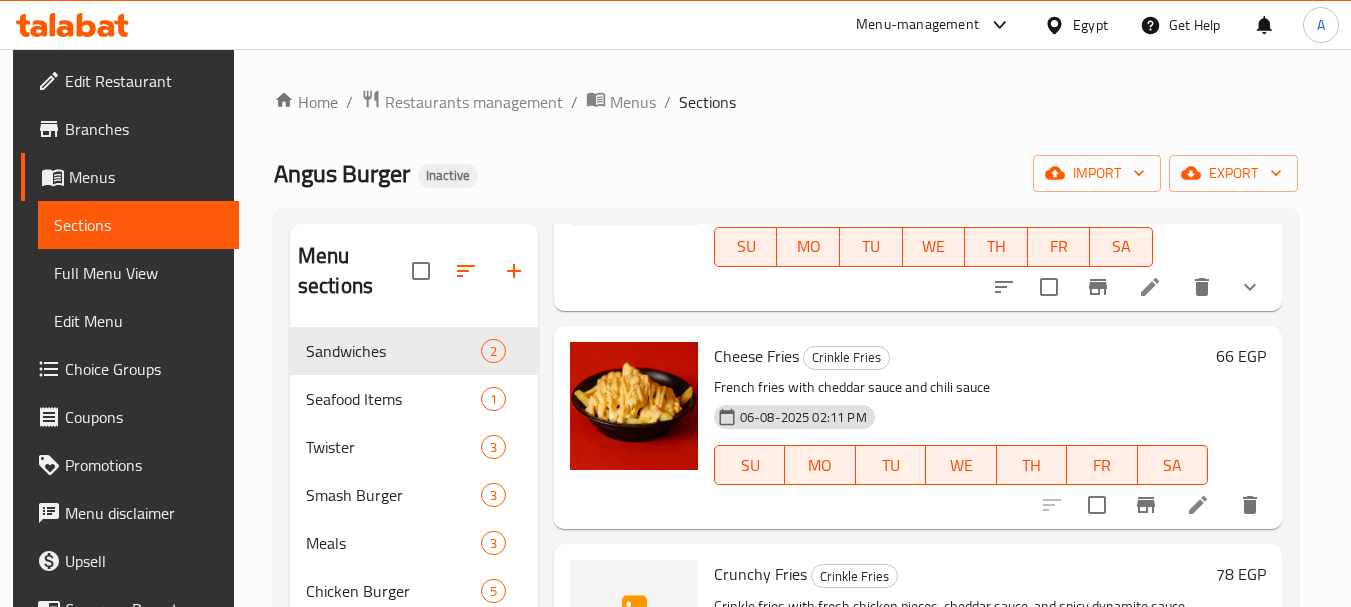 scroll, scrollTop: 949, scrollLeft: 0, axis: vertical 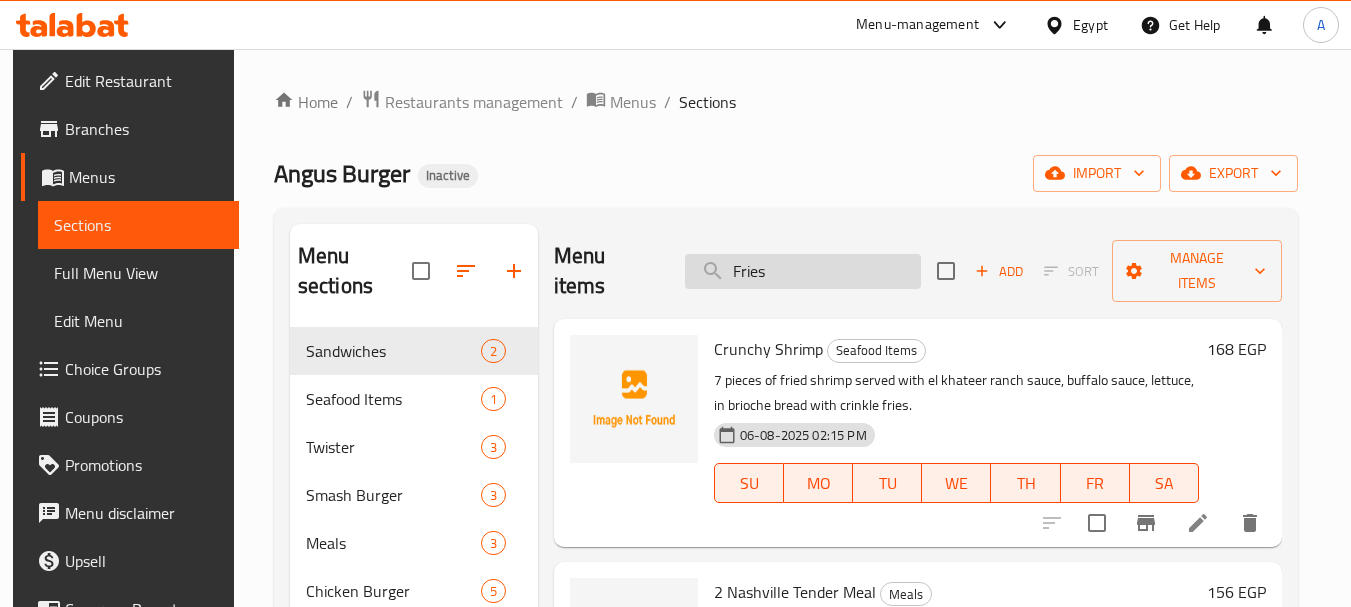 click on "Fries" at bounding box center [803, 271] 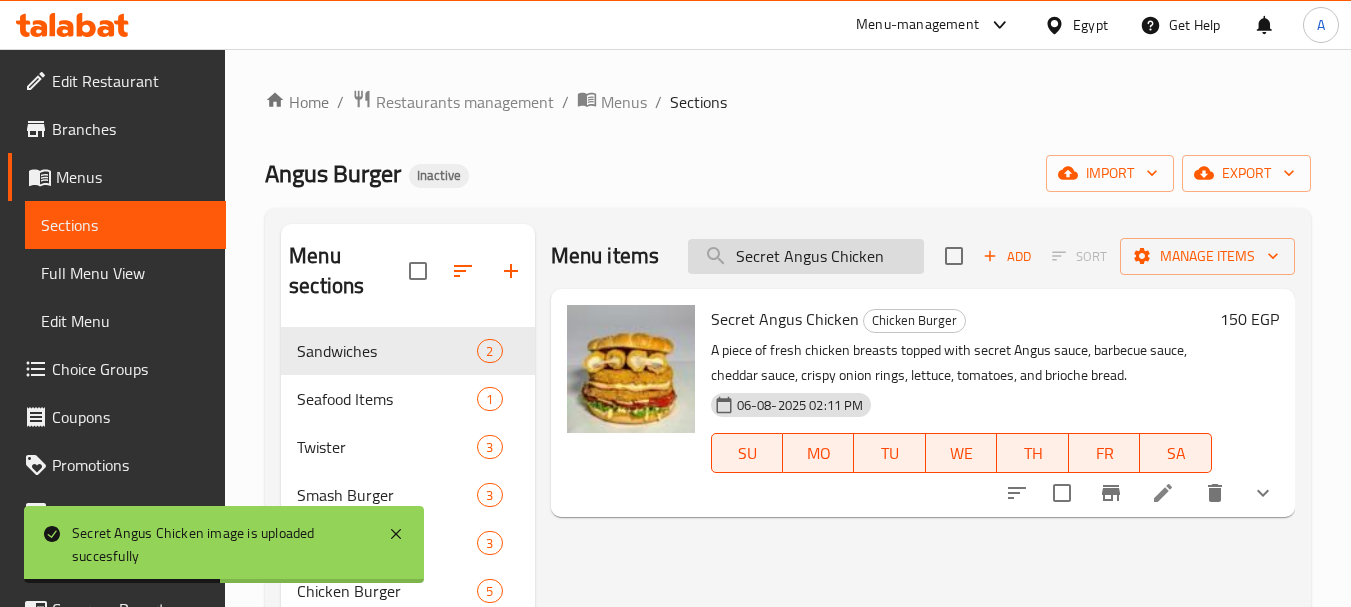 click on "Secret Angus Chicken" at bounding box center [806, 256] 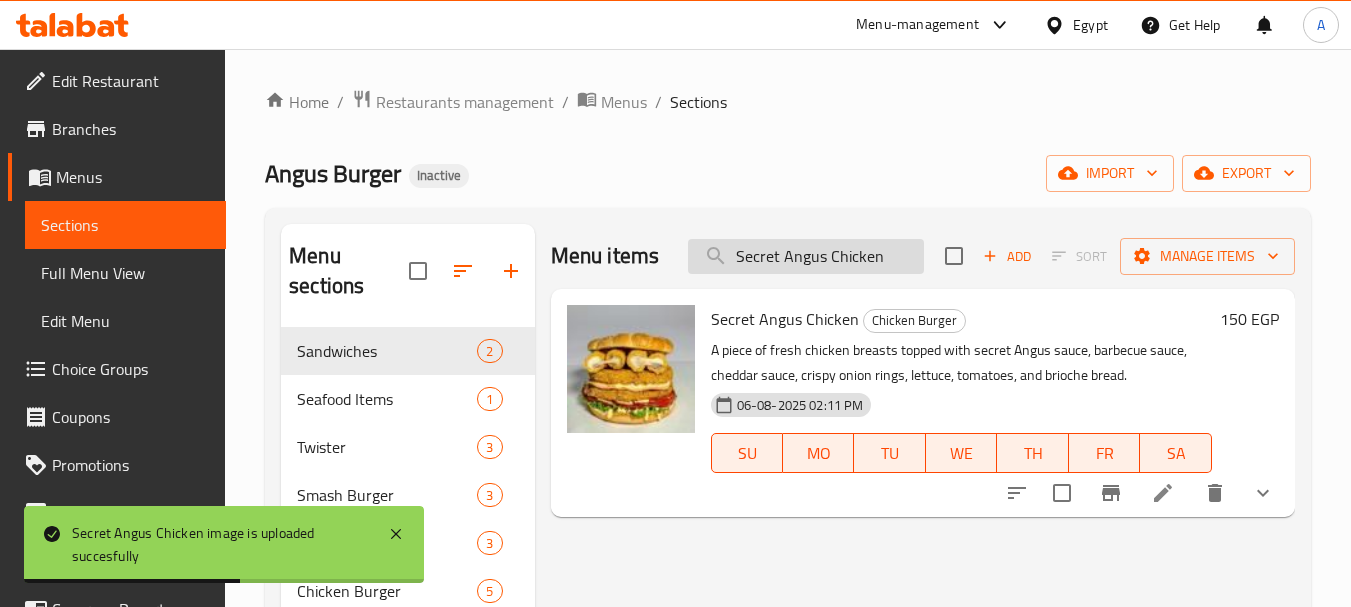 click on "Secret Angus Chicken" at bounding box center [806, 256] 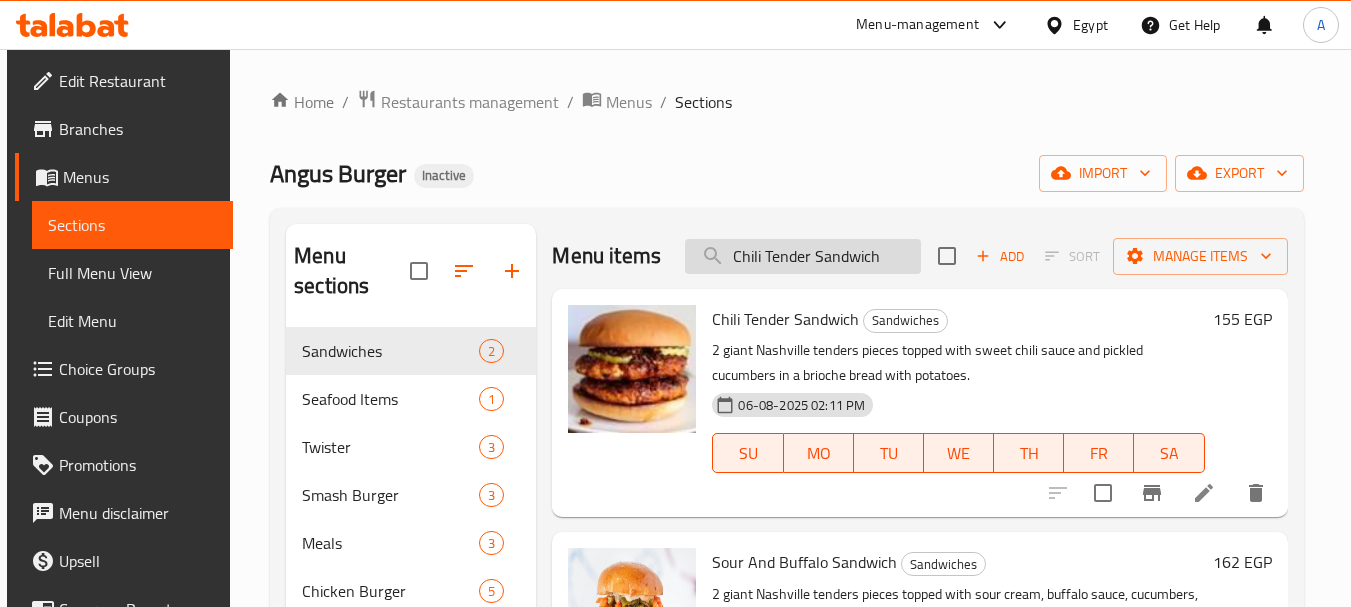 click on "Chili Tender Sandwich" at bounding box center (803, 256) 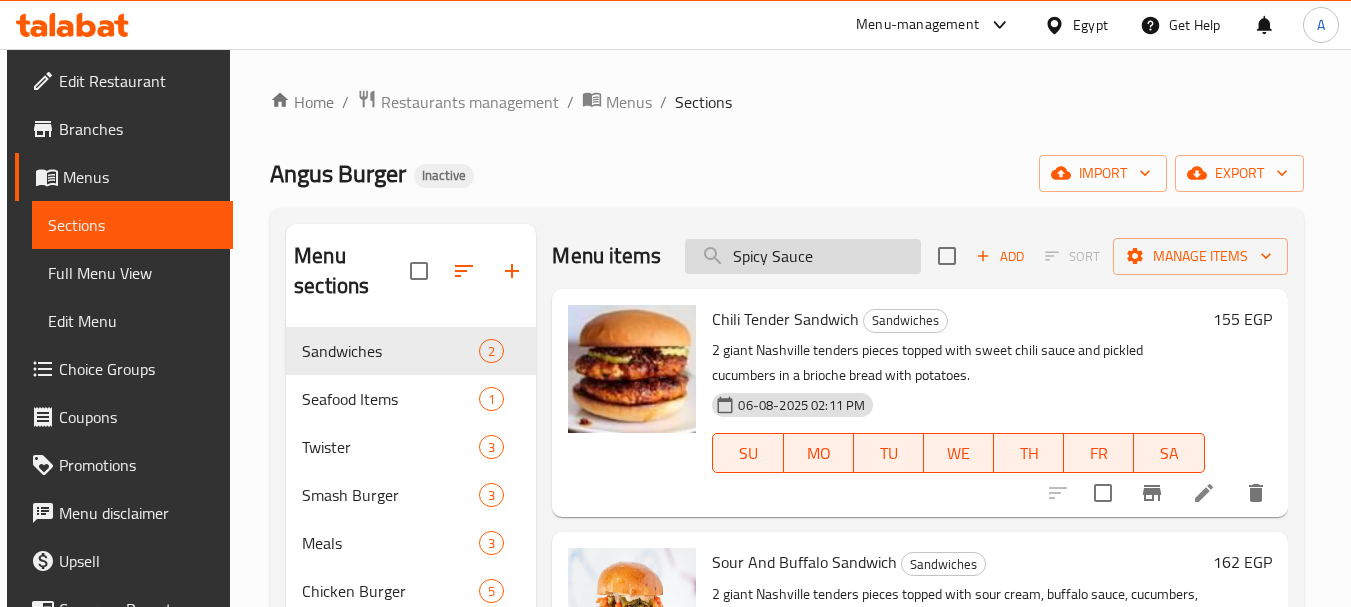 click on "Spicy Sauce" at bounding box center [803, 256] 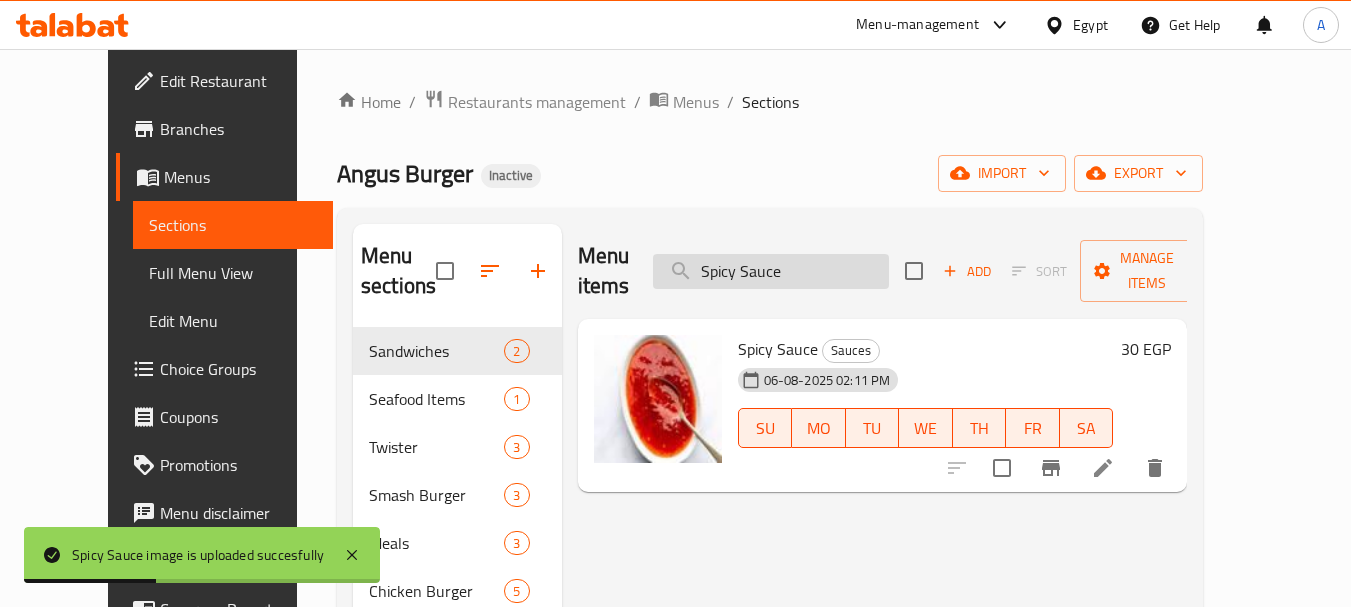 click on "Spicy Sauce" at bounding box center (771, 271) 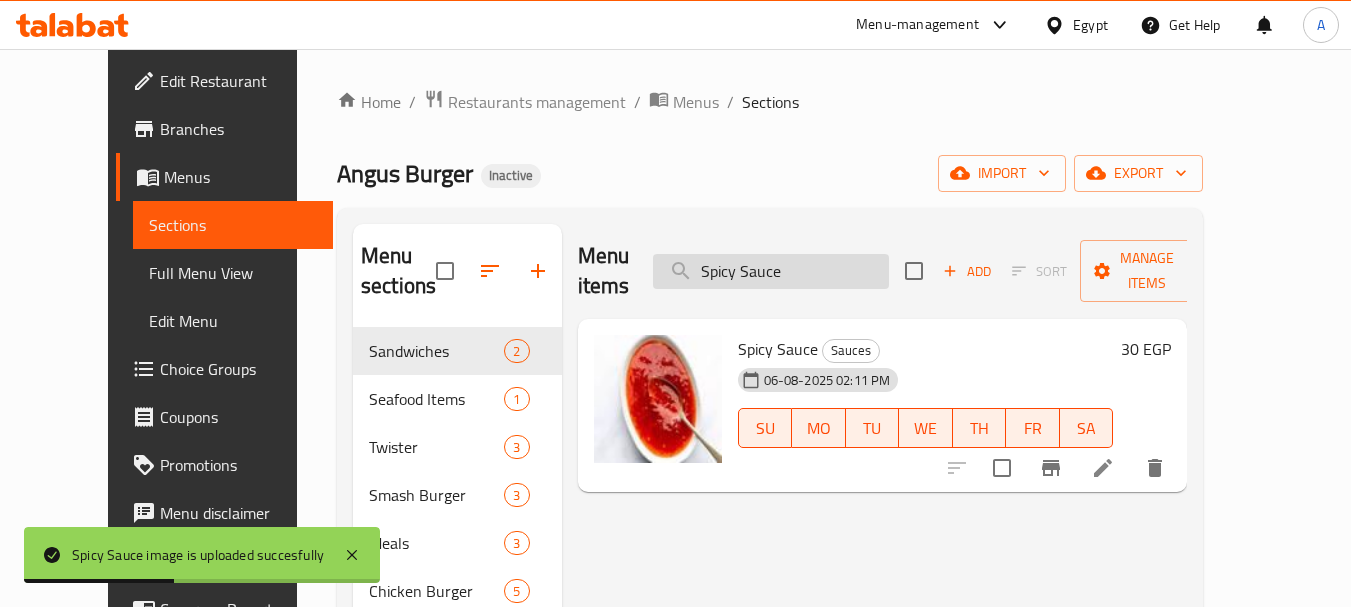 click on "Spicy Sauce" at bounding box center [771, 271] 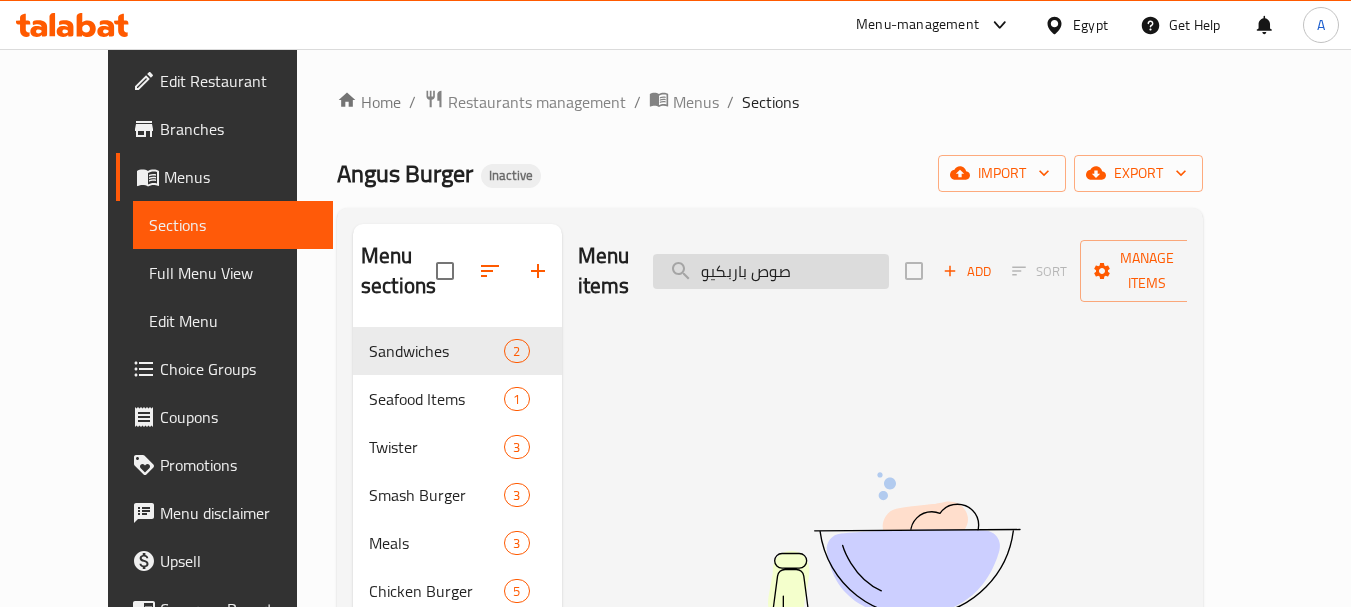 click on "صوص باربكيو" at bounding box center (771, 271) 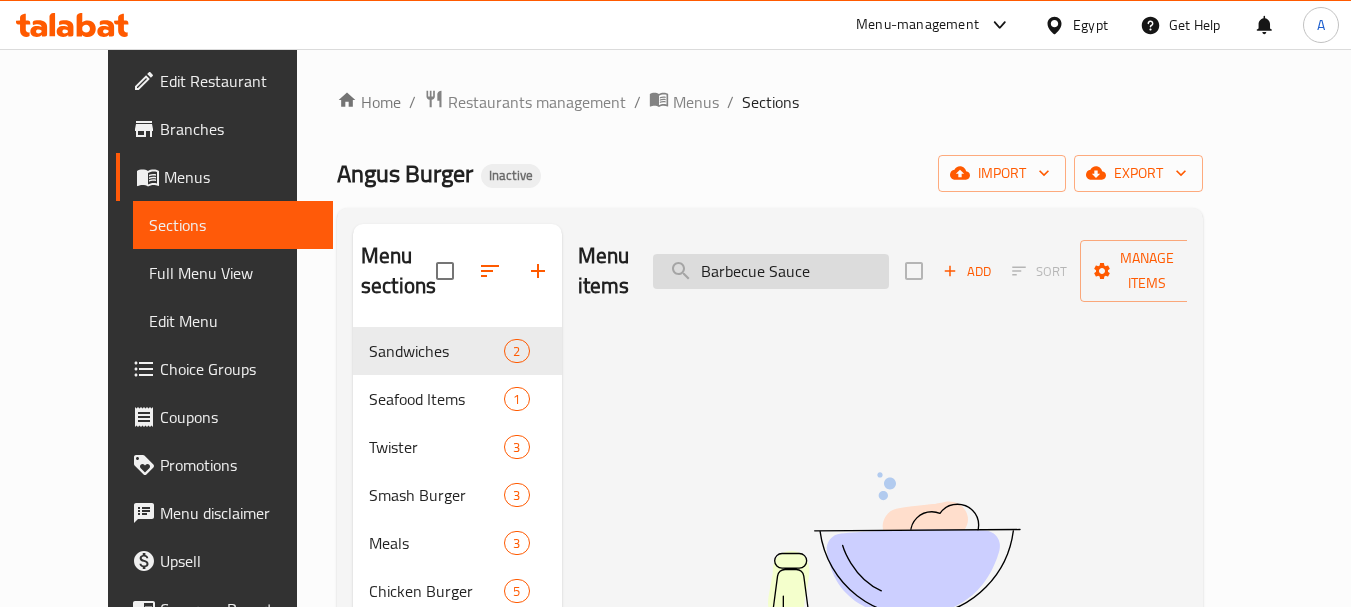 click on "Barbecue Sauce" at bounding box center [771, 271] 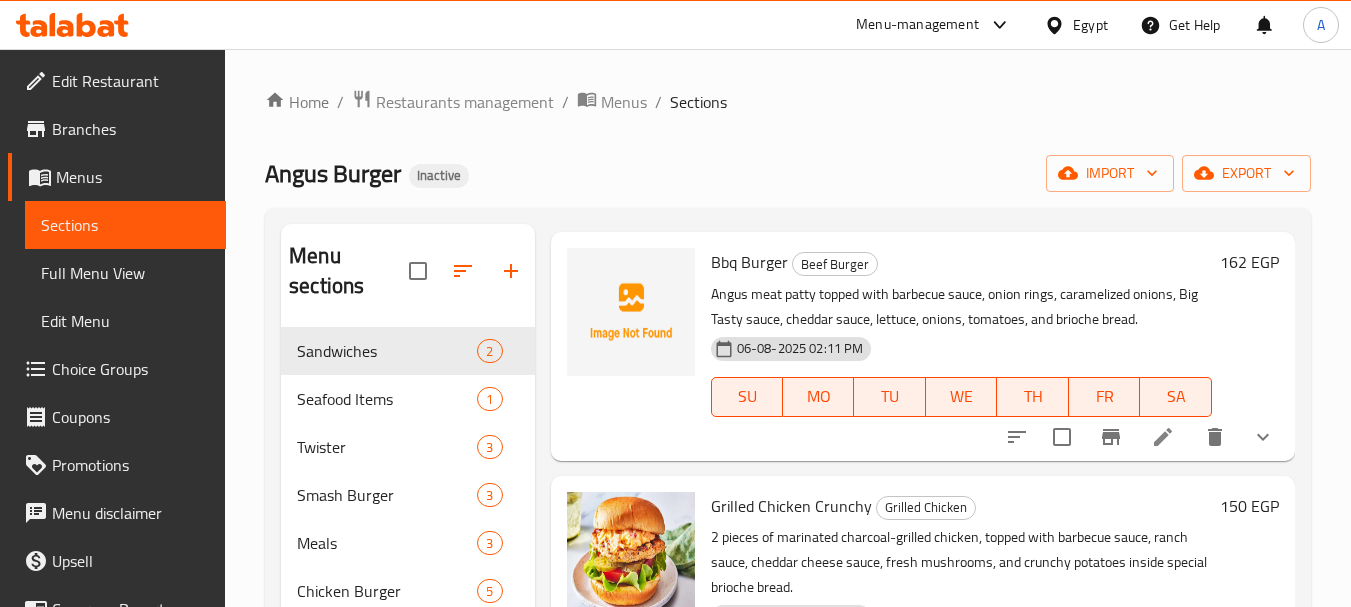 scroll, scrollTop: 532, scrollLeft: 0, axis: vertical 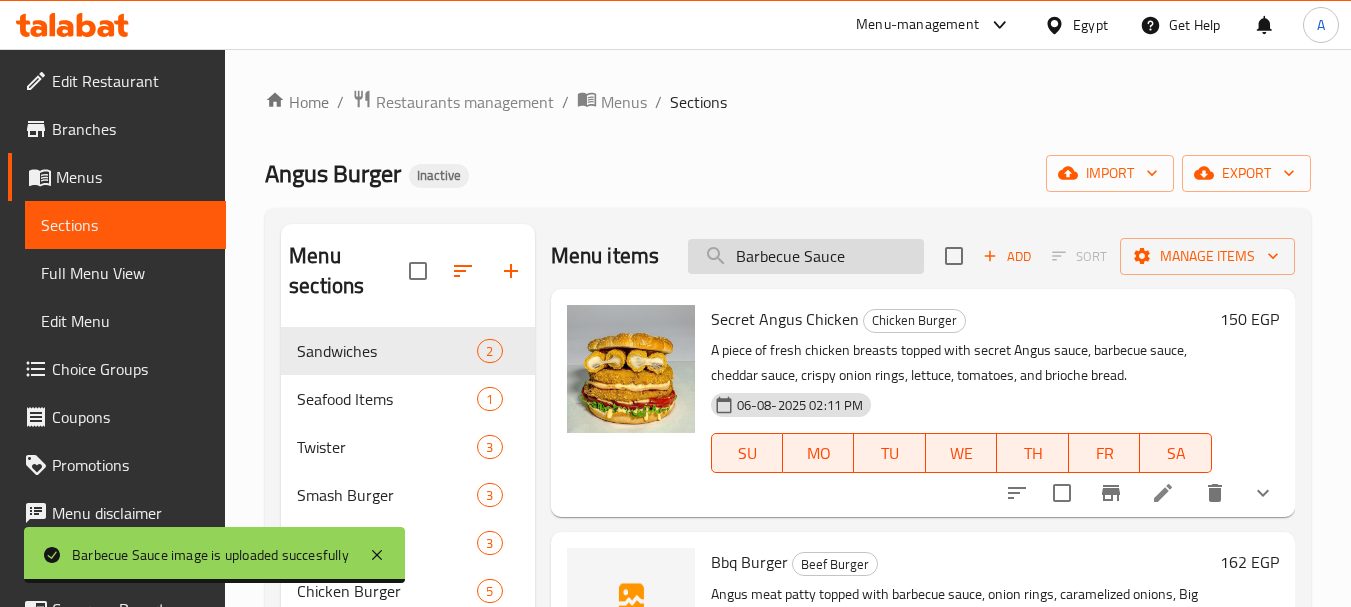 click on "Barbecue Sauce" at bounding box center (806, 256) 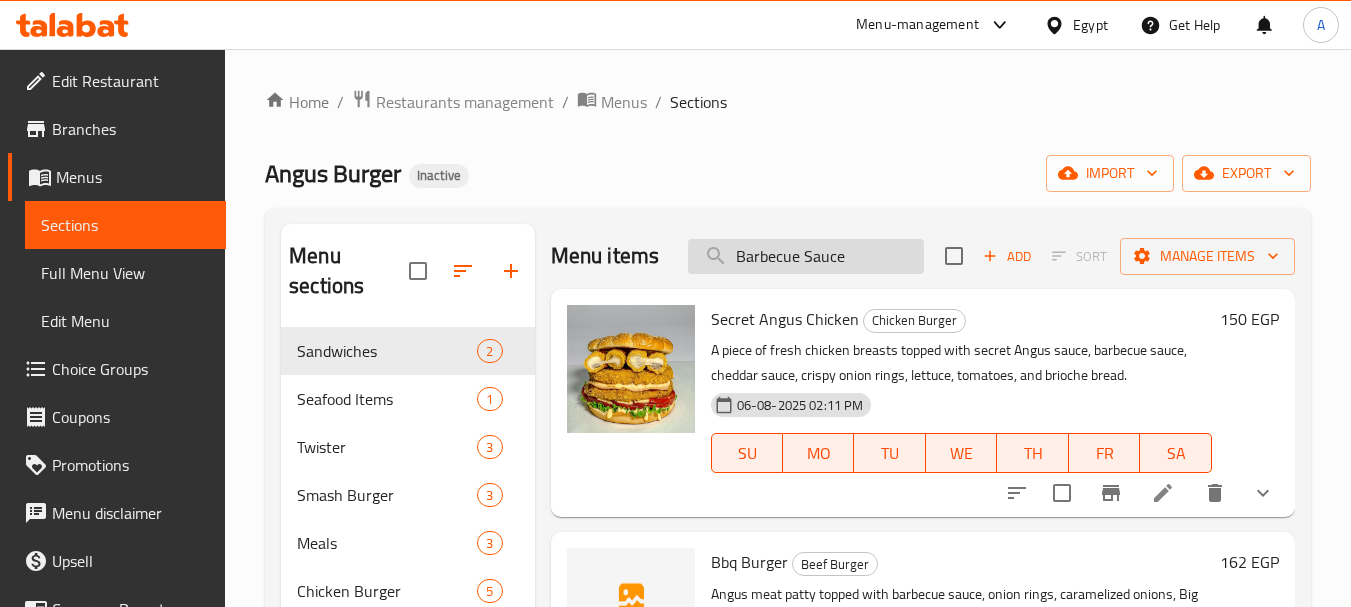 click on "Barbecue Sauce" at bounding box center (806, 256) 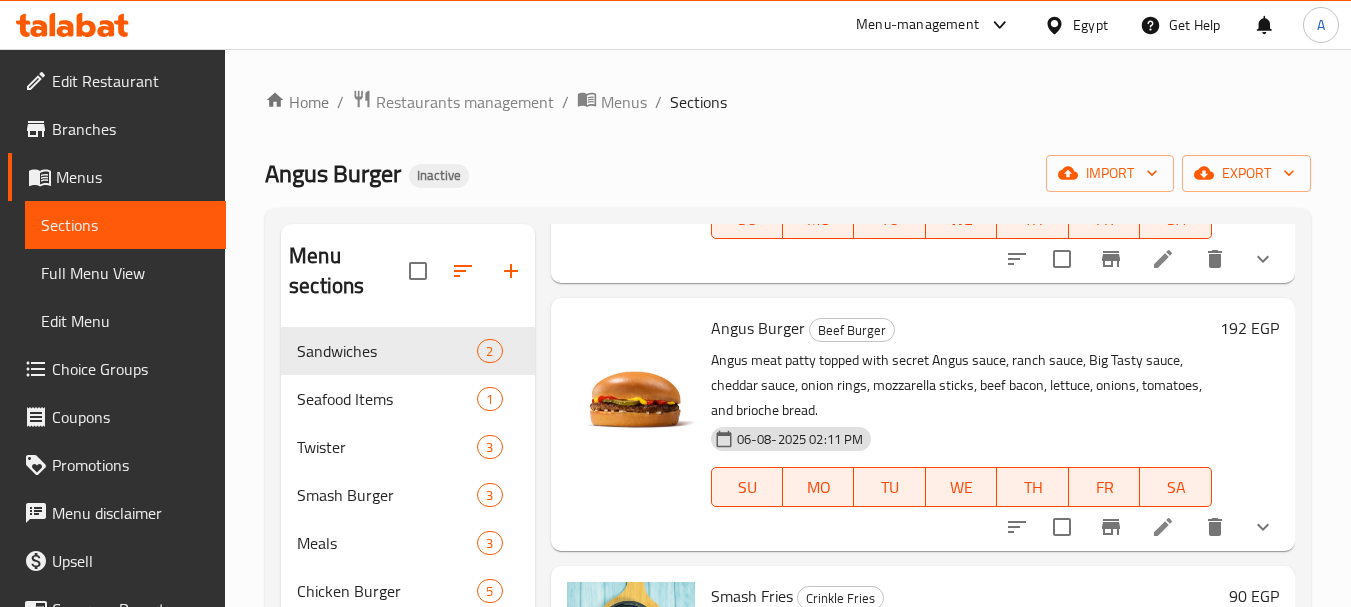 scroll, scrollTop: 1750, scrollLeft: 0, axis: vertical 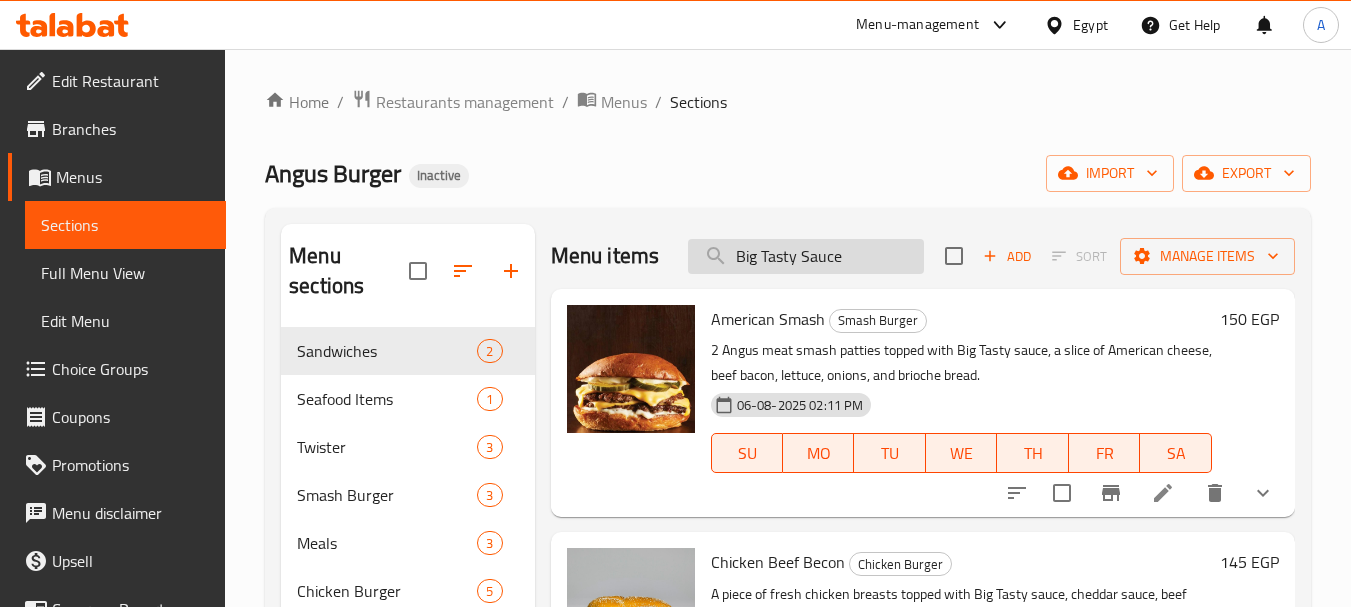 click on "Big Tasty Sauce" at bounding box center [806, 256] 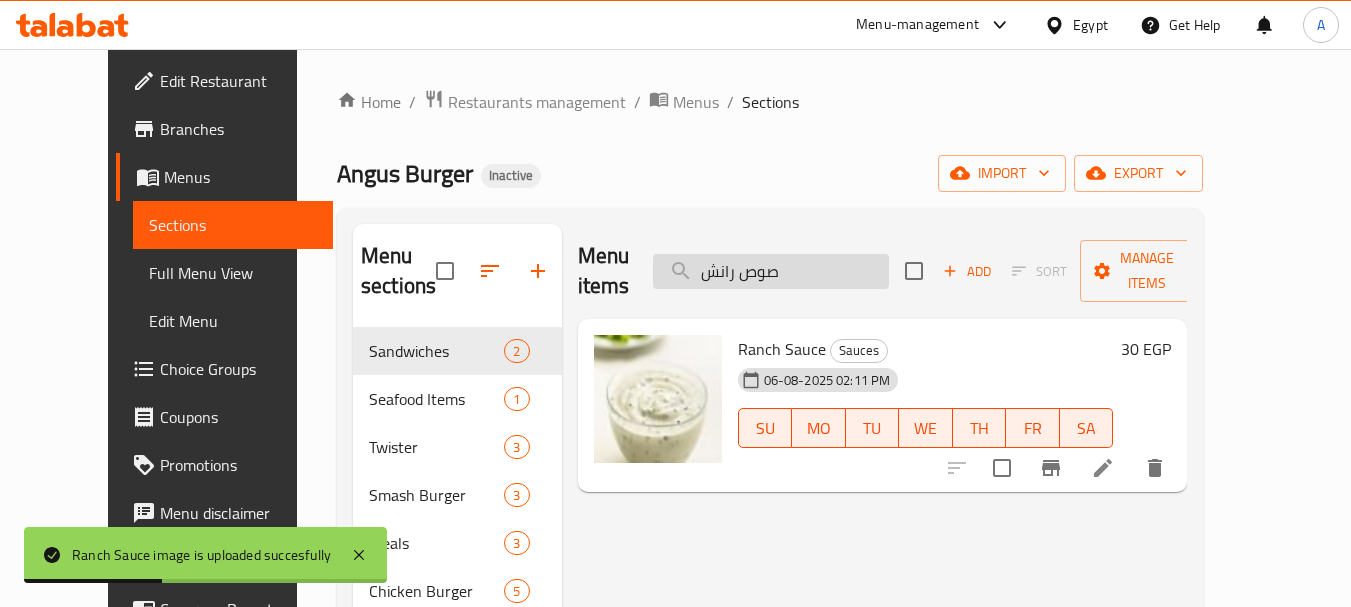 click on "صوص رانش" at bounding box center (771, 271) 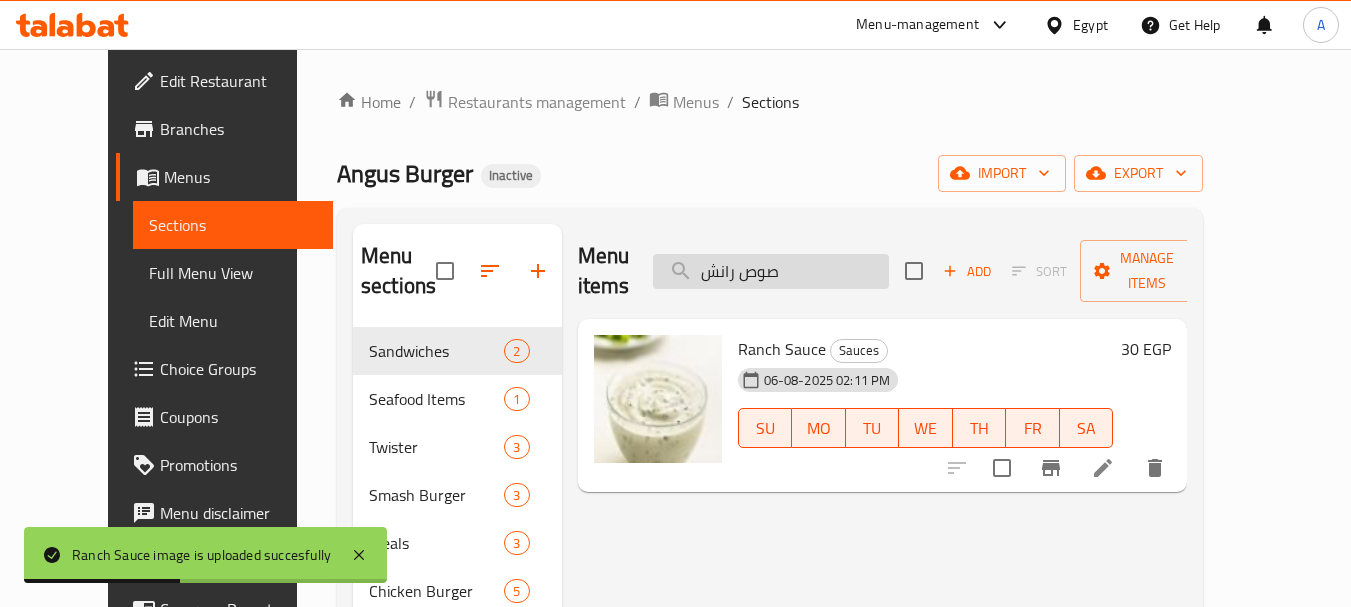 click on "صوص رانش" at bounding box center (771, 271) 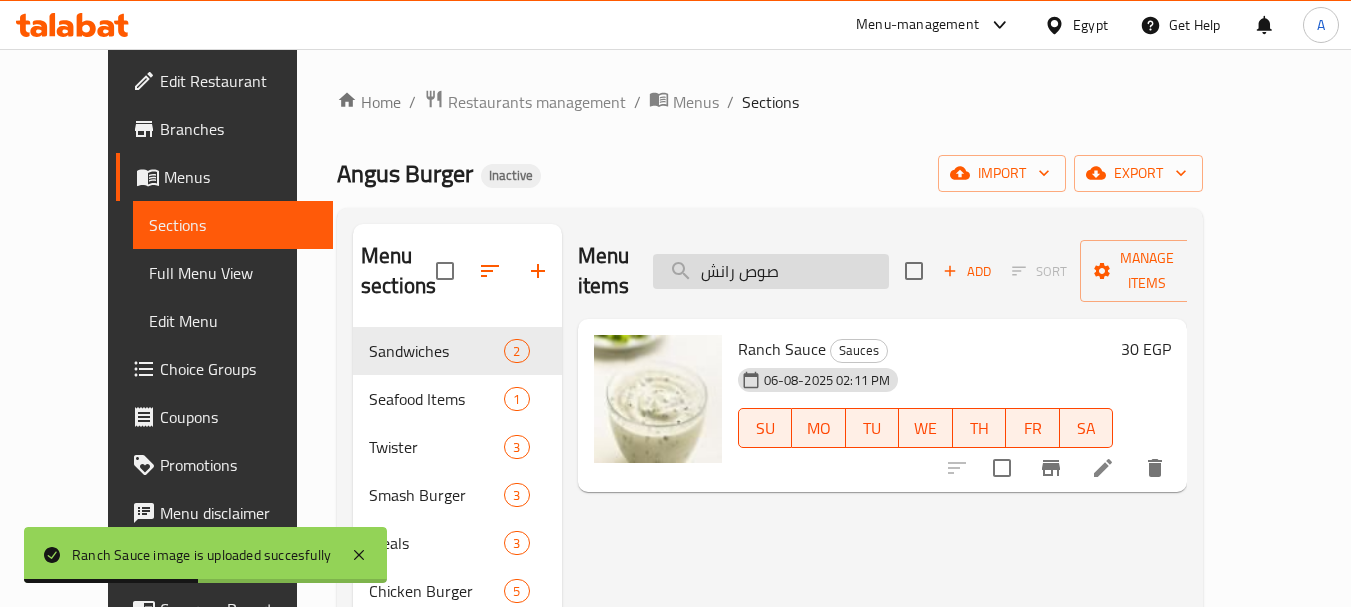 click on "صوص رانش" at bounding box center (771, 271) 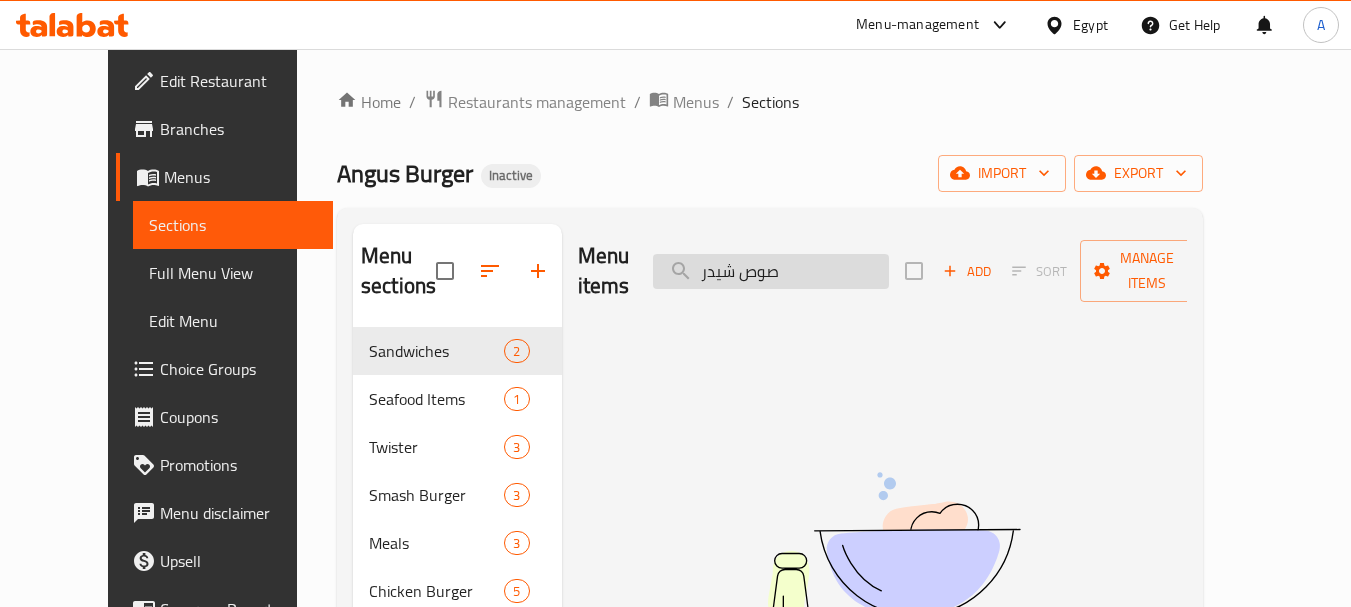 click on "صوص شيدر" at bounding box center [771, 271] 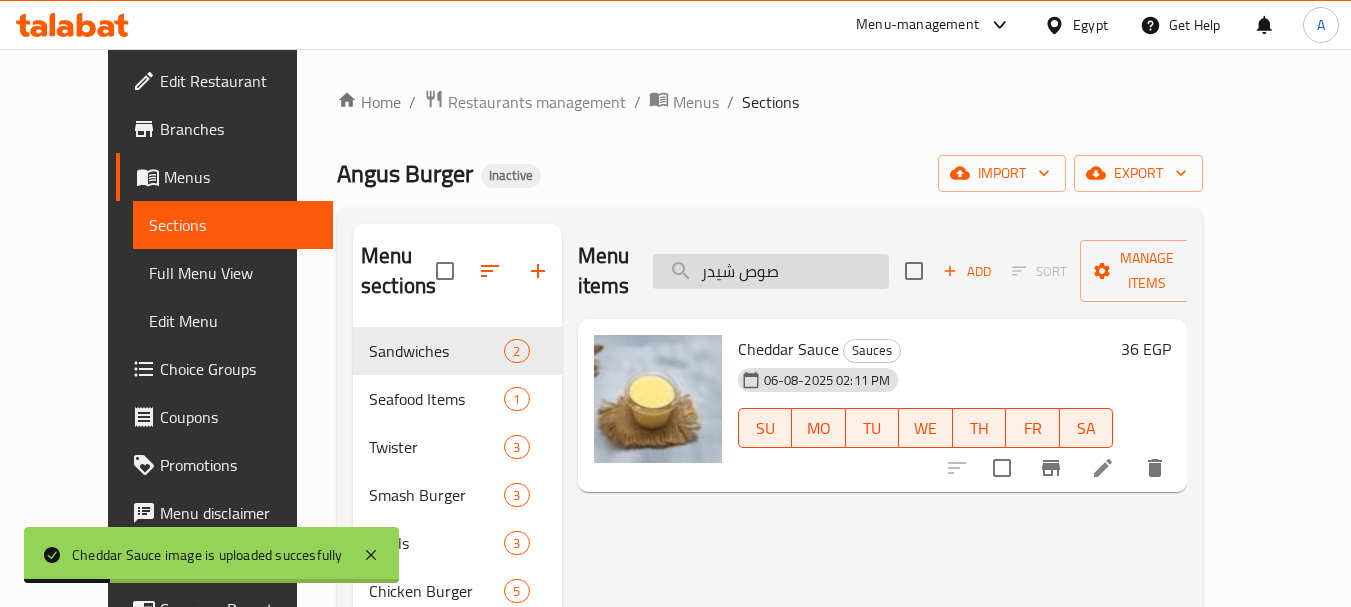 click on "صوص شيدر" at bounding box center (771, 271) 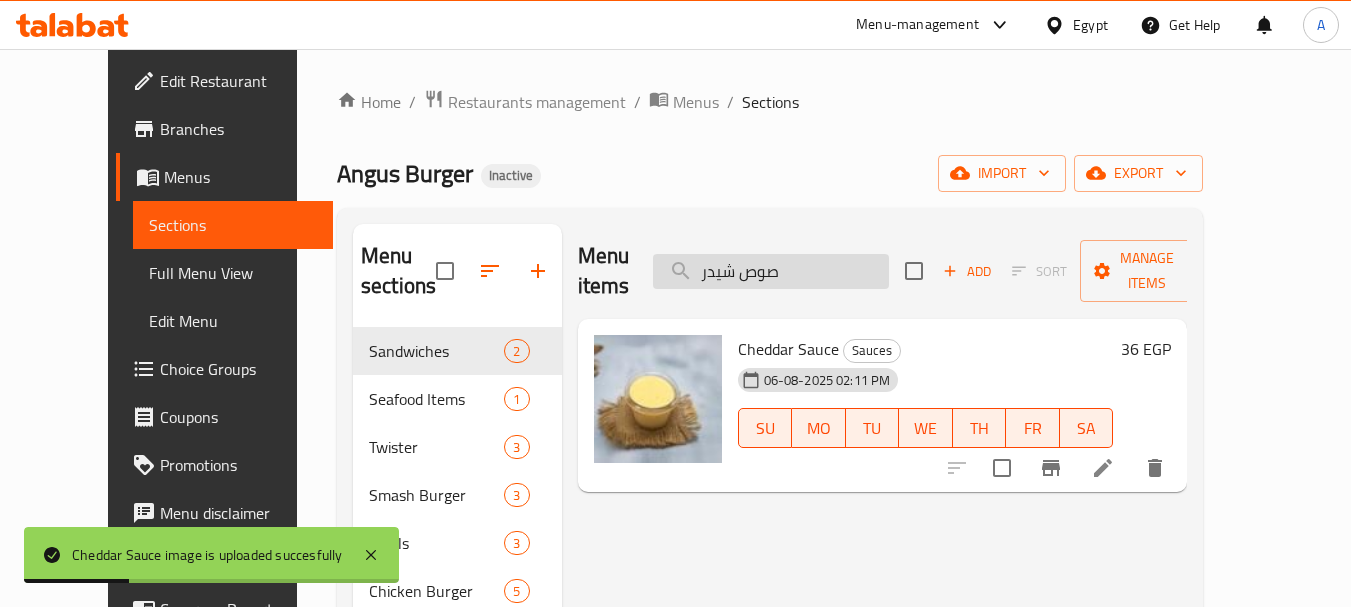 click on "صوص شيدر" at bounding box center (771, 271) 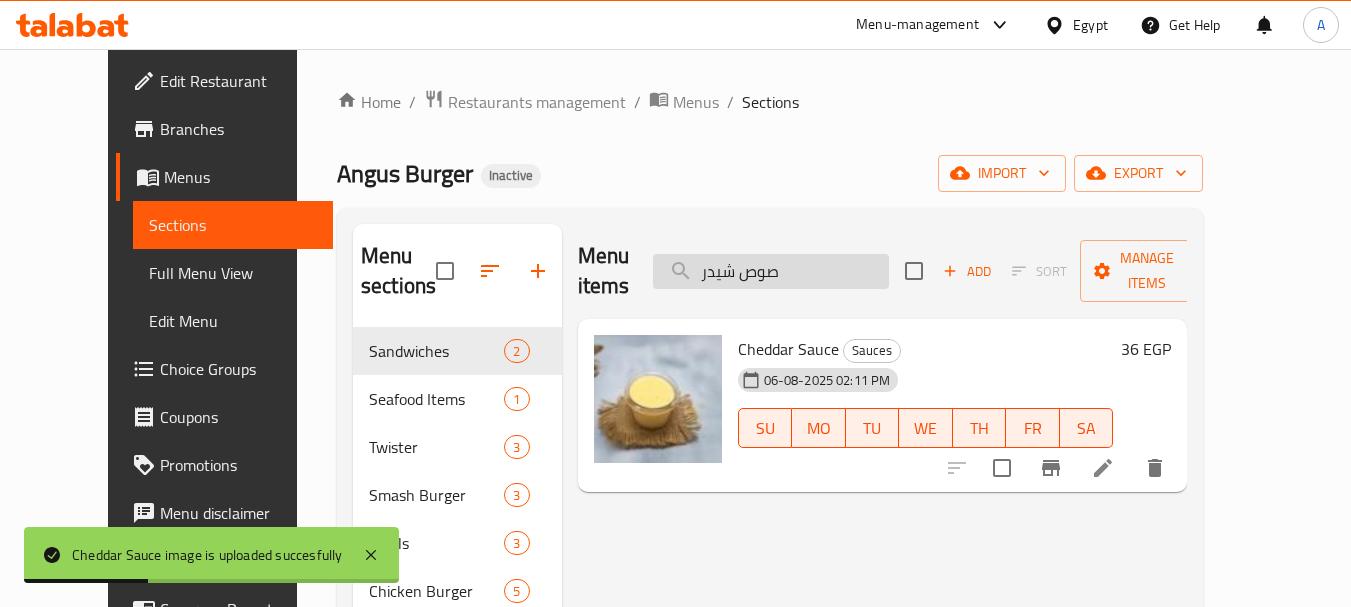 click on "صوص شيدر" at bounding box center [771, 271] 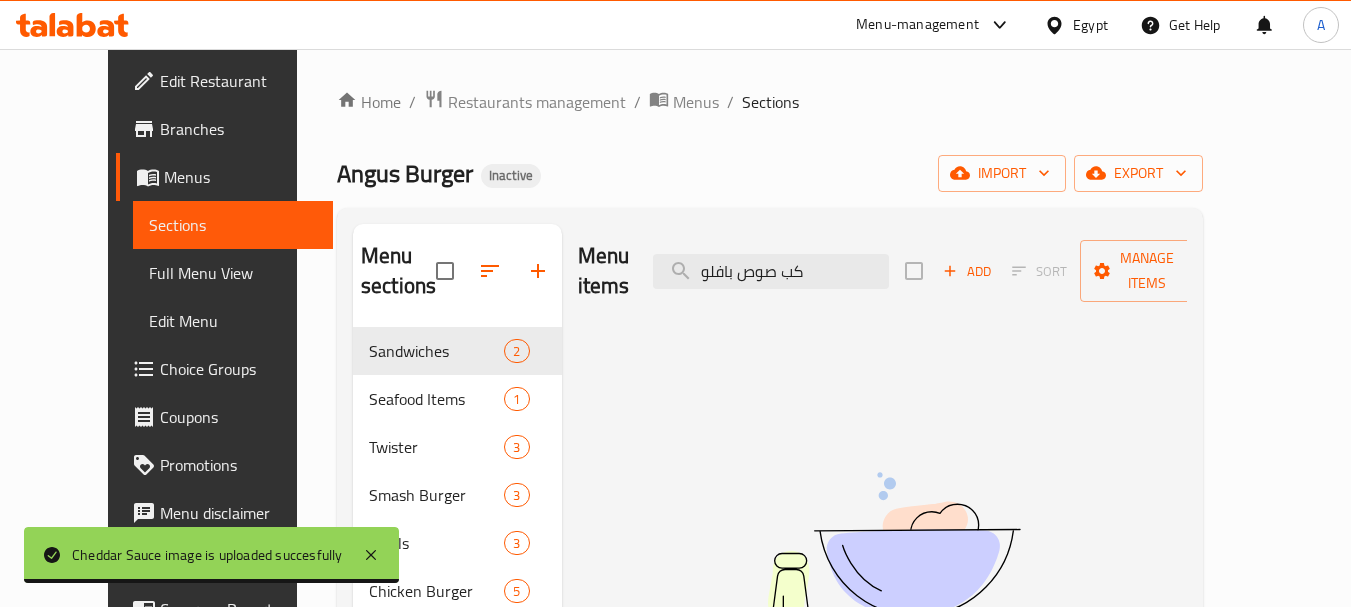 drag, startPoint x: 815, startPoint y: 257, endPoint x: 965, endPoint y: 261, distance: 150.05333 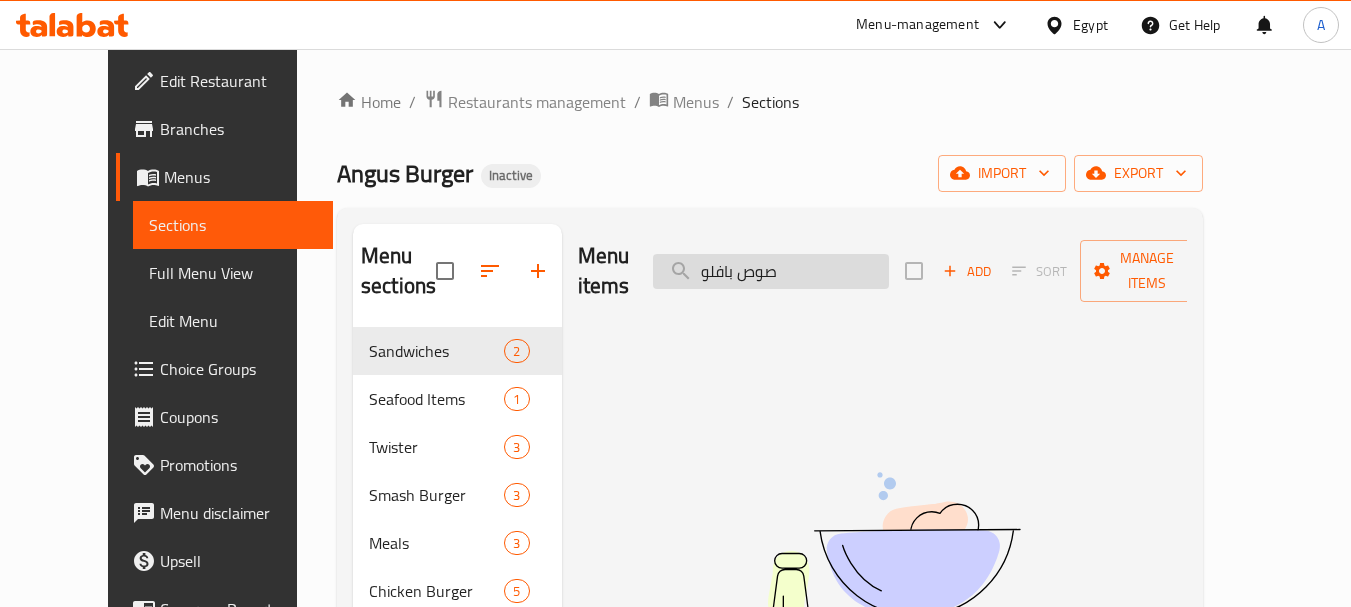 drag, startPoint x: 743, startPoint y: 262, endPoint x: 733, endPoint y: 261, distance: 10.049875 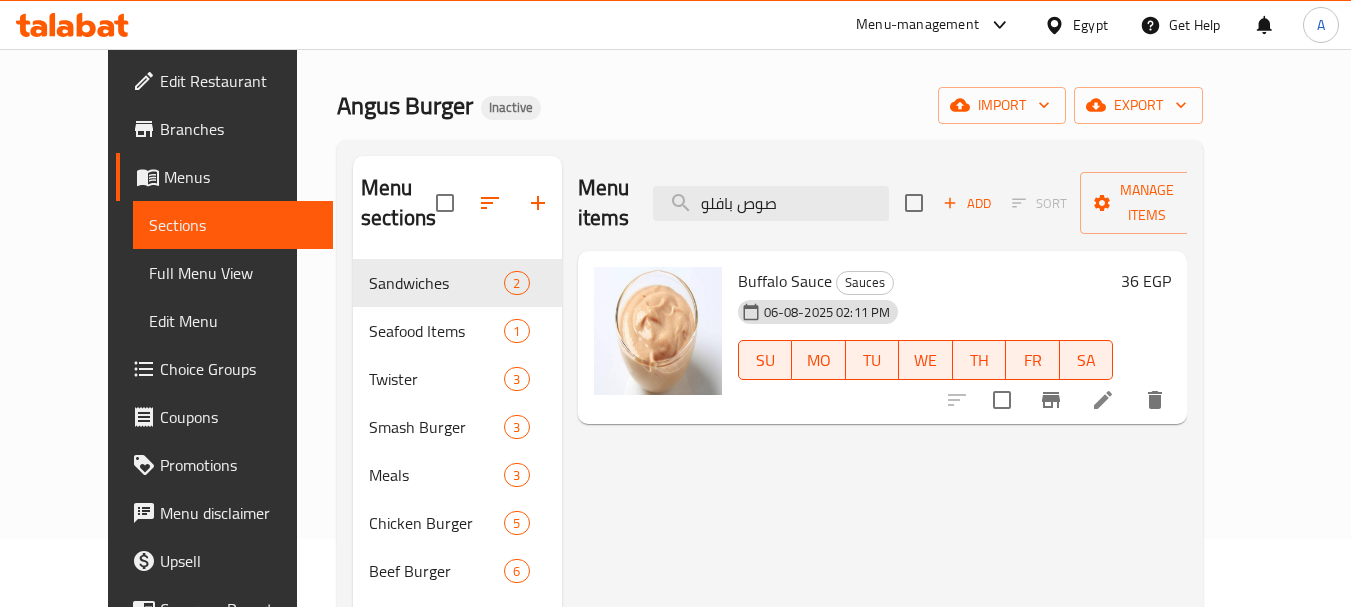 scroll, scrollTop: 100, scrollLeft: 0, axis: vertical 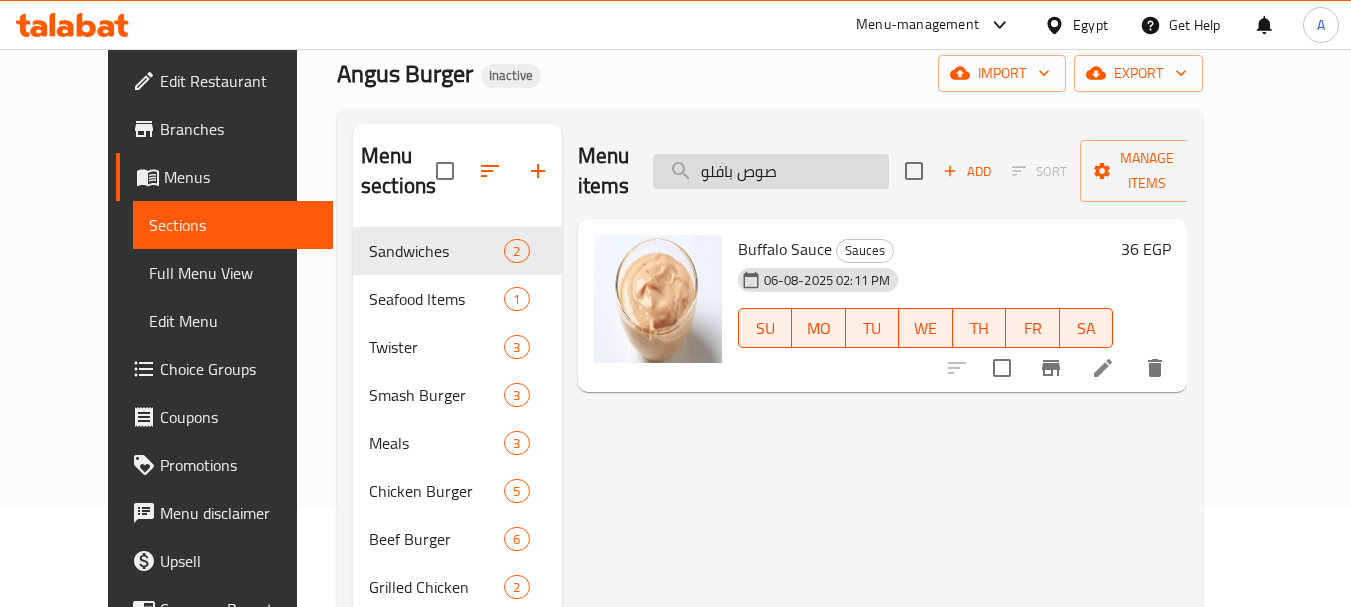 click on "صوص بافلو" at bounding box center (771, 171) 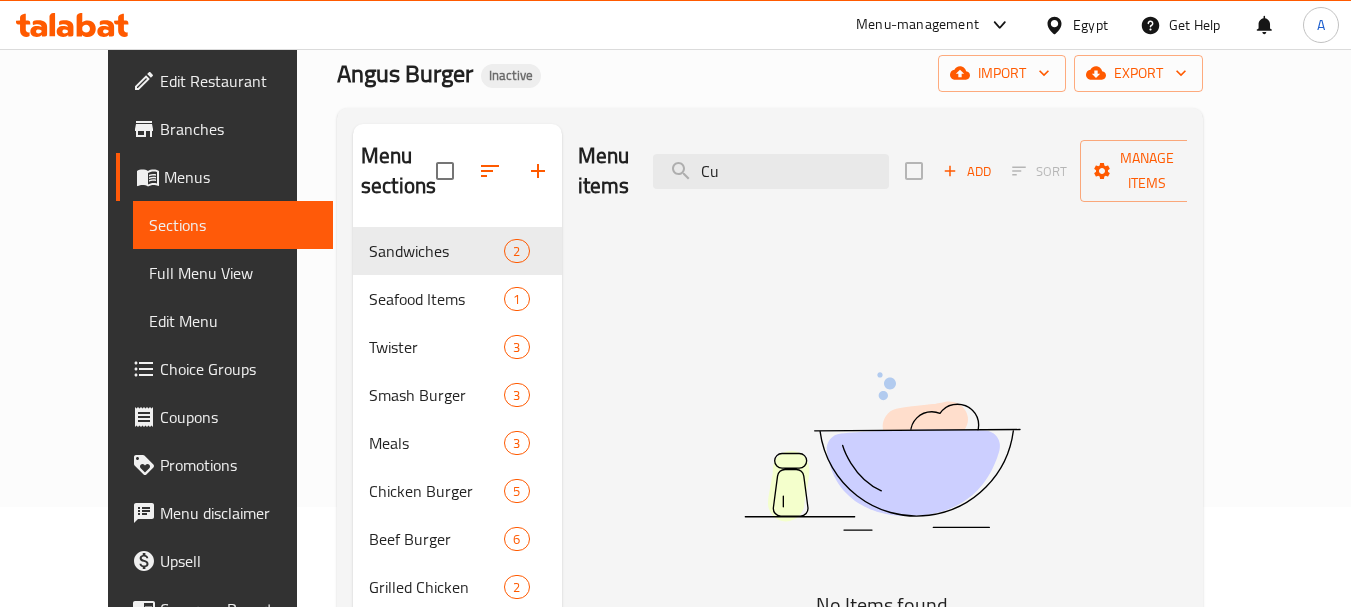 type on "C" 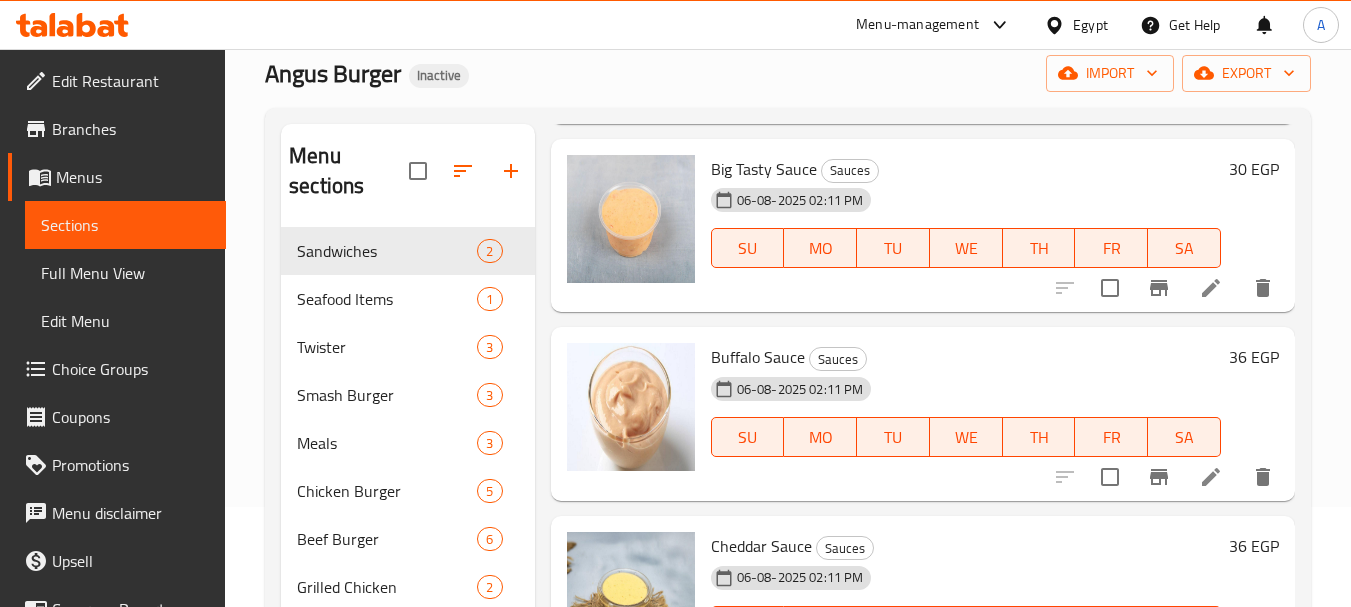 scroll, scrollTop: 7243, scrollLeft: 0, axis: vertical 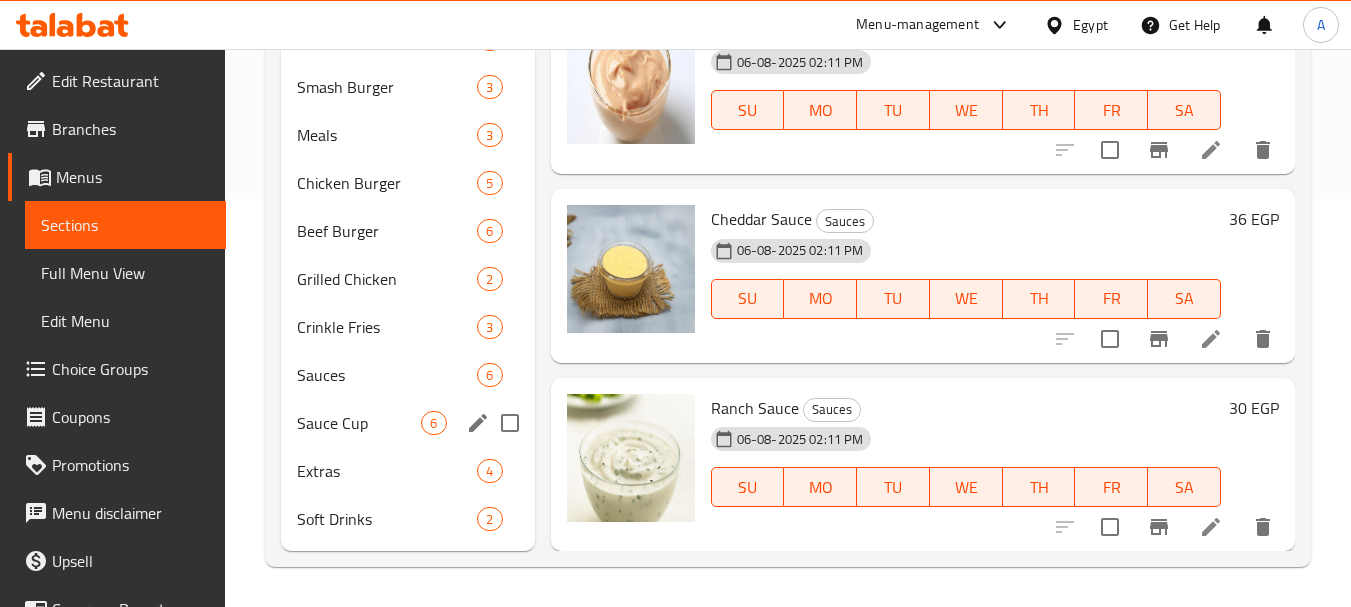 click on "Sauce Cup  6" at bounding box center [407, 423] 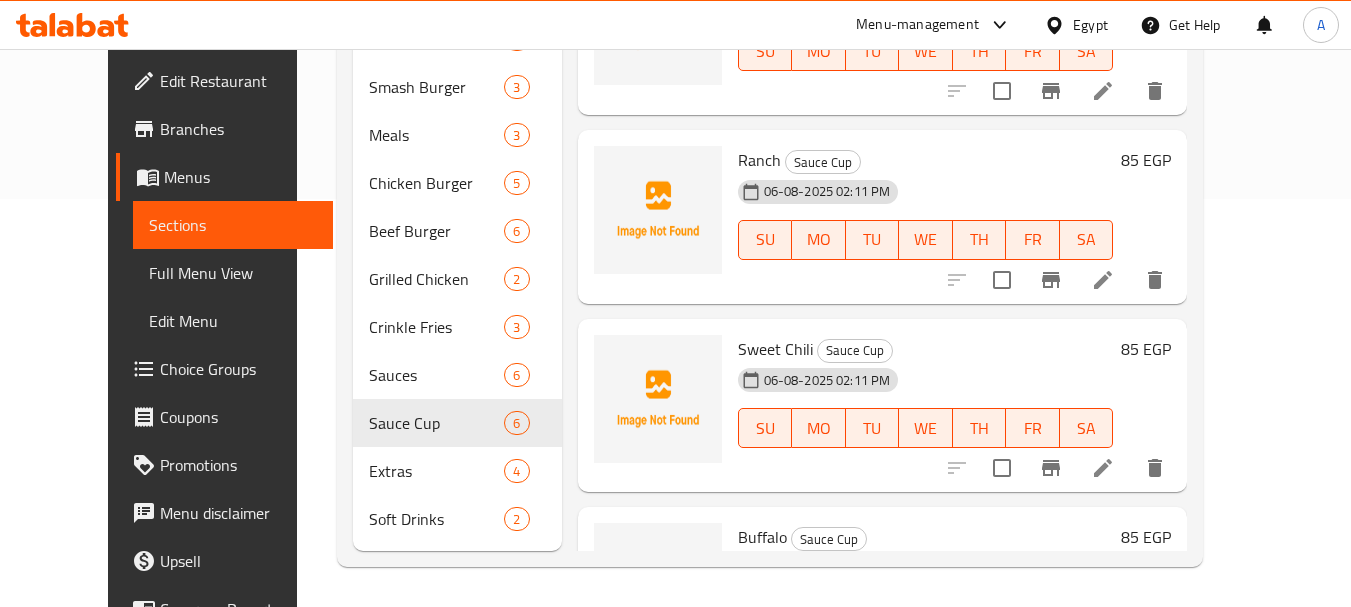 scroll, scrollTop: 0, scrollLeft: 0, axis: both 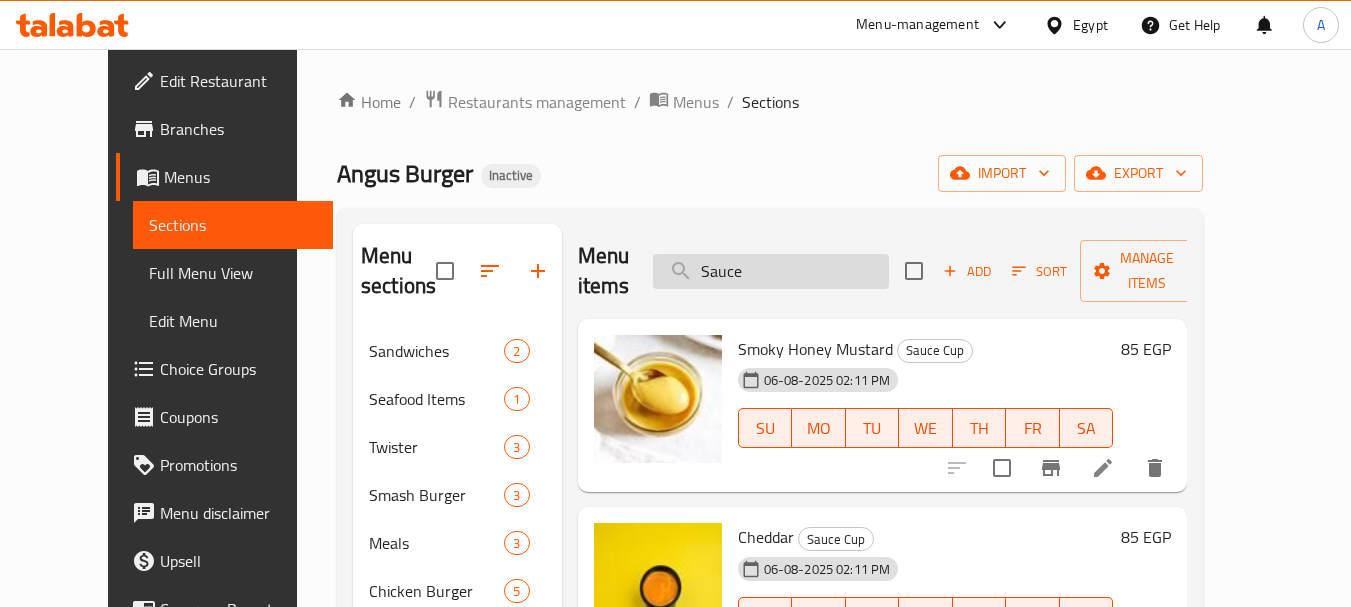 click on "Sauce" at bounding box center (771, 271) 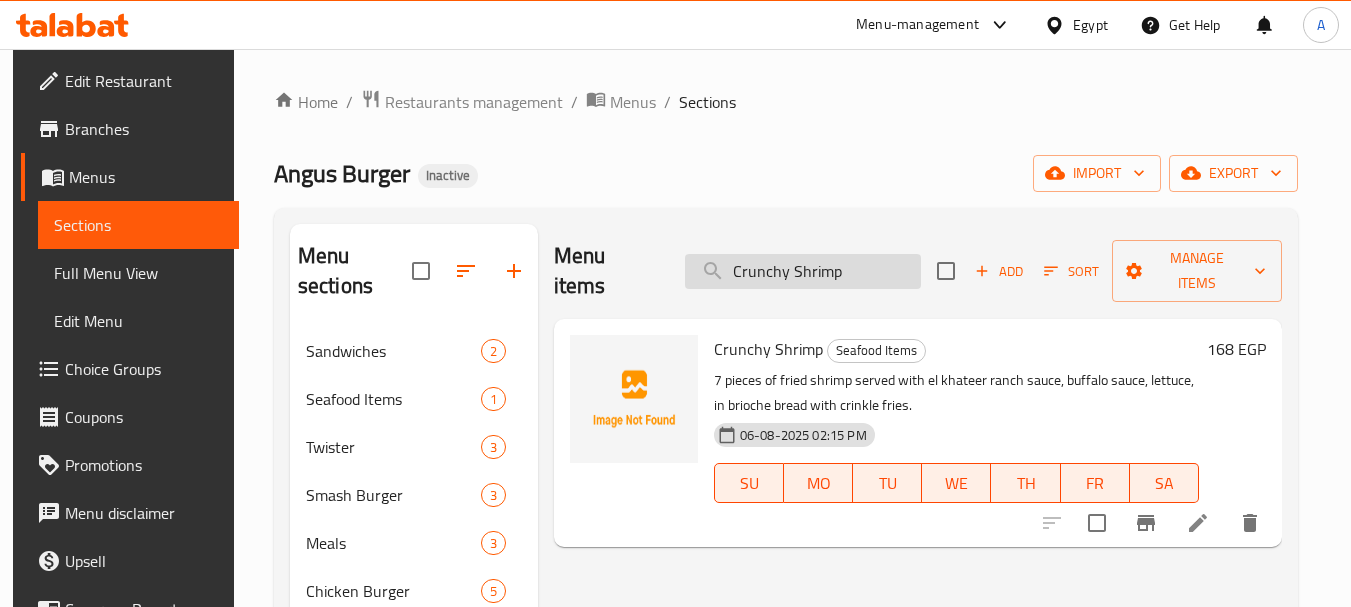 click on "Crunchy Shrimp" at bounding box center [803, 271] 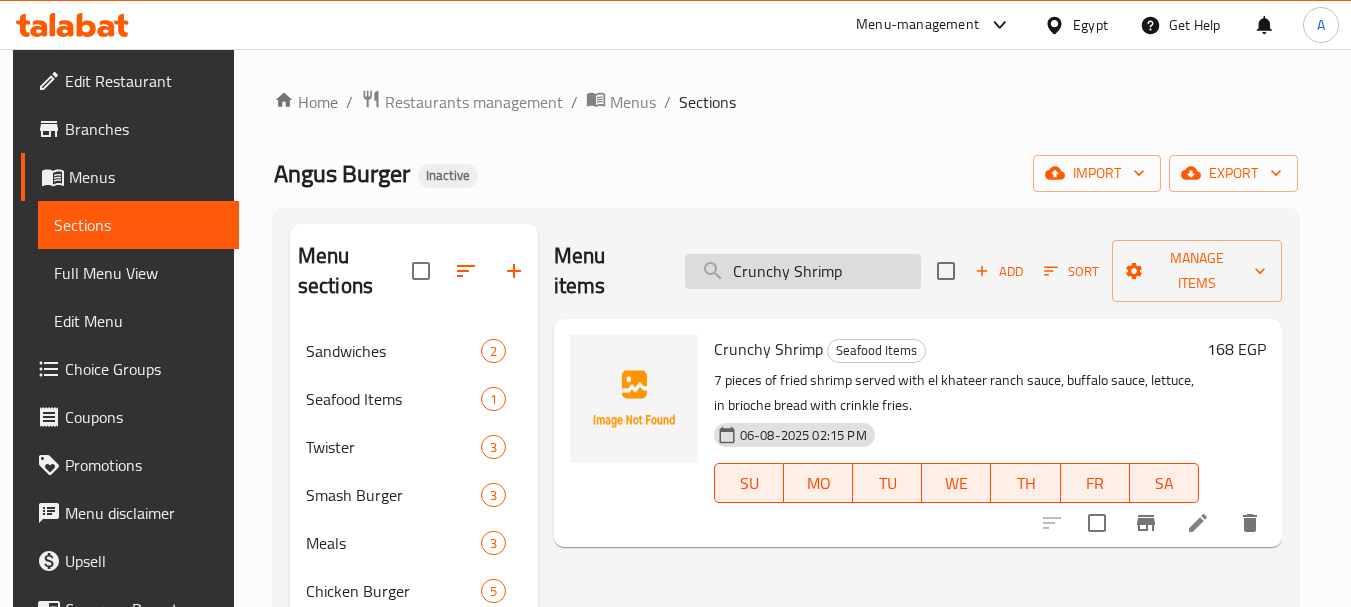 click on "Crunchy Shrimp" at bounding box center (803, 271) 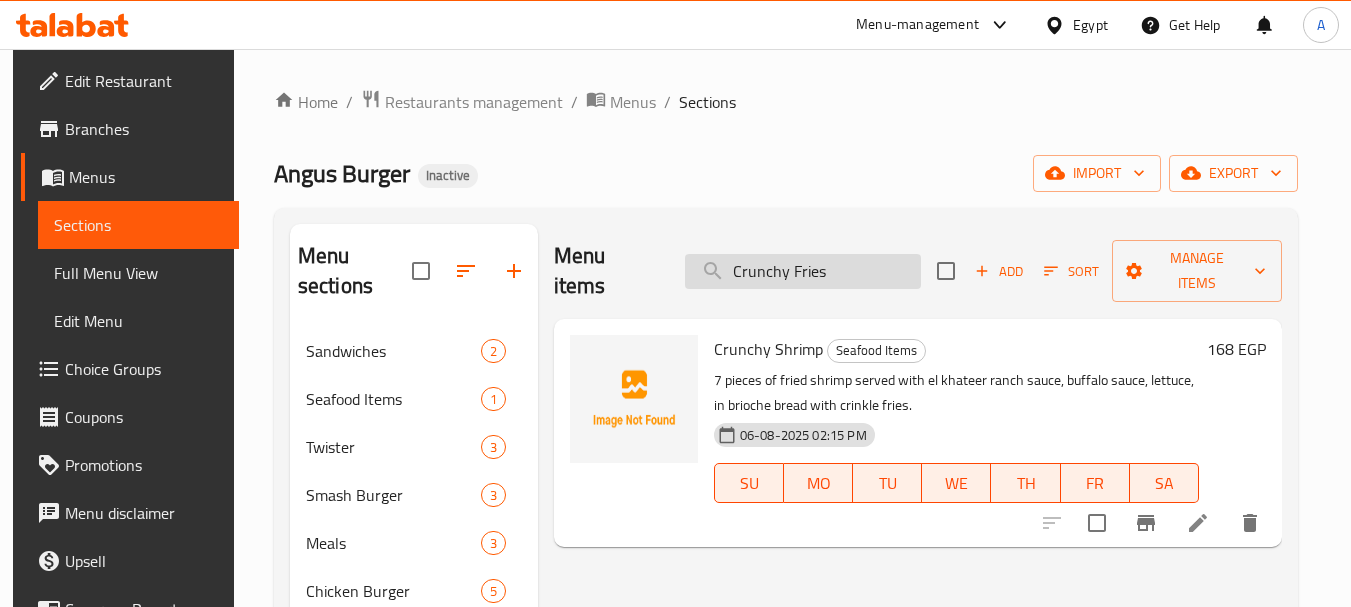click on "Crunchy Fries" at bounding box center [803, 271] 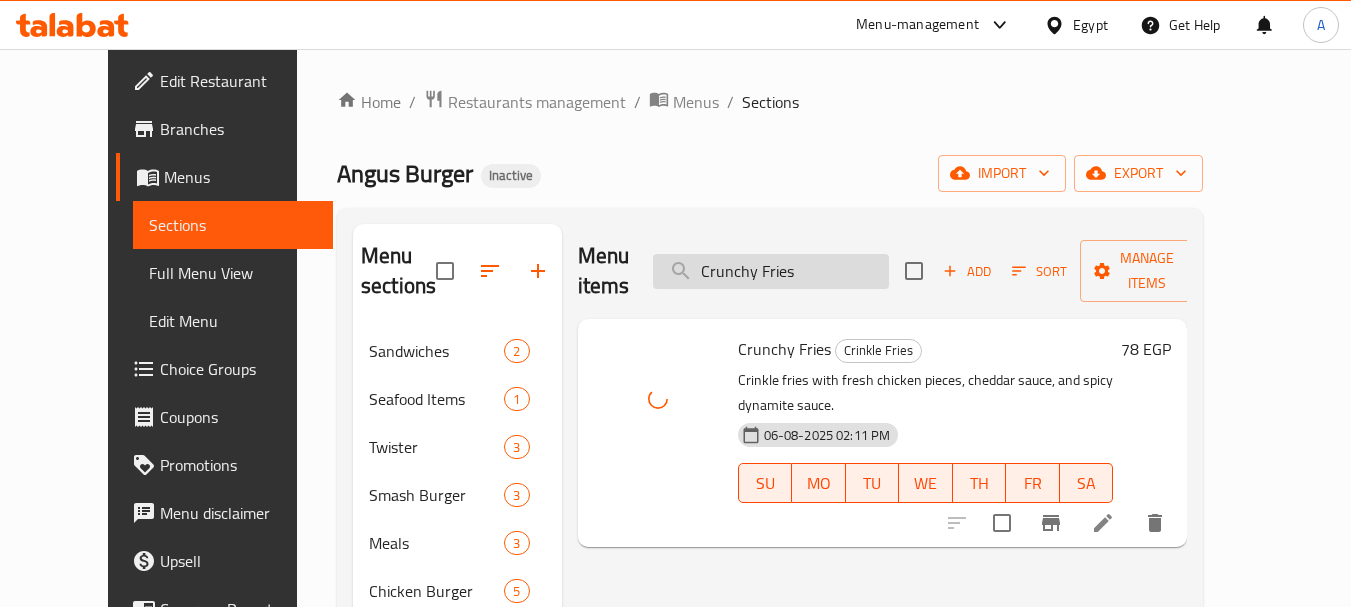 click on "Crunchy Fries" at bounding box center (771, 271) 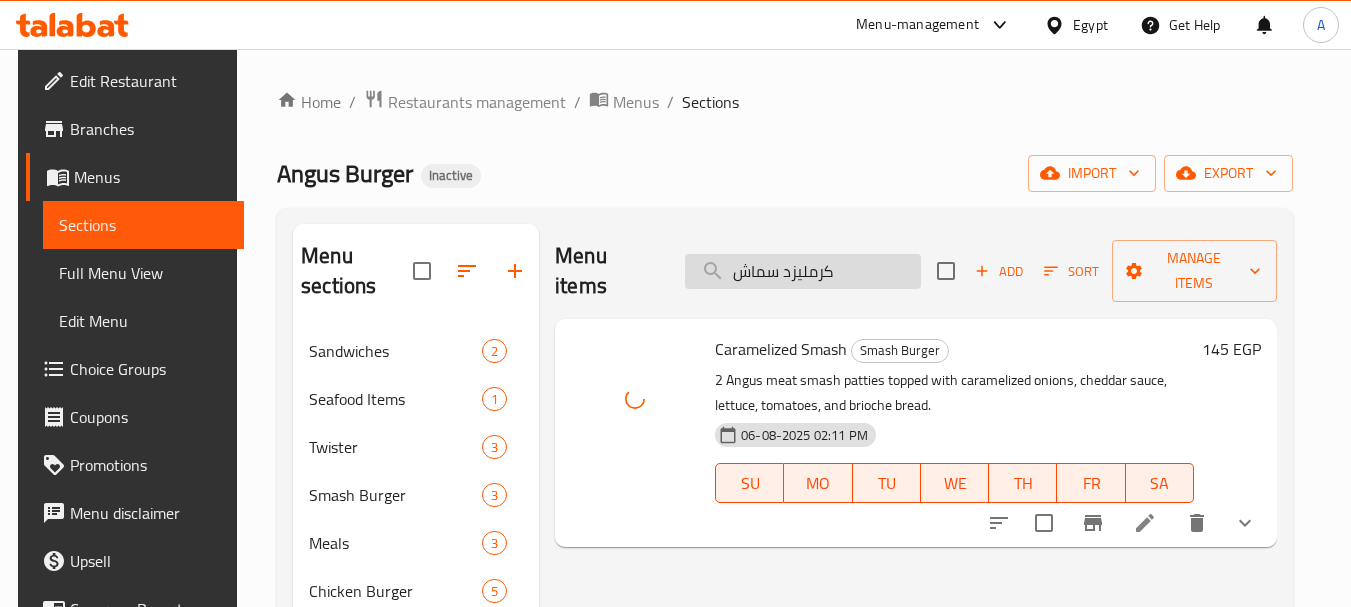 click on "كرمليزد سماش" at bounding box center (803, 271) 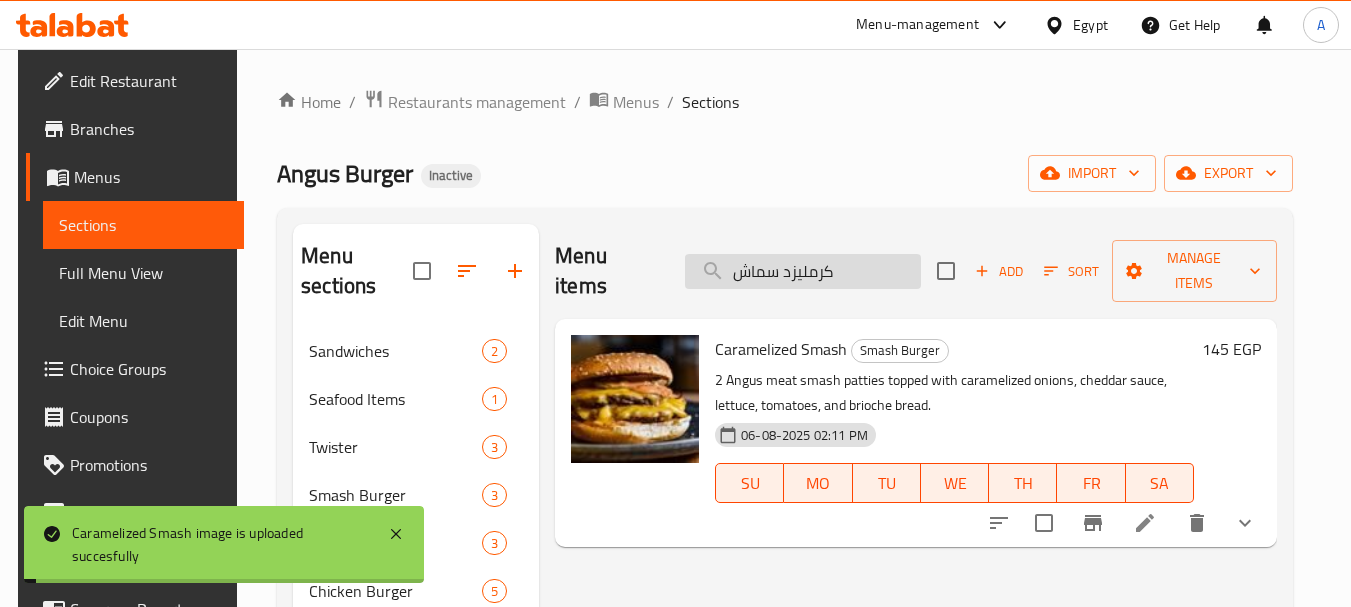 paste on "اشروم بيكون برجر" 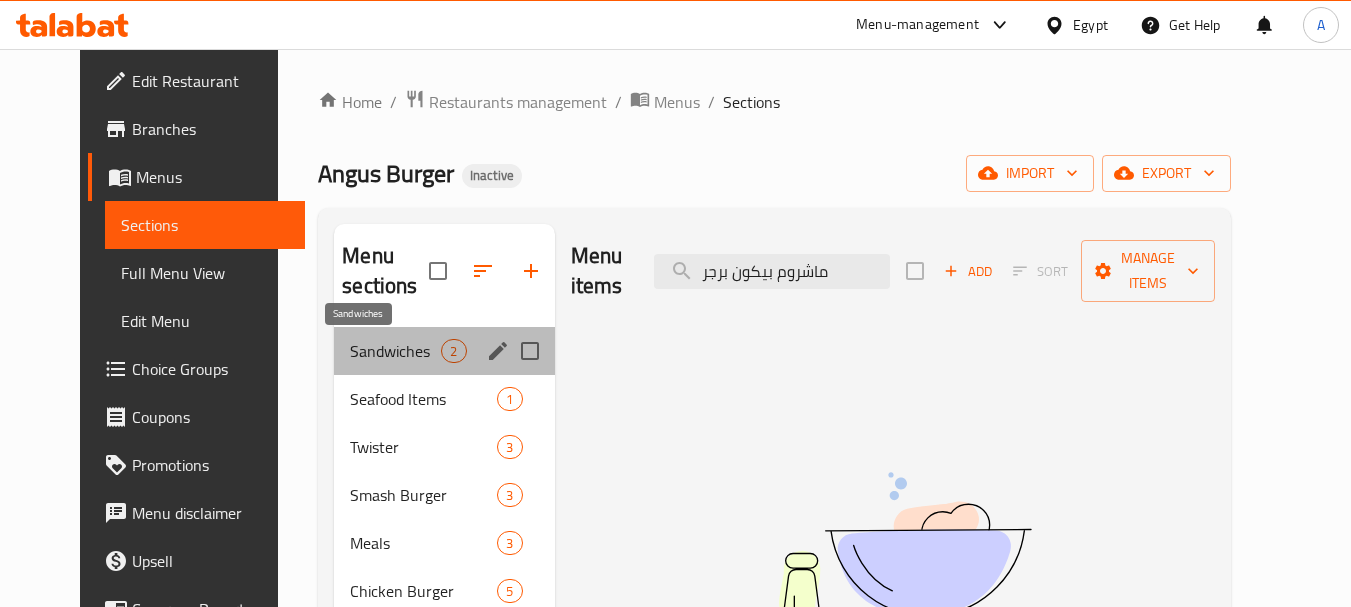 click on "Sandwiches" at bounding box center (395, 351) 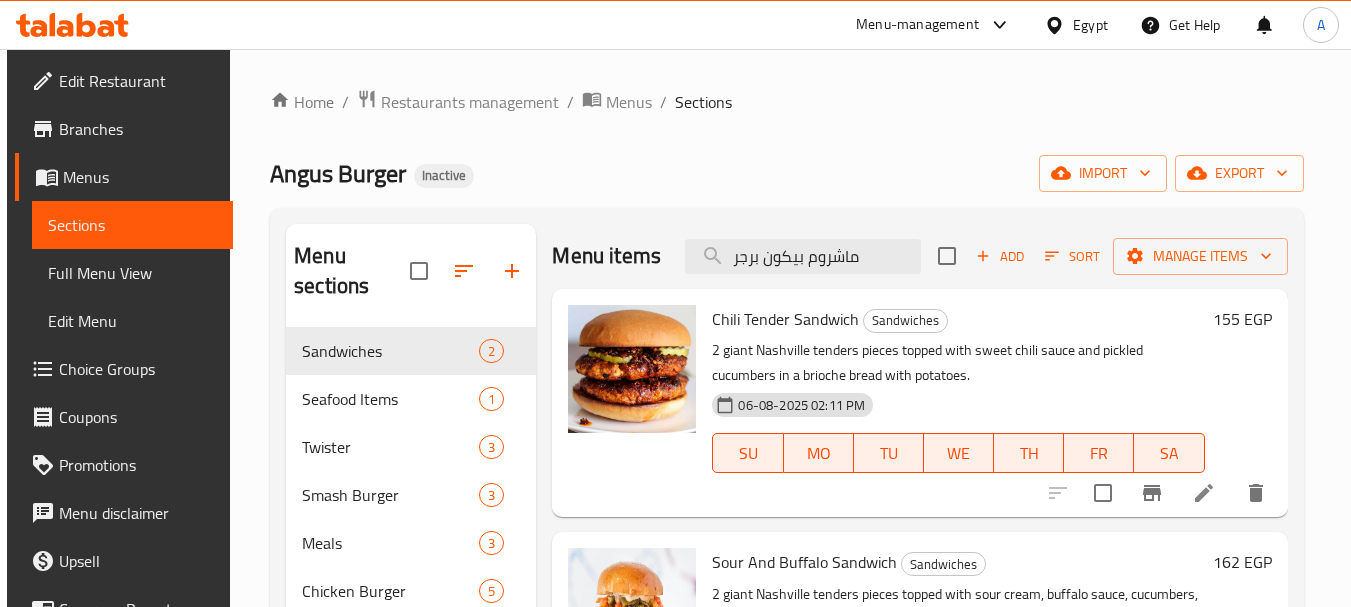 scroll, scrollTop: 408, scrollLeft: 0, axis: vertical 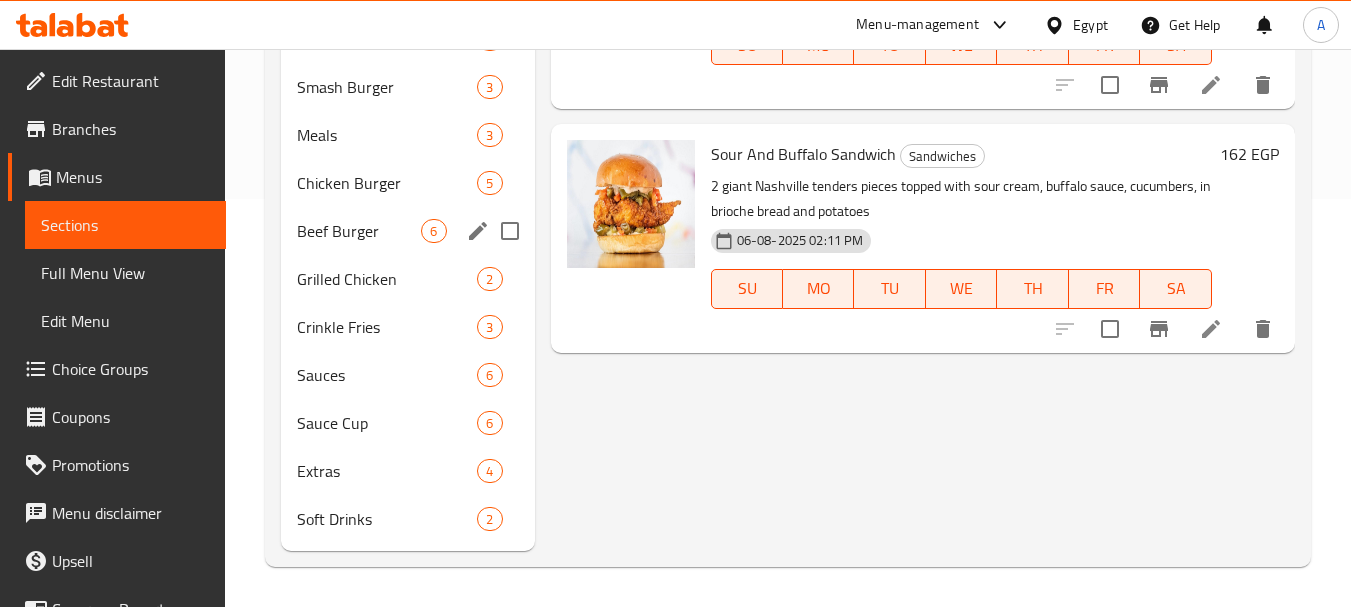 click on "Beef Burger" at bounding box center [359, 231] 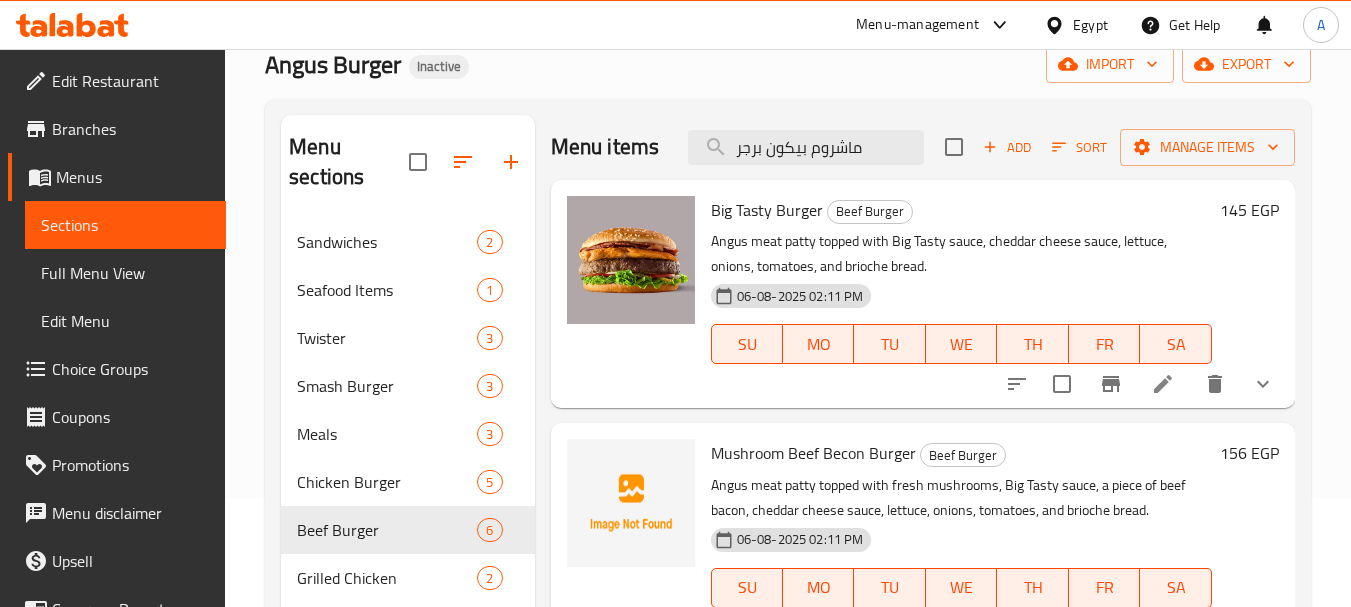 scroll, scrollTop: 108, scrollLeft: 0, axis: vertical 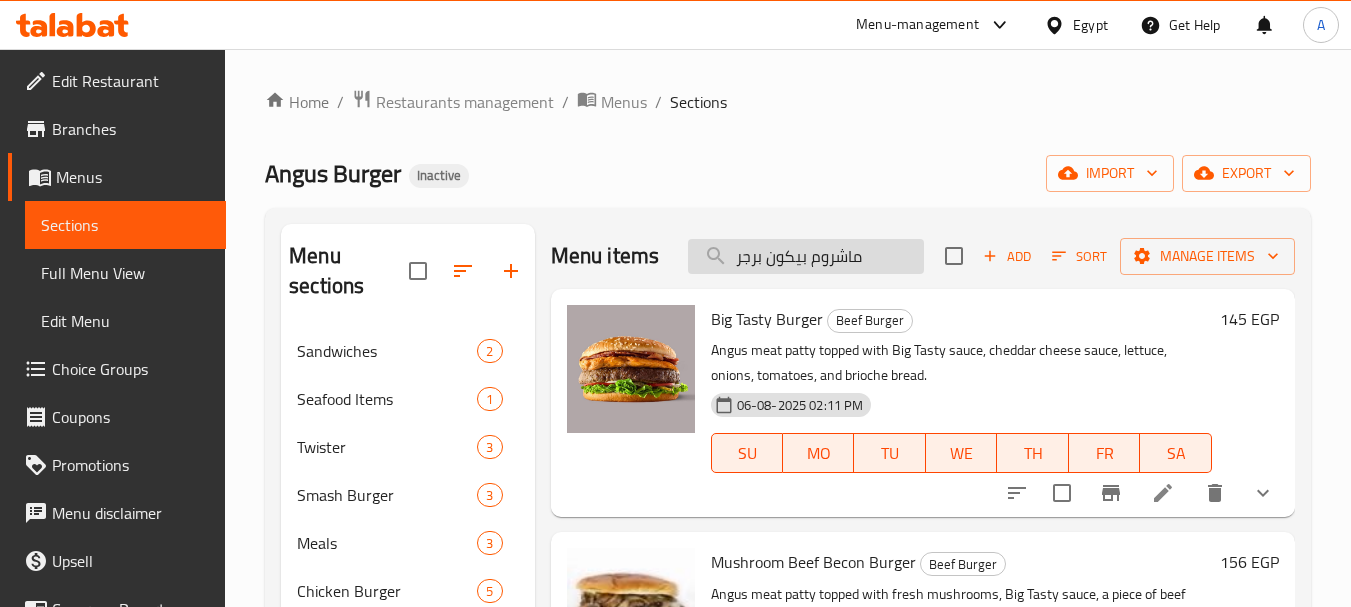 click on "ماشروم بيكون برجر" at bounding box center [806, 256] 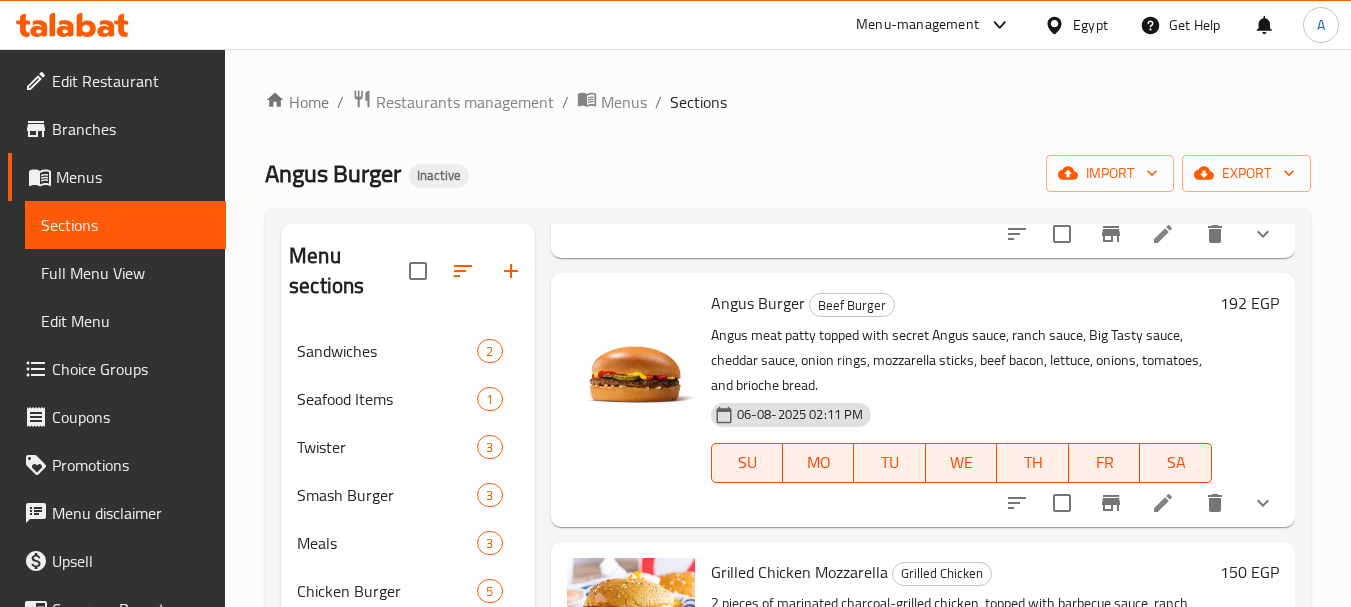 scroll, scrollTop: 776, scrollLeft: 0, axis: vertical 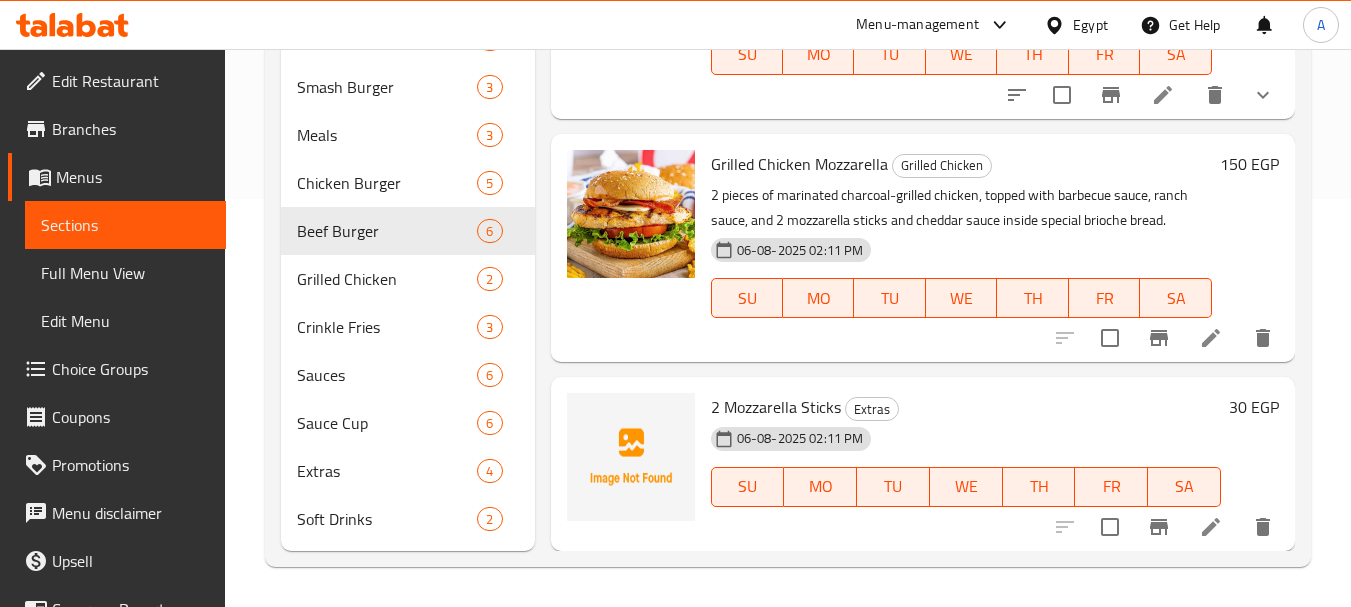 type on "Sticks" 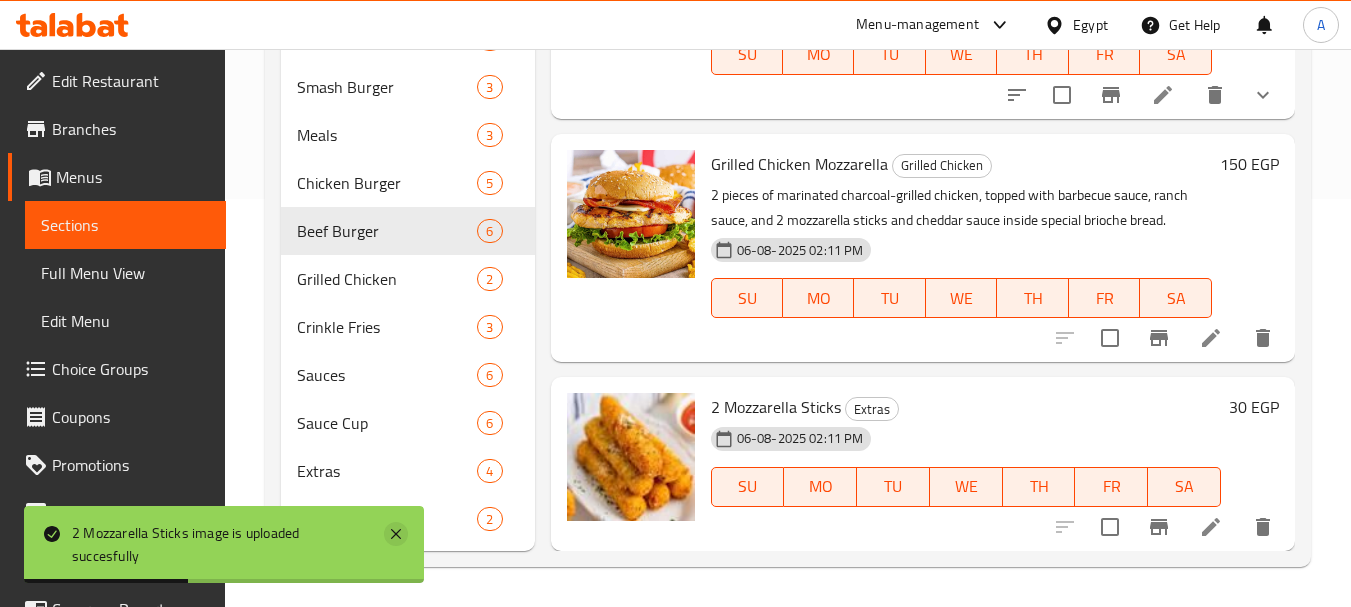 click 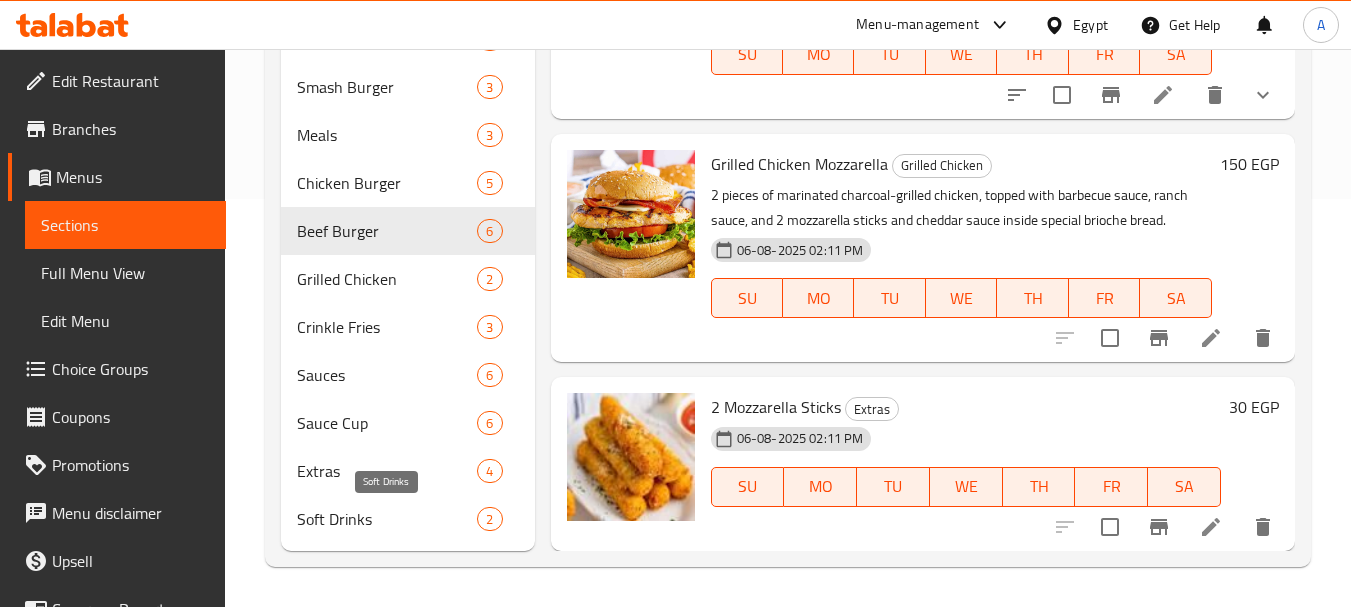 click on "Soft Drinks" at bounding box center [387, 519] 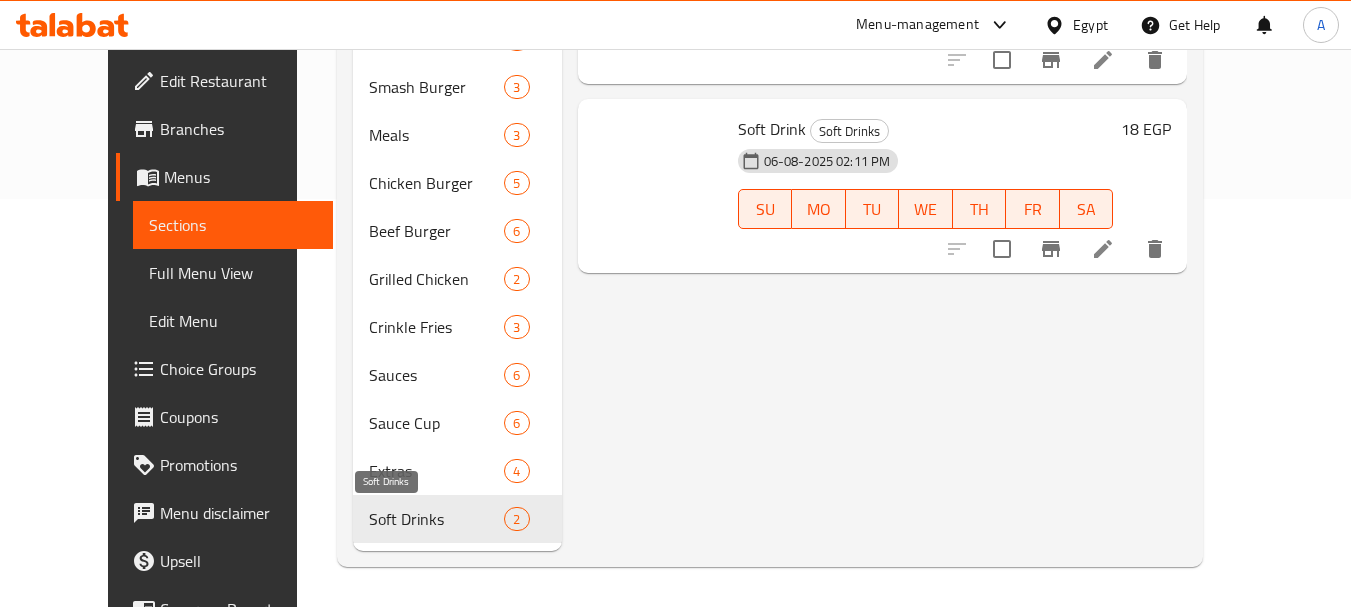 scroll, scrollTop: 0, scrollLeft: 0, axis: both 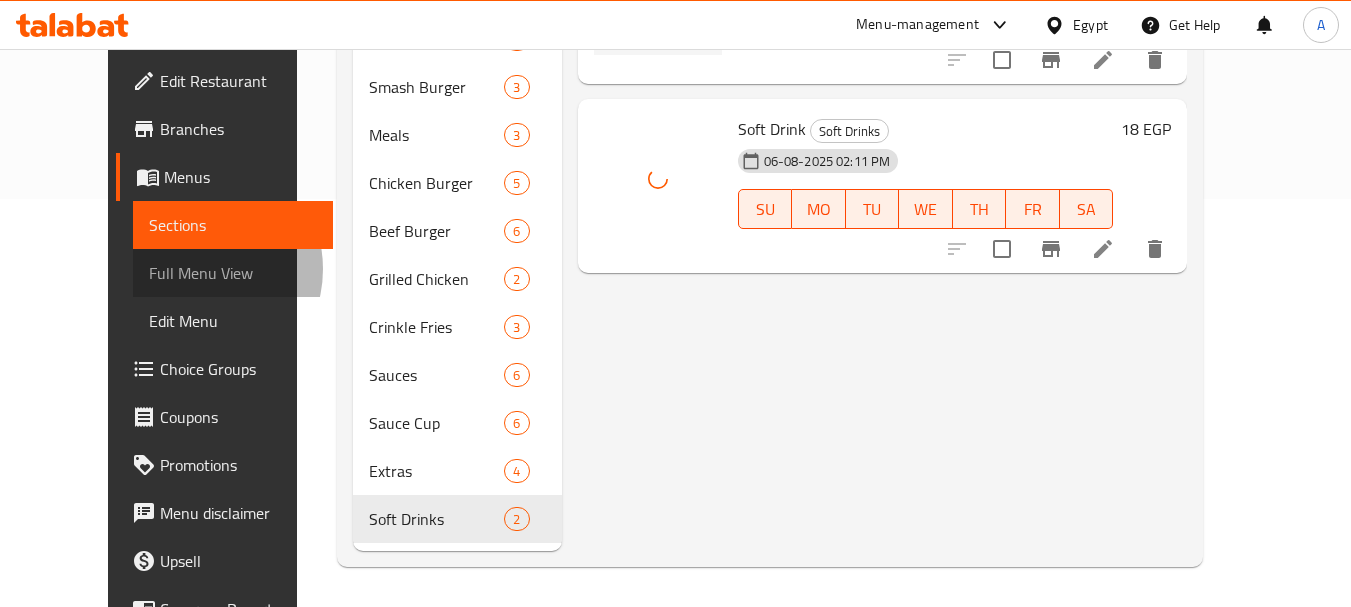 click on "Full Menu View" at bounding box center [233, 273] 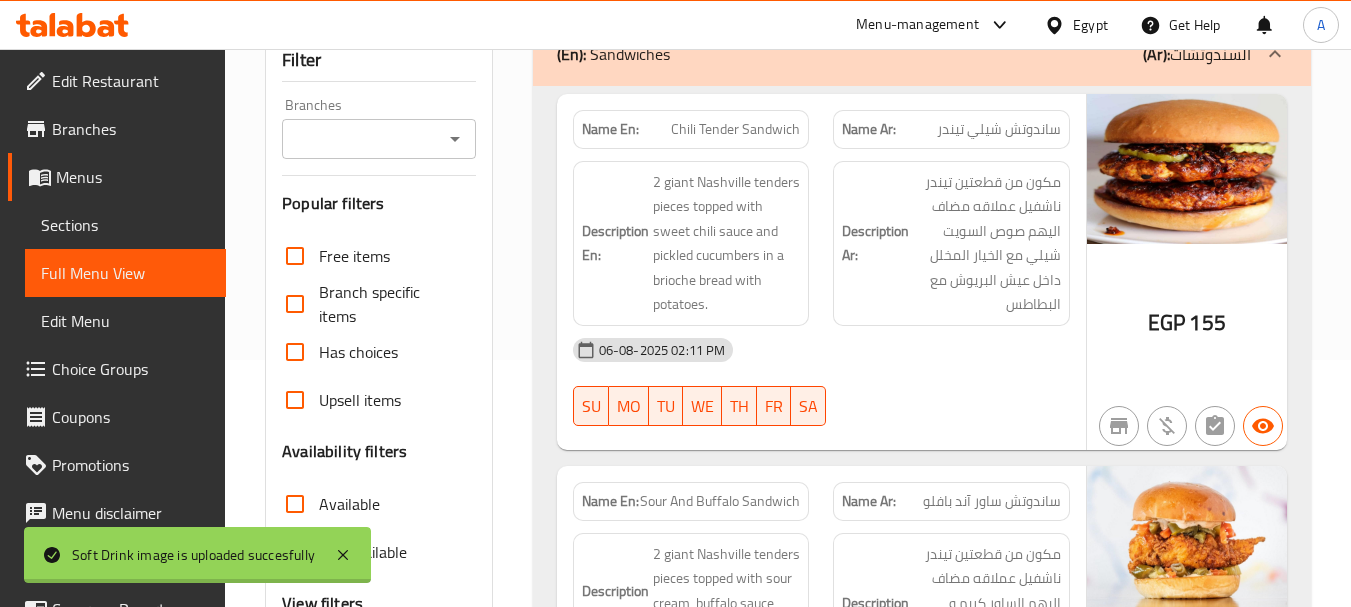 scroll, scrollTop: 600, scrollLeft: 0, axis: vertical 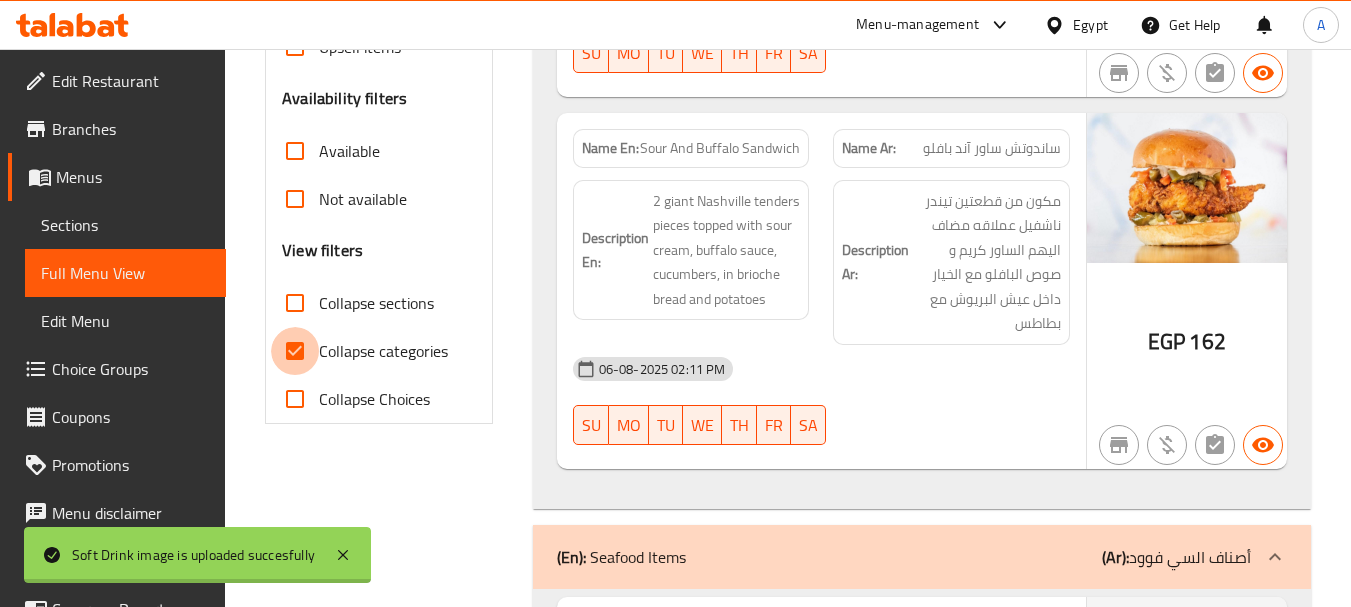 click on "Collapse categories" at bounding box center (295, 351) 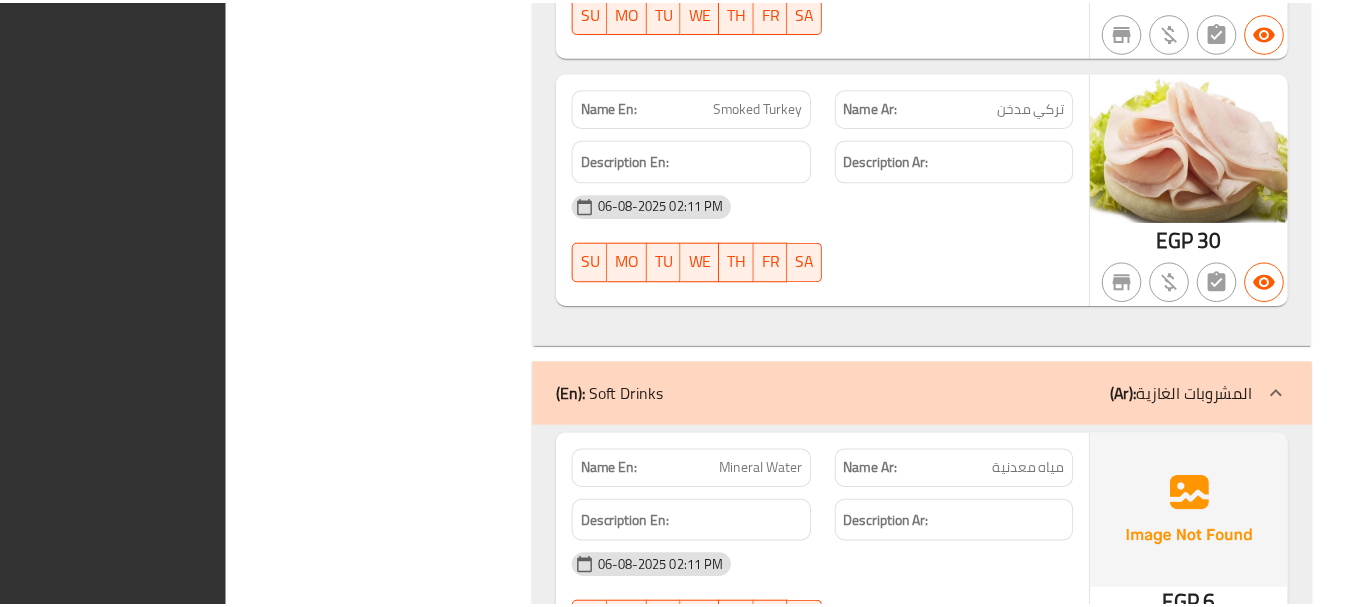 scroll, scrollTop: 23126, scrollLeft: 0, axis: vertical 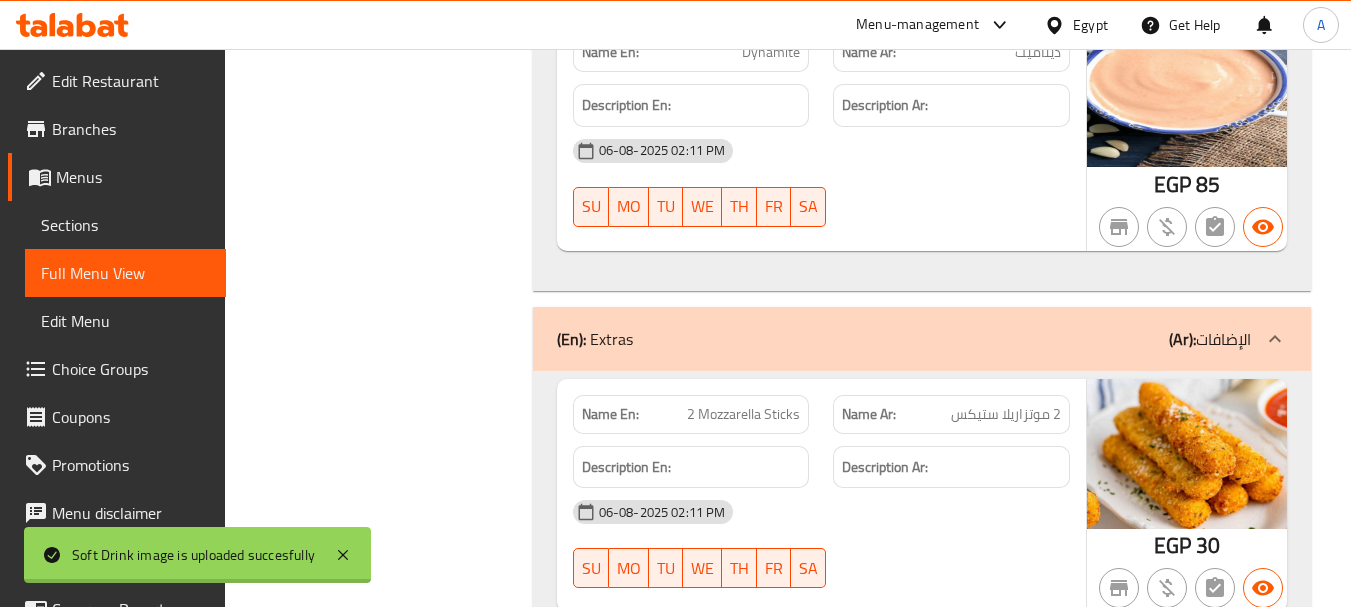 click on "[DATE] [TIME] [AMPM] [DAYS]" at bounding box center [821, -5291] 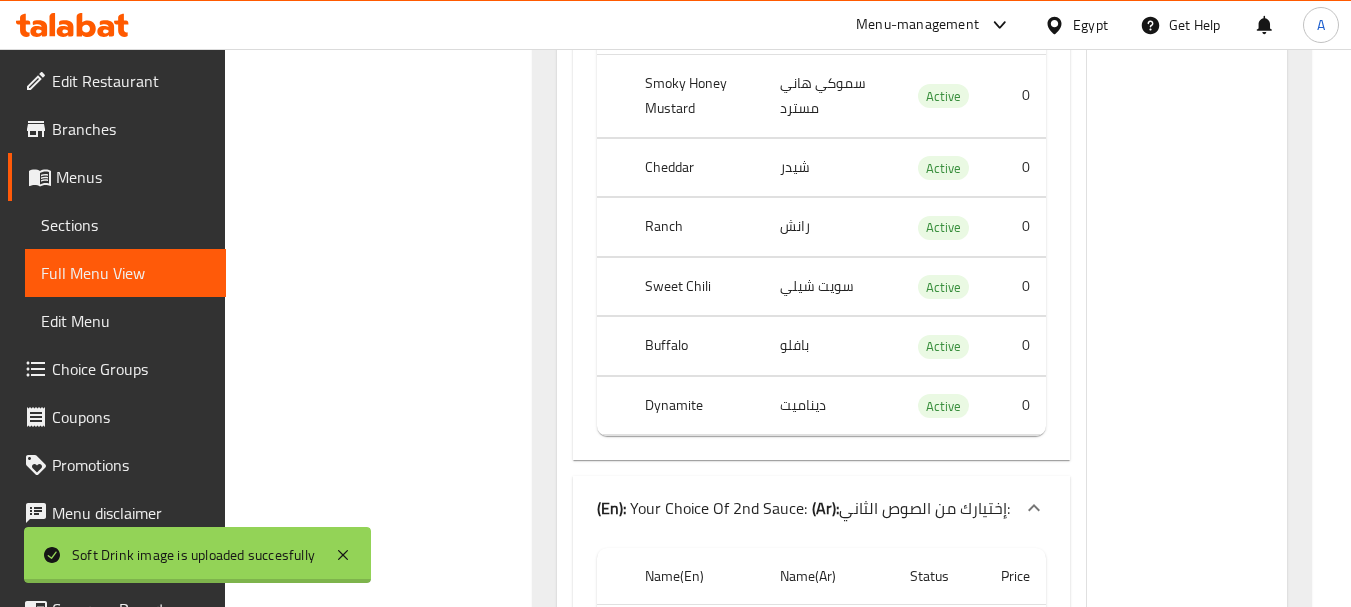 scroll, scrollTop: 7616, scrollLeft: 0, axis: vertical 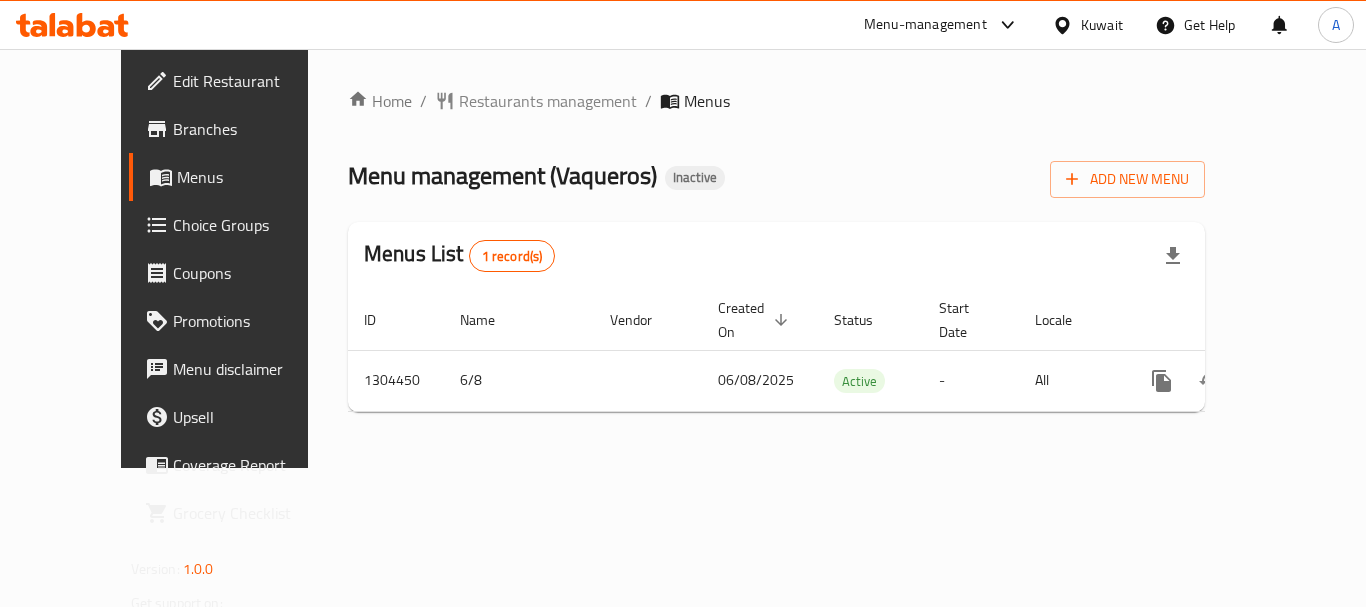 click on "Edit Restaurant" at bounding box center (253, 81) 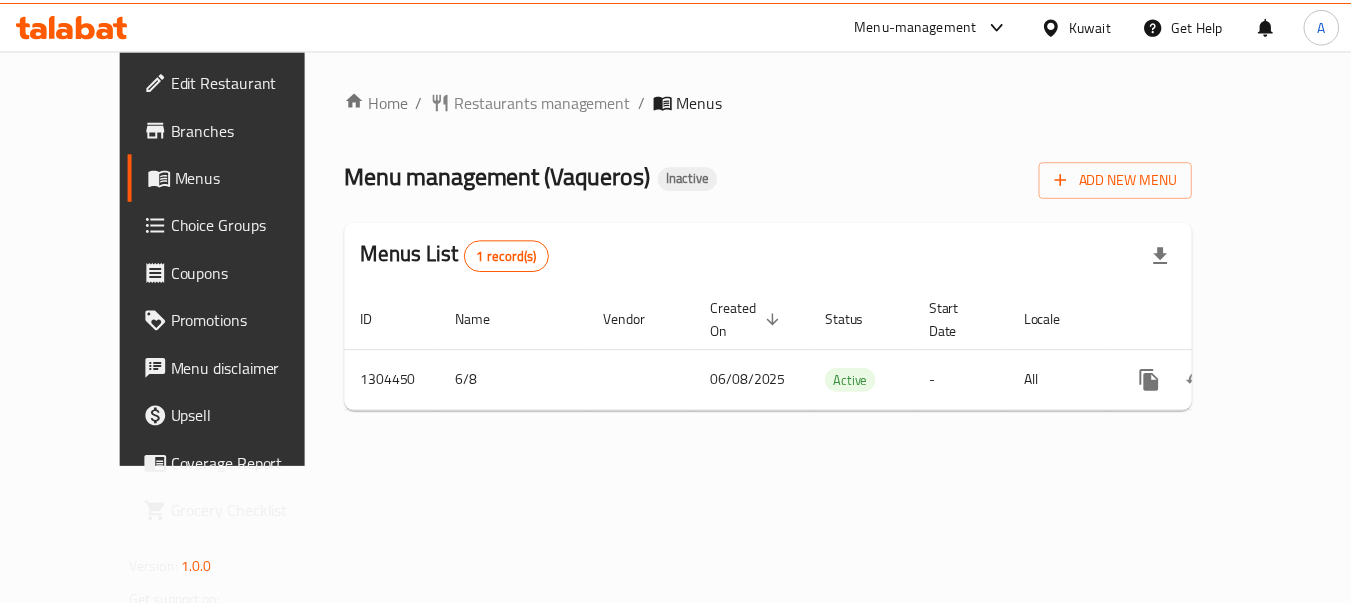 scroll, scrollTop: 0, scrollLeft: 0, axis: both 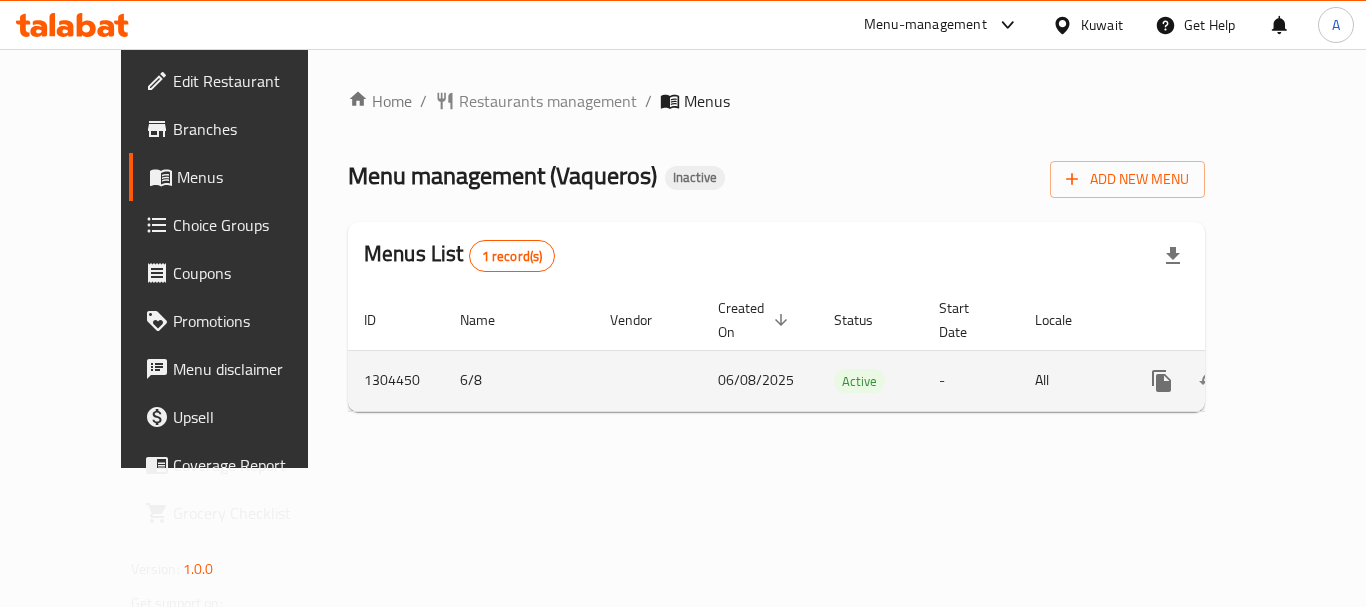 click 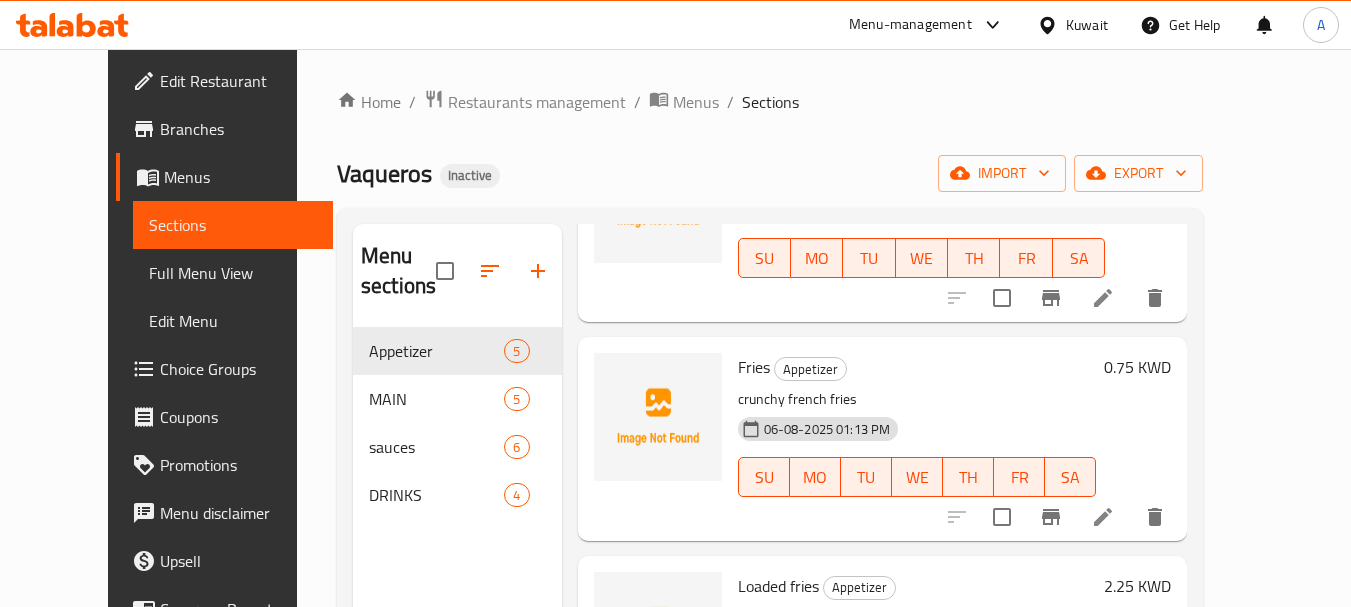 scroll, scrollTop: 0, scrollLeft: 0, axis: both 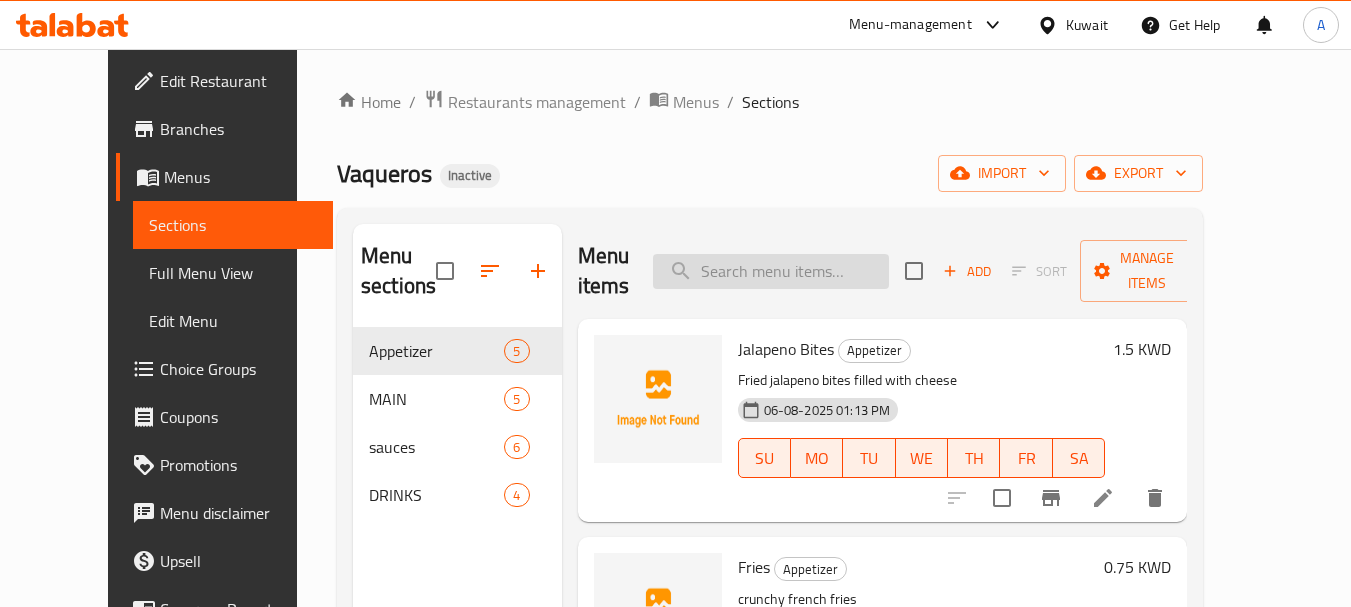 click at bounding box center [771, 271] 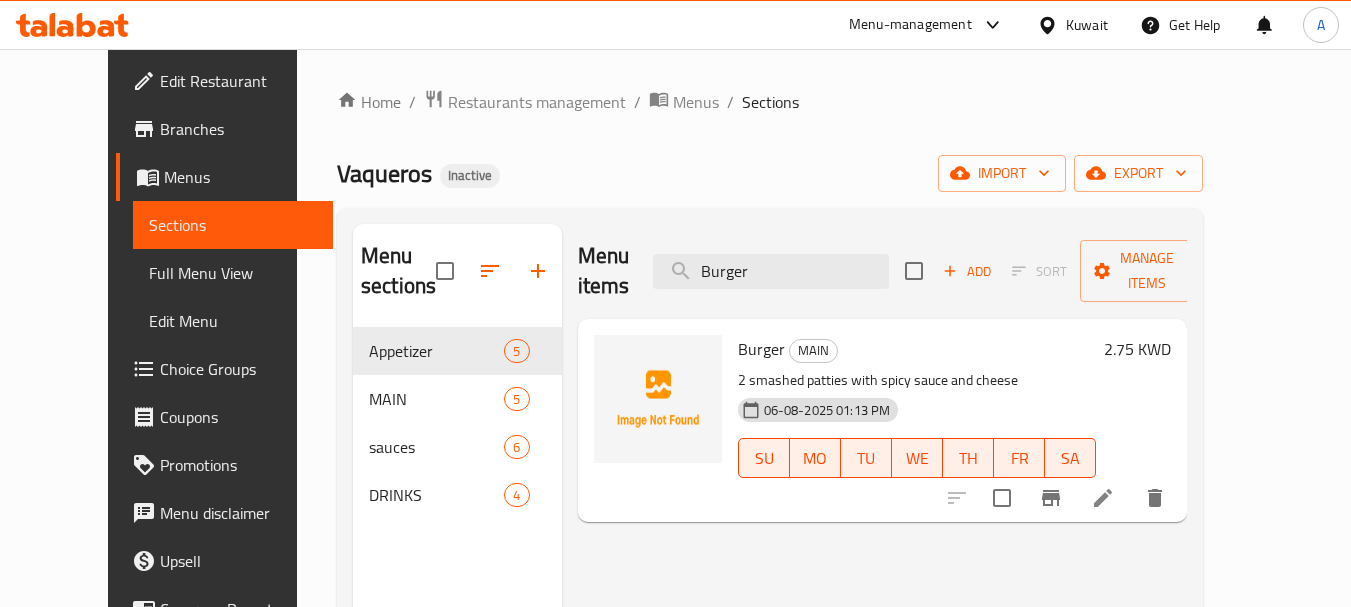 click on "Burger" at bounding box center [761, 349] 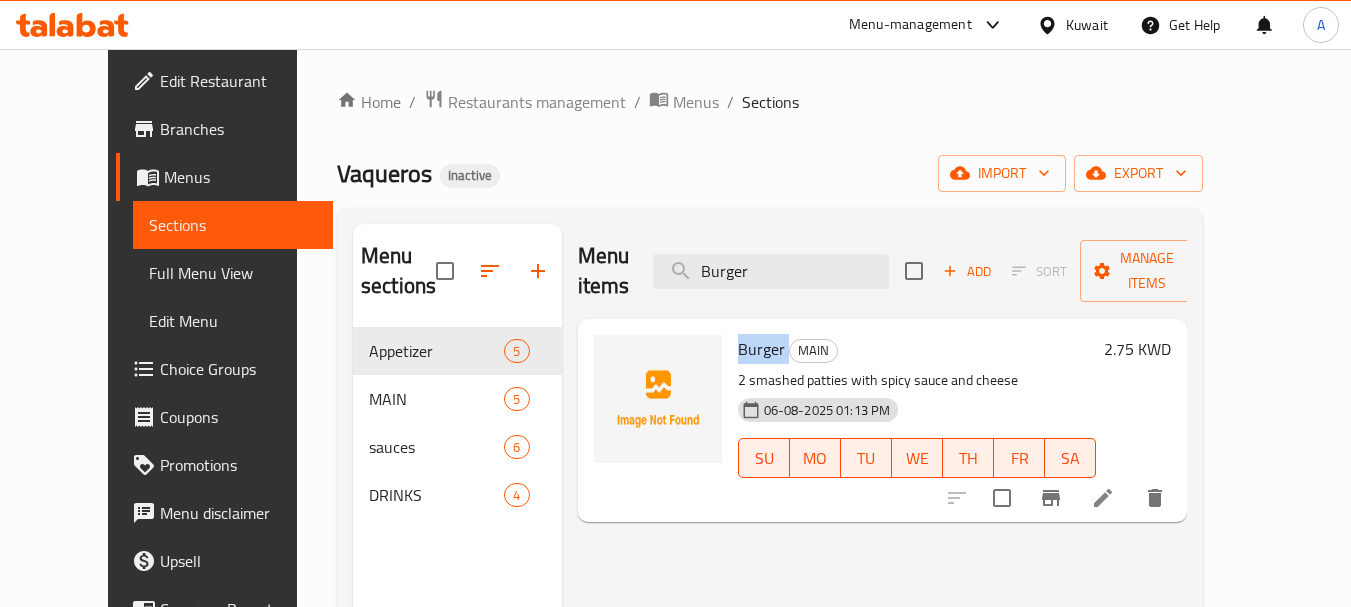 click on "Burger" at bounding box center (761, 349) 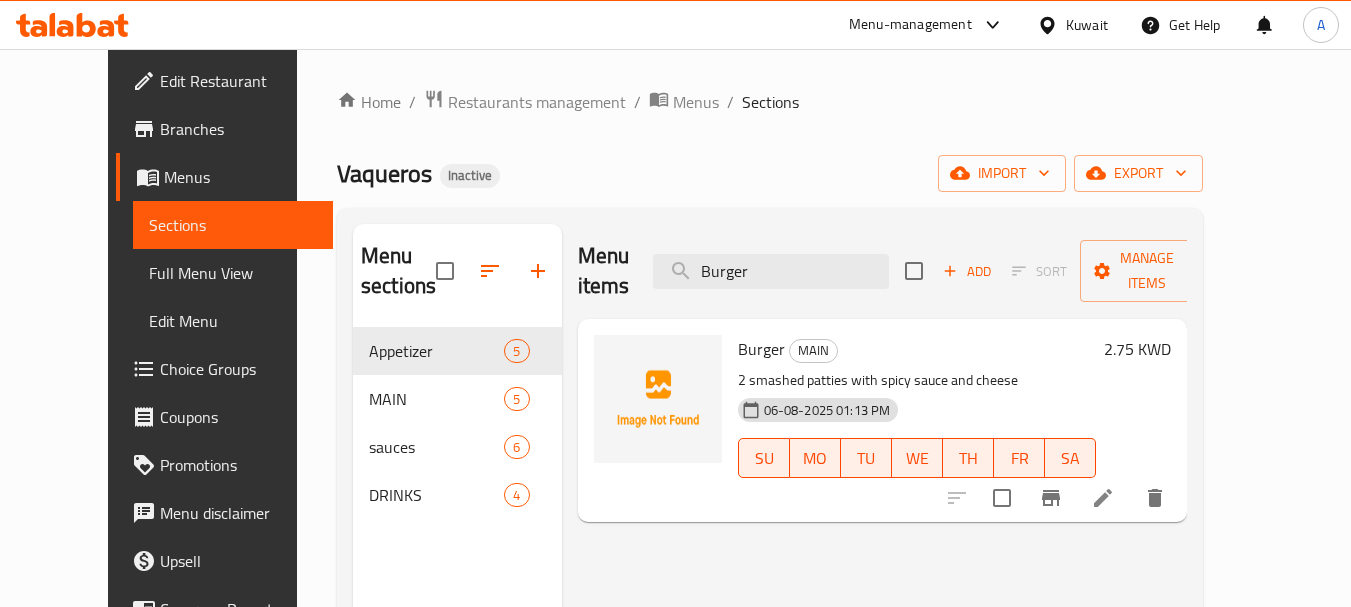 click on "2 smashed patties with spicy sauce and cheese" at bounding box center [917, 380] 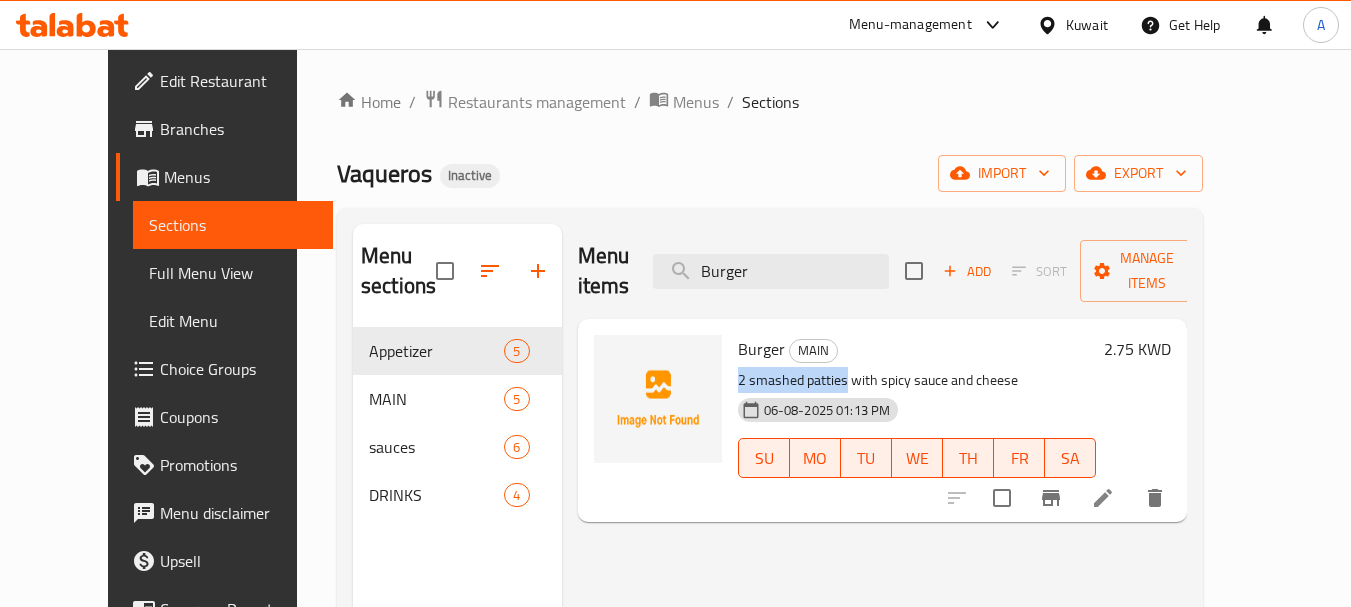 drag, startPoint x: 713, startPoint y: 348, endPoint x: 818, endPoint y: 346, distance: 105.01904 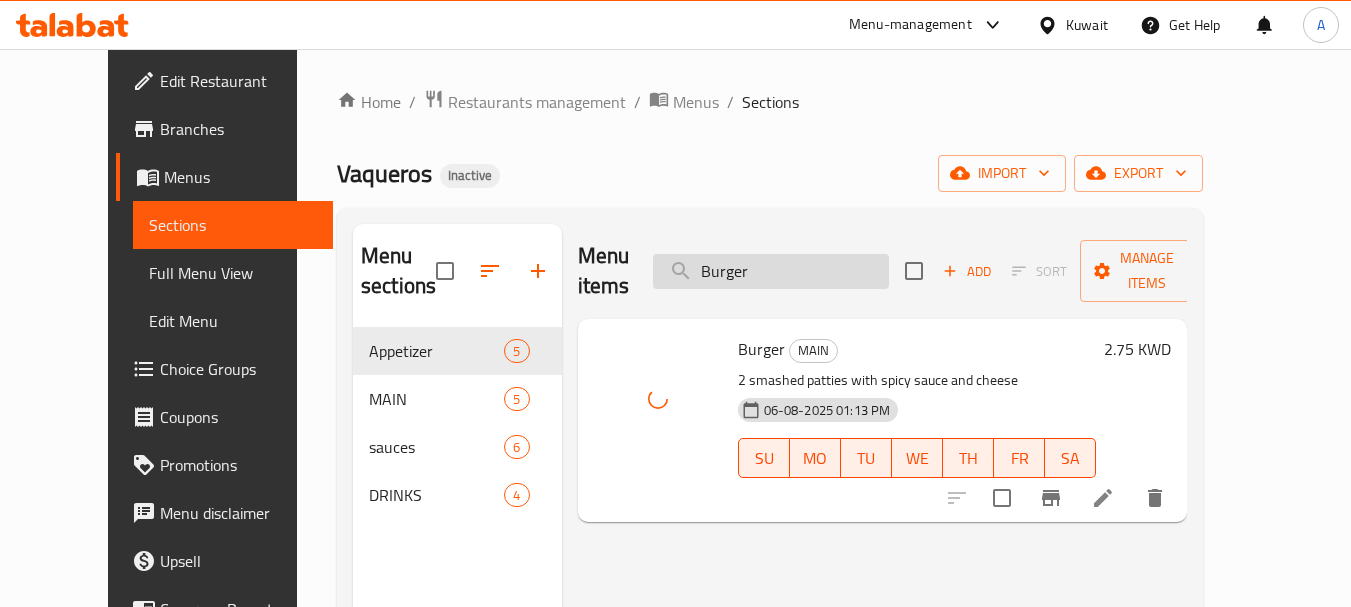 click on "Burger" at bounding box center [771, 271] 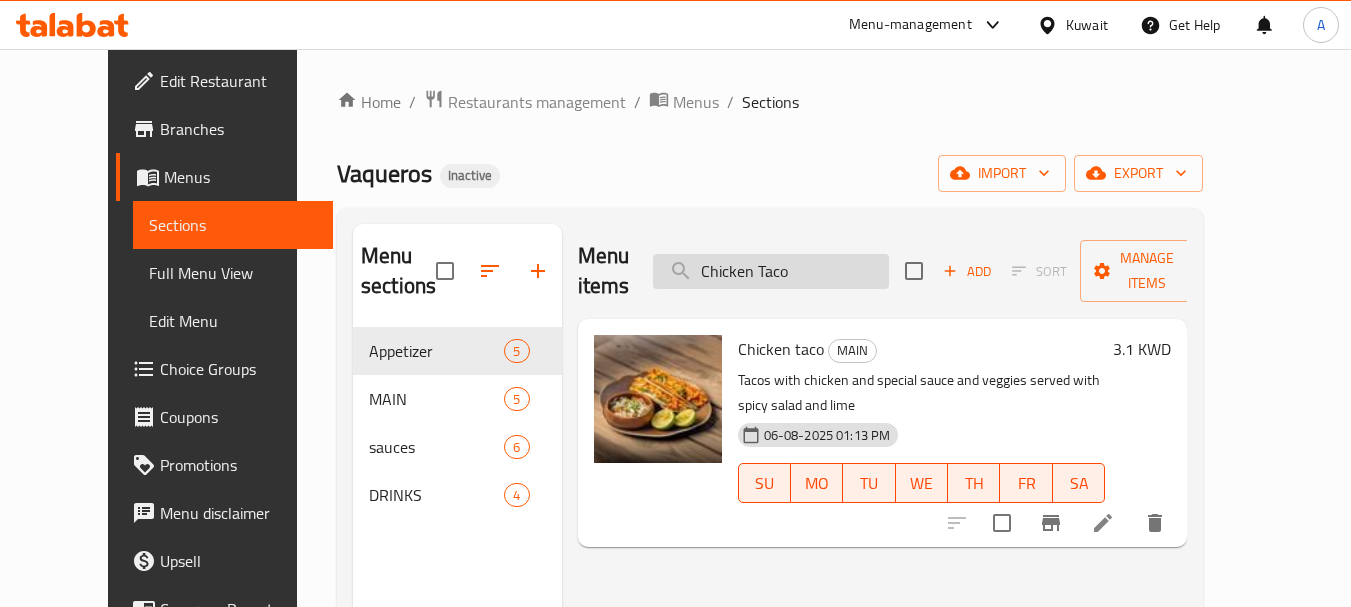 click on "Chicken Taco" at bounding box center [771, 271] 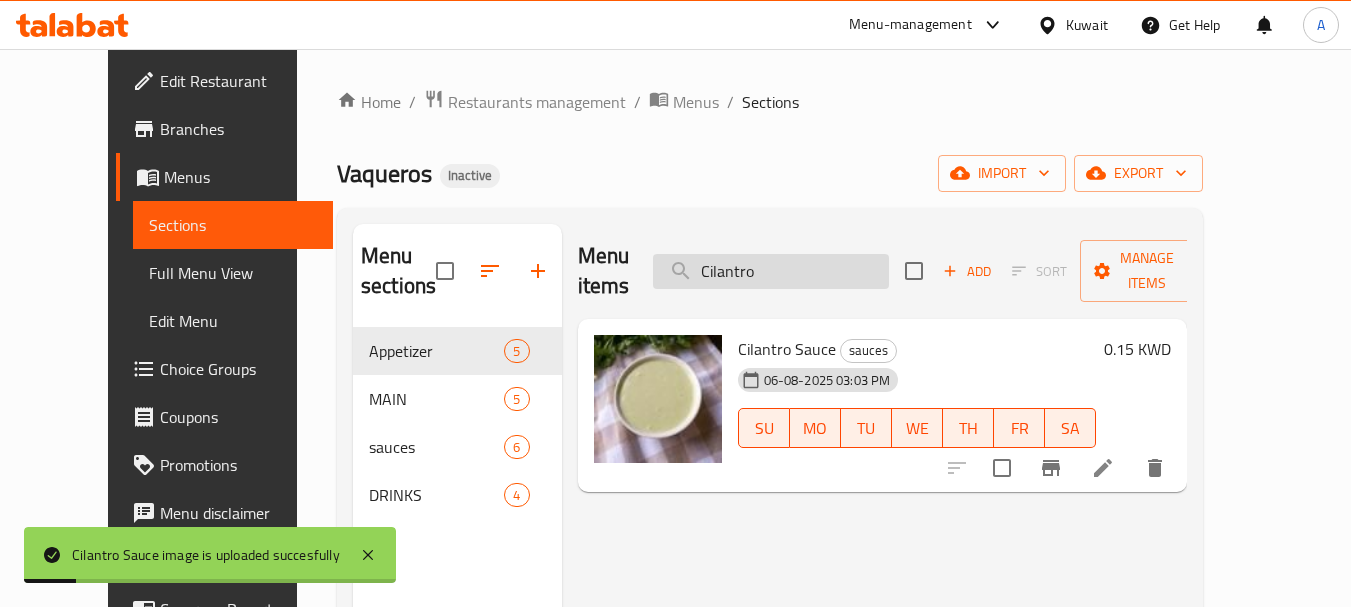 click on "Cilantro" at bounding box center [771, 271] 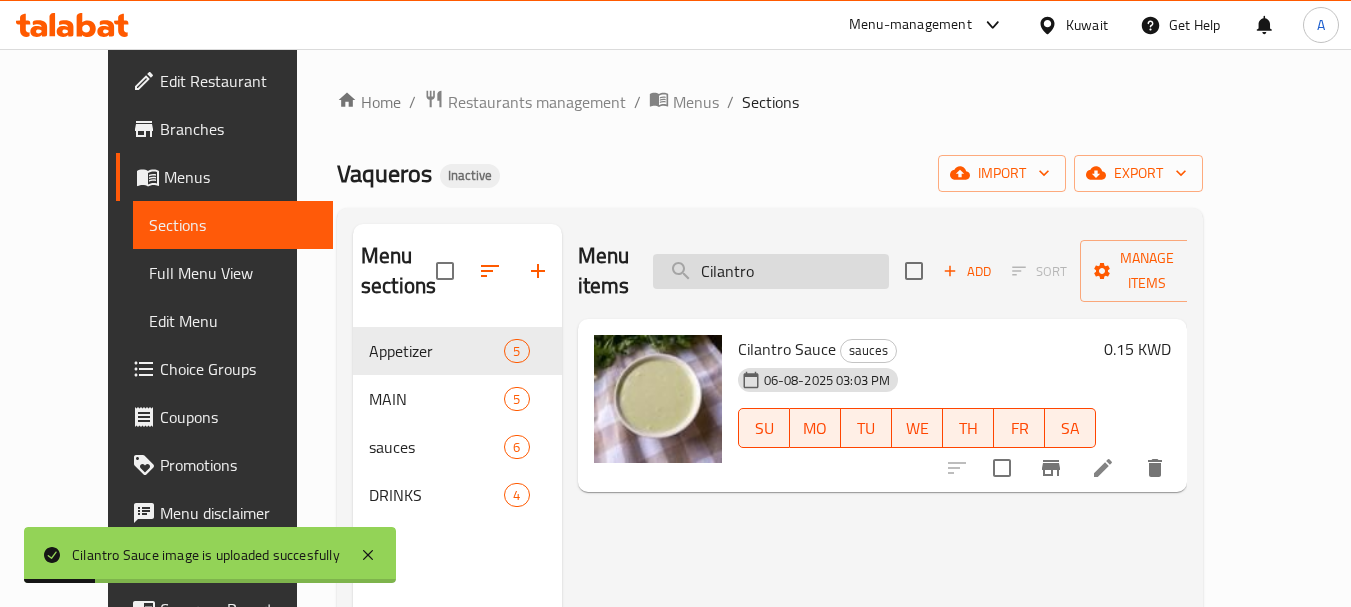 click on "Cilantro" at bounding box center [771, 271] 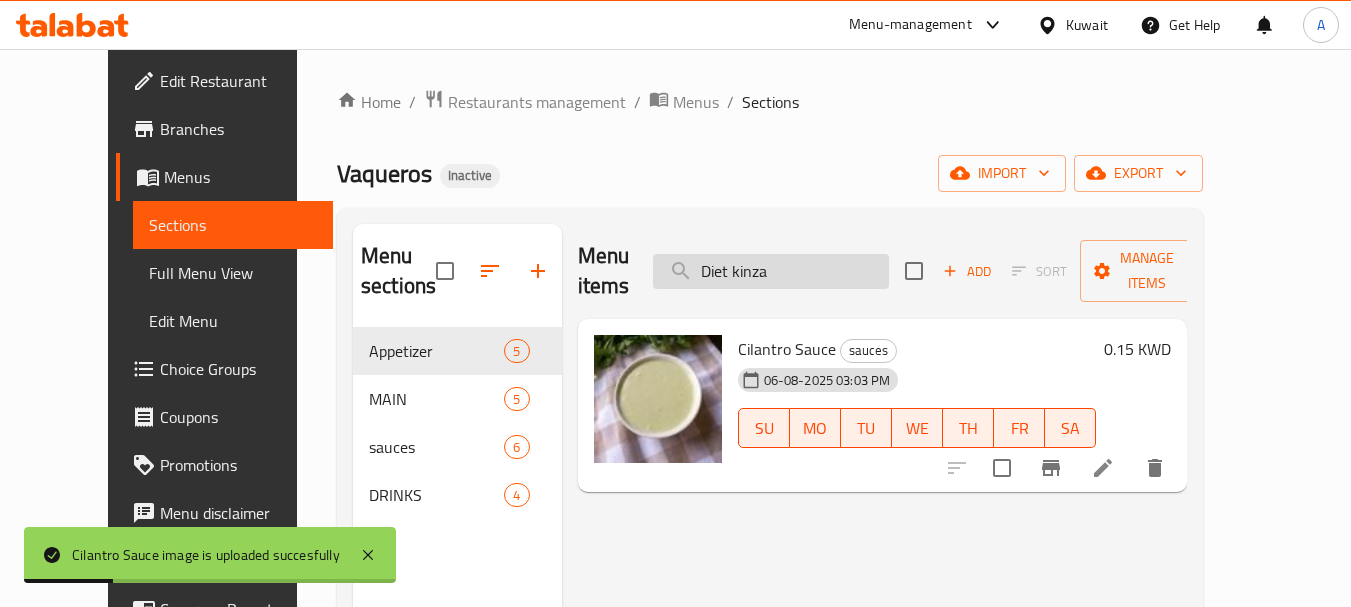 click on "Diet kinza" at bounding box center [771, 271] 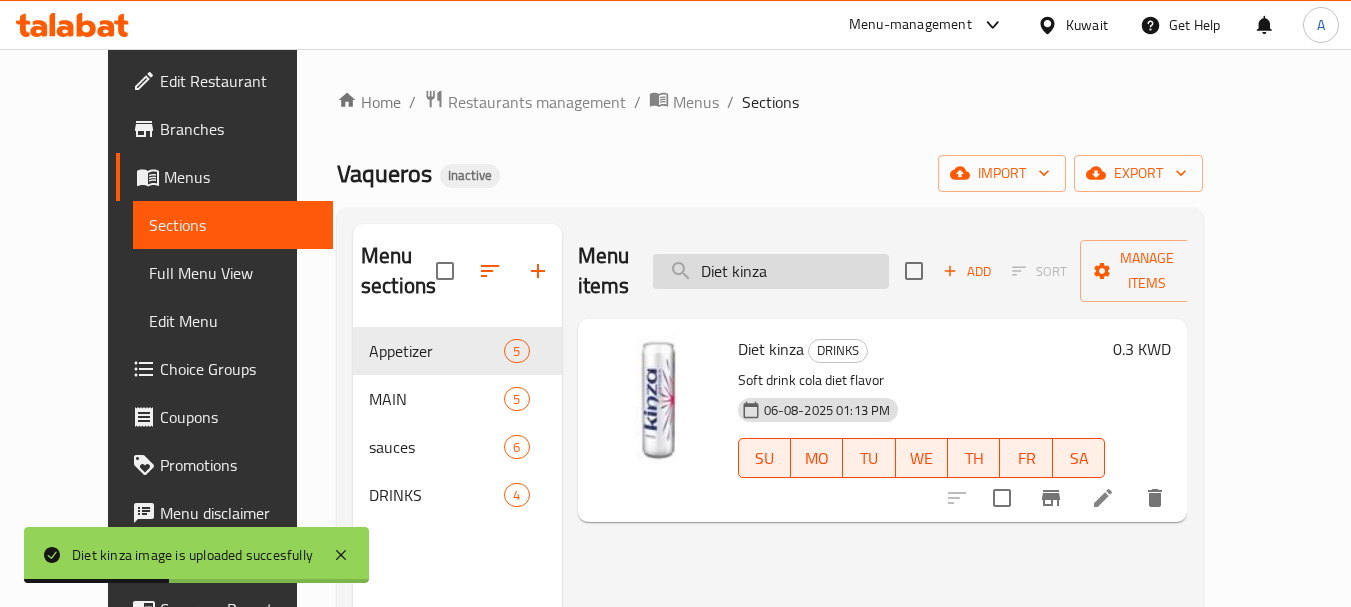click on "Diet kinza" at bounding box center [771, 271] 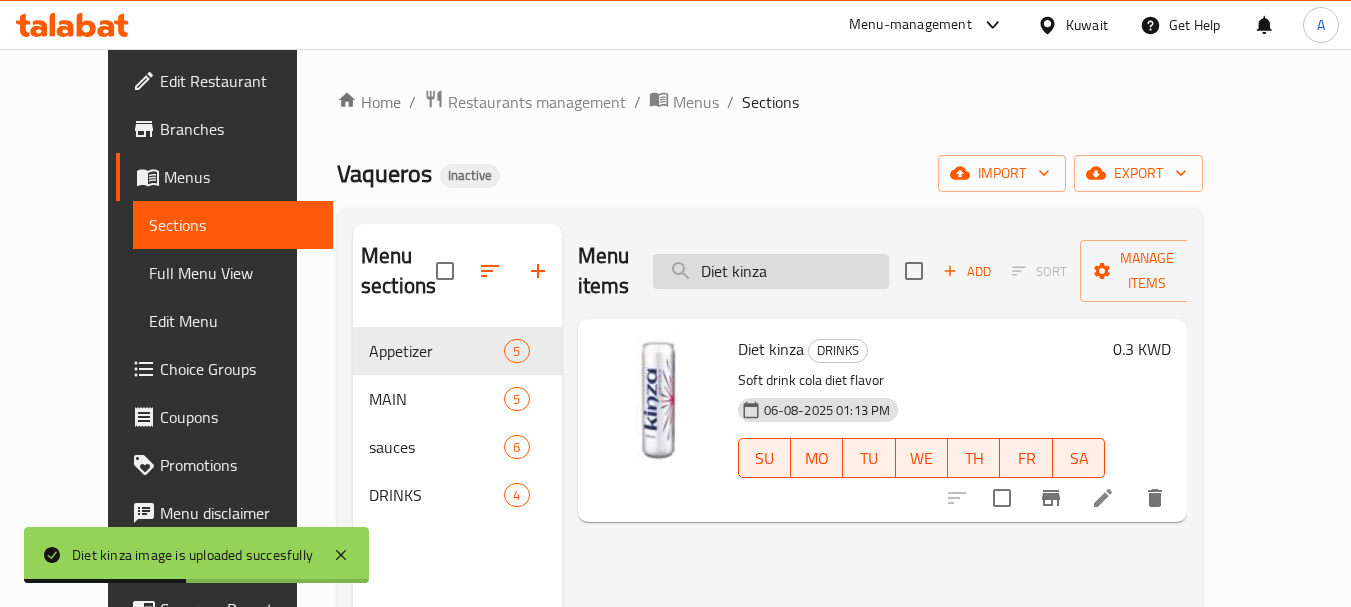 click on "Diet kinza" at bounding box center (771, 271) 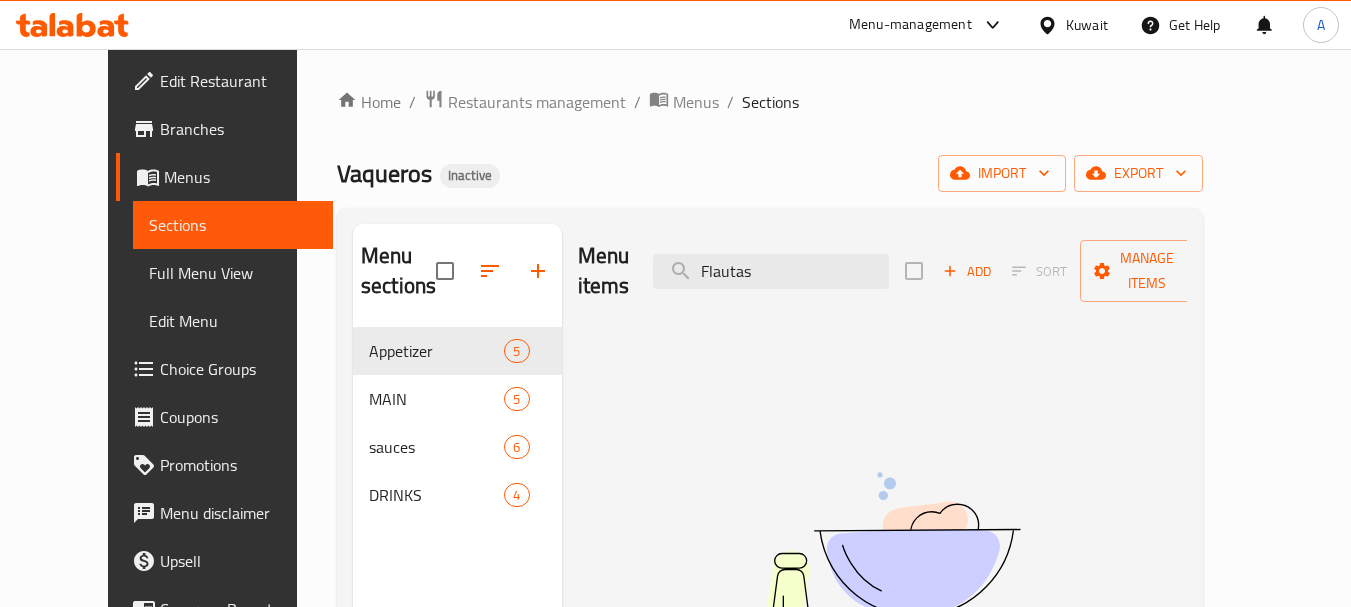 type on "Flautas" 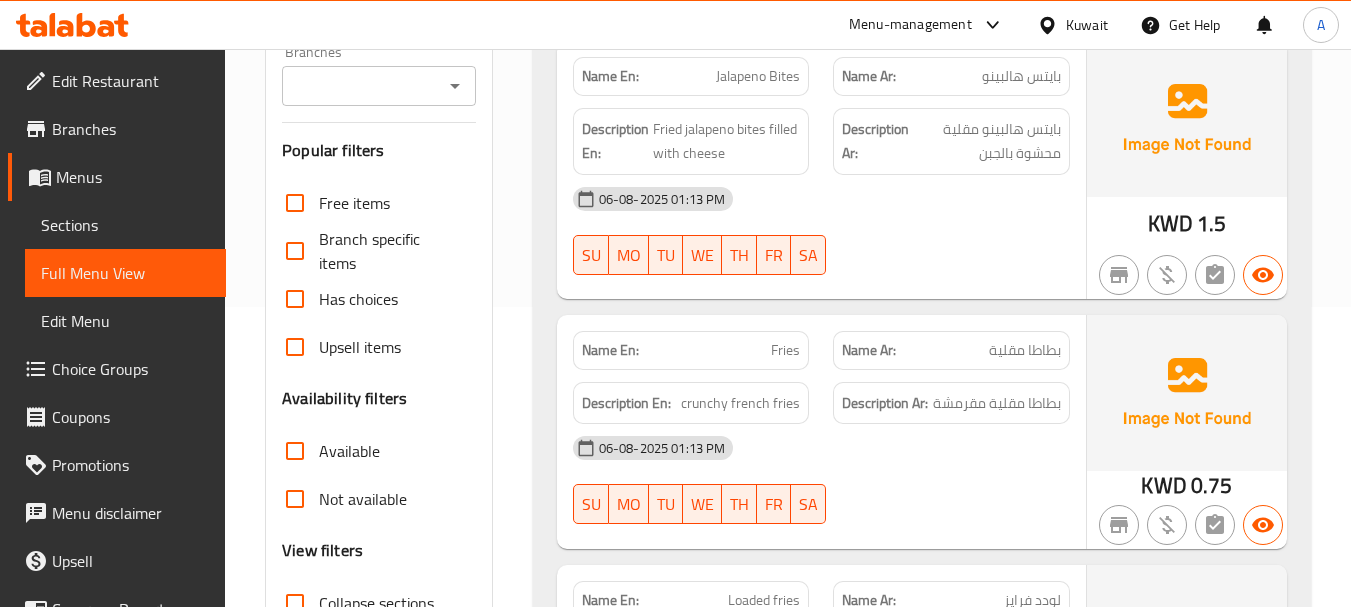 scroll, scrollTop: 500, scrollLeft: 0, axis: vertical 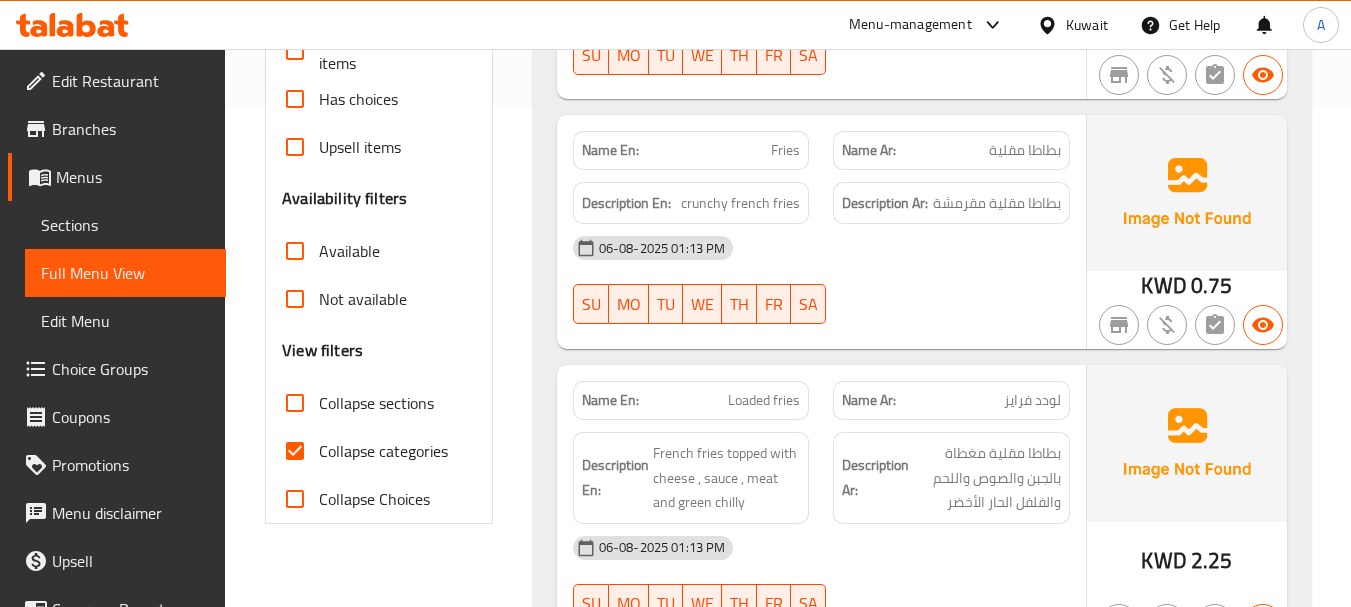 click on "Collapse categories" at bounding box center (295, 451) 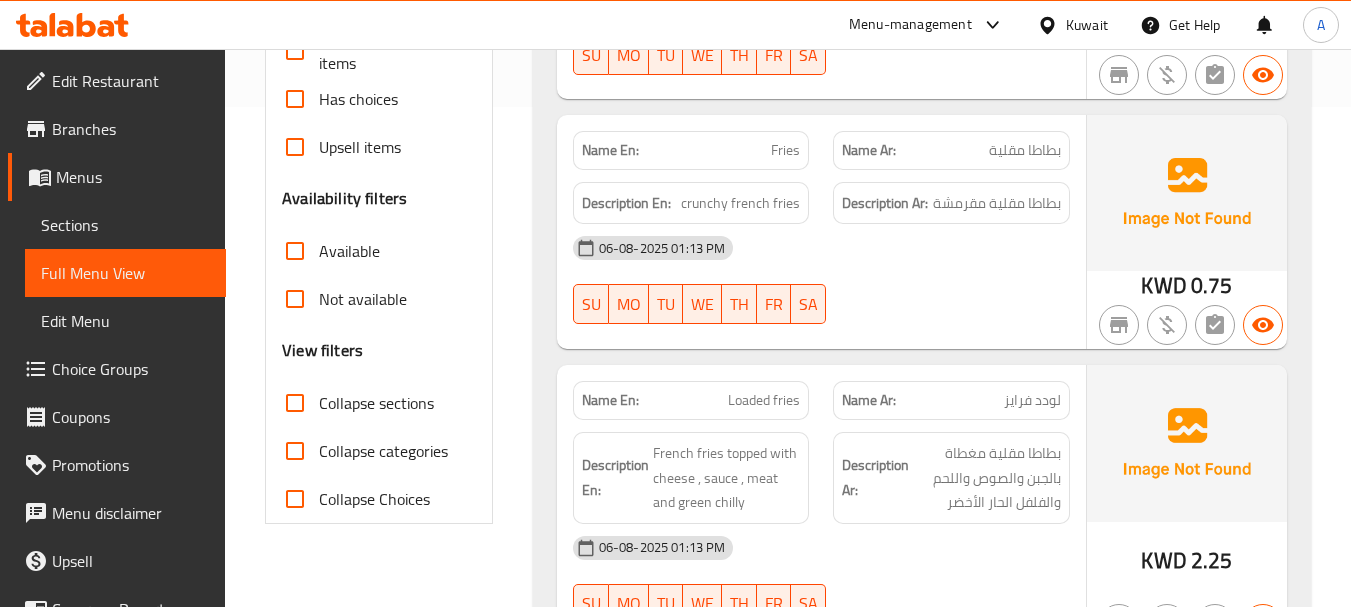 scroll, scrollTop: 0, scrollLeft: 0, axis: both 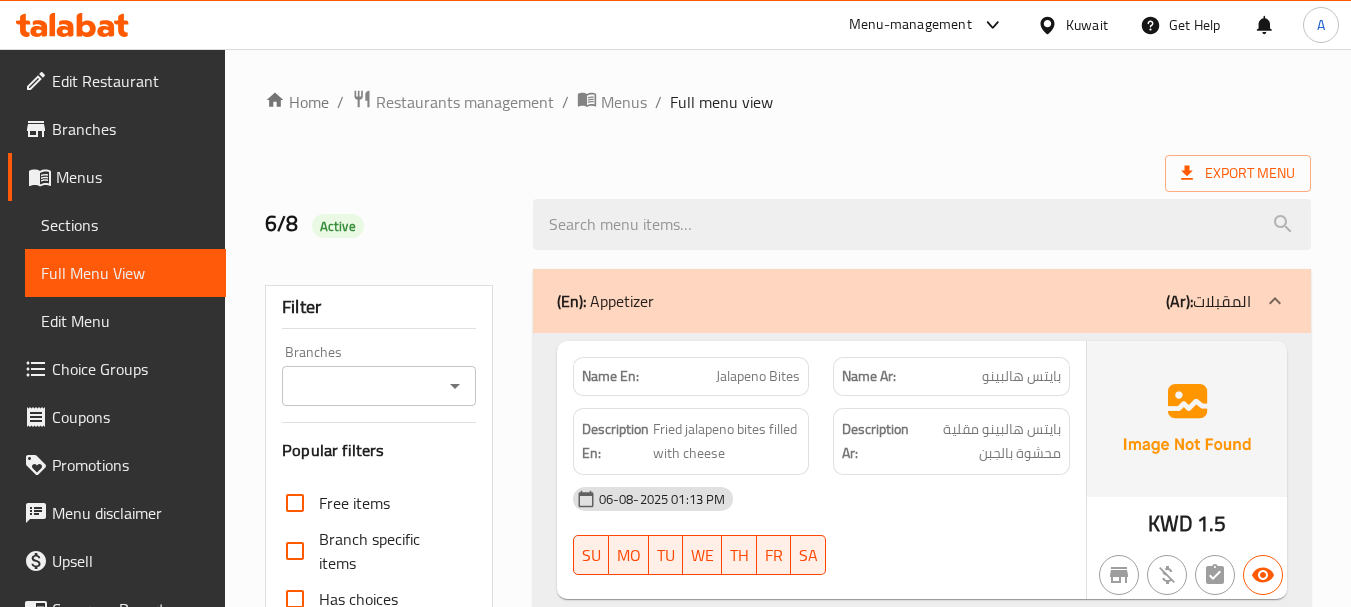 click on "Export Menu" at bounding box center (788, 173) 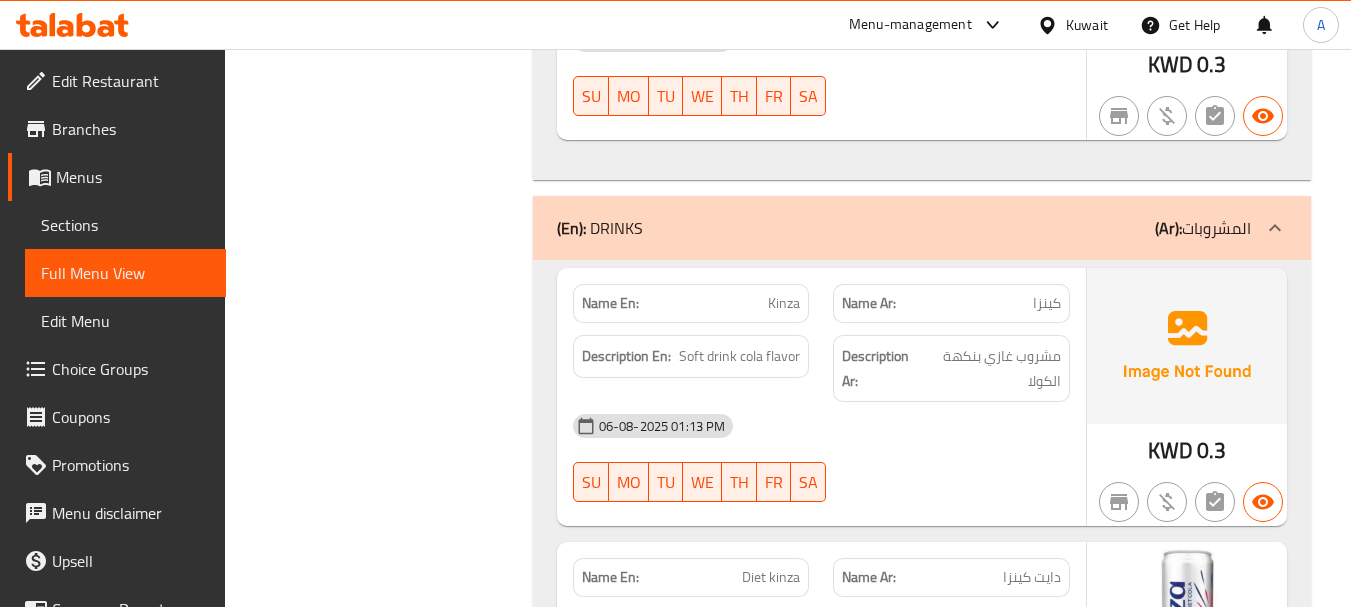 click on "Sections" at bounding box center (125, 225) 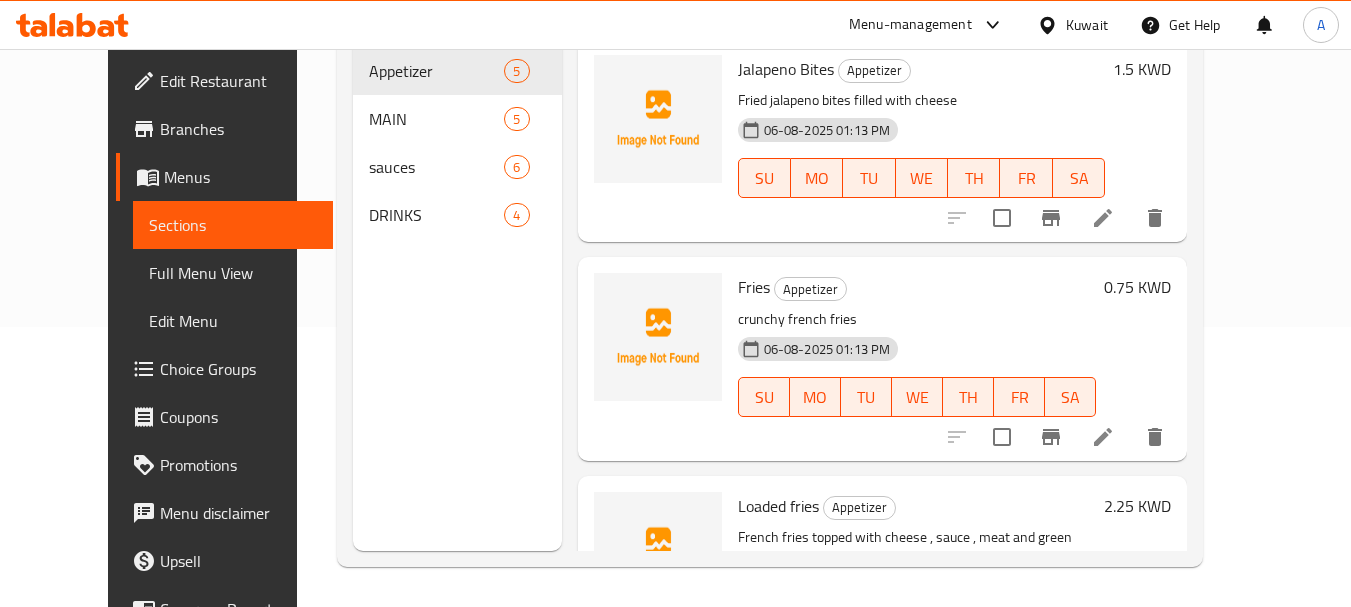 scroll, scrollTop: 0, scrollLeft: 0, axis: both 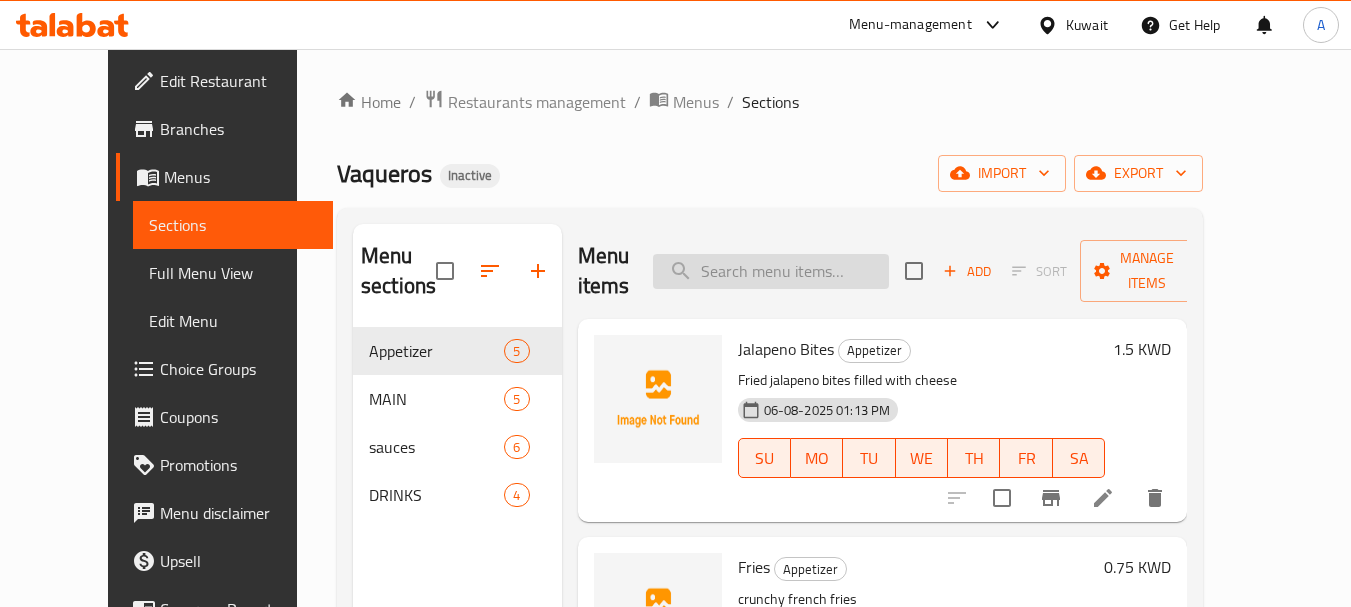 click at bounding box center [771, 271] 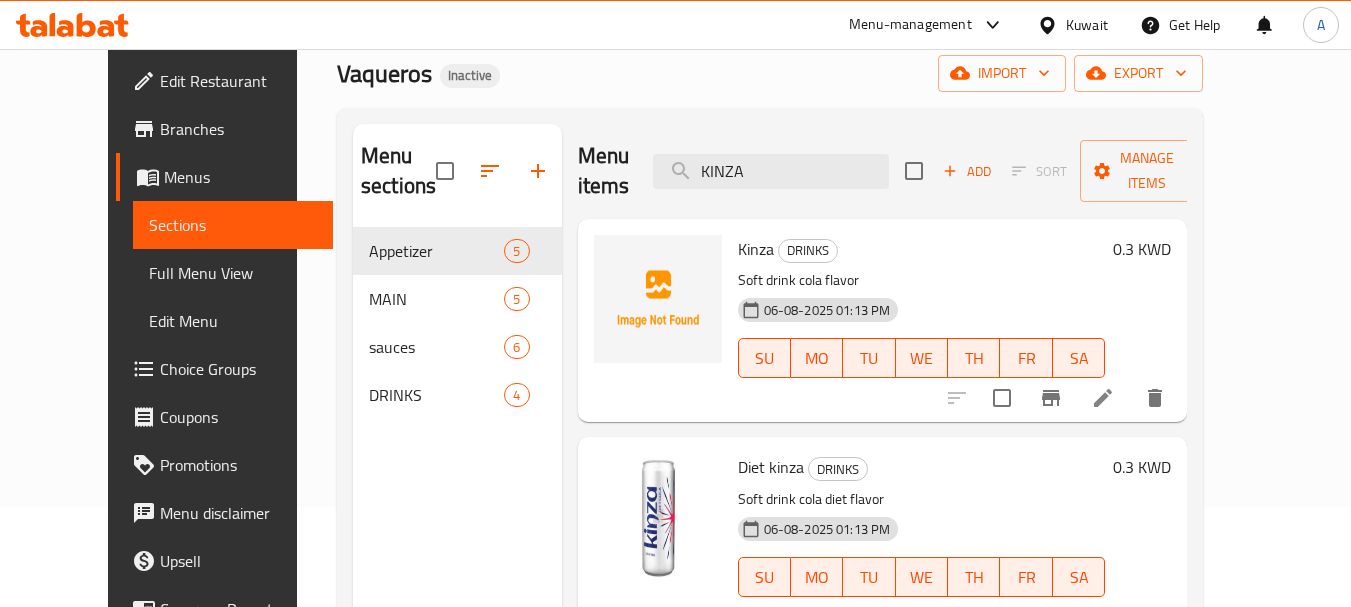 scroll, scrollTop: 200, scrollLeft: 0, axis: vertical 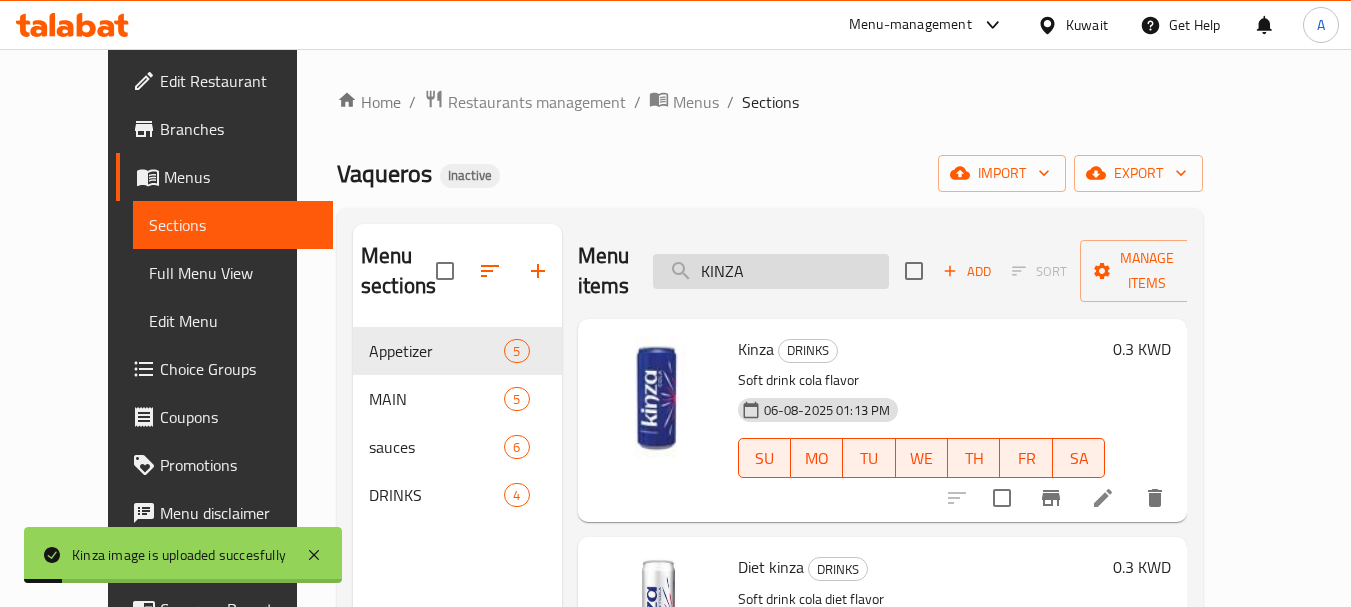 click on "KINZA" at bounding box center (771, 271) 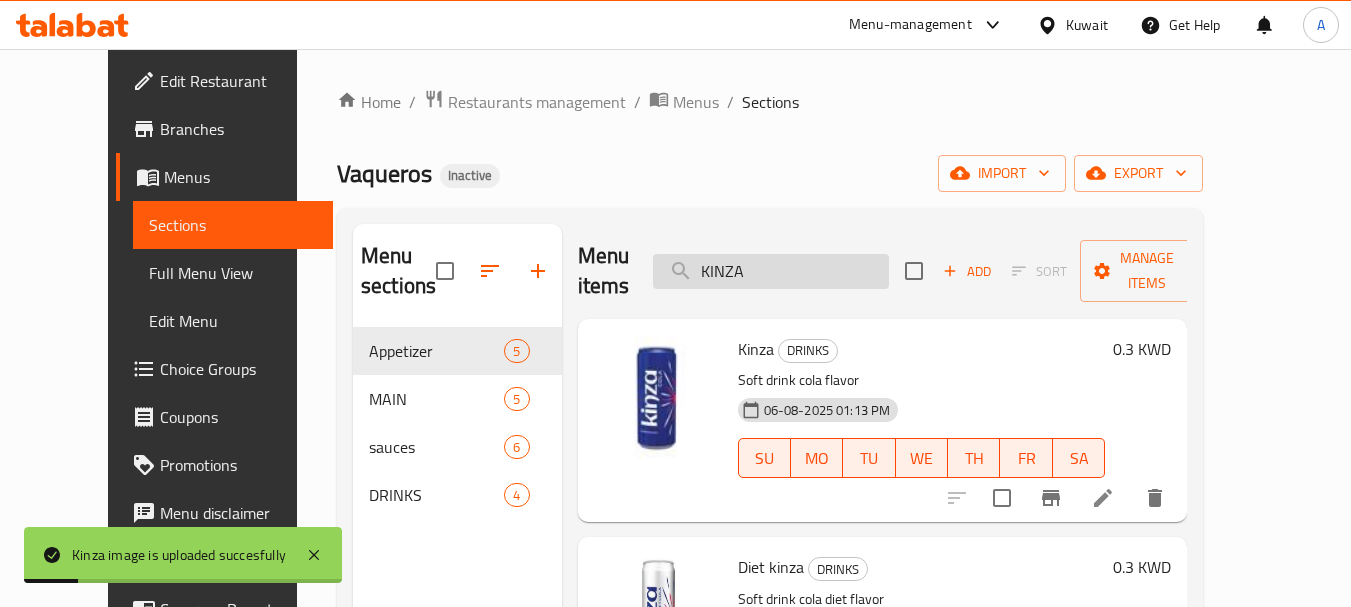 paste on "Meat burrito" 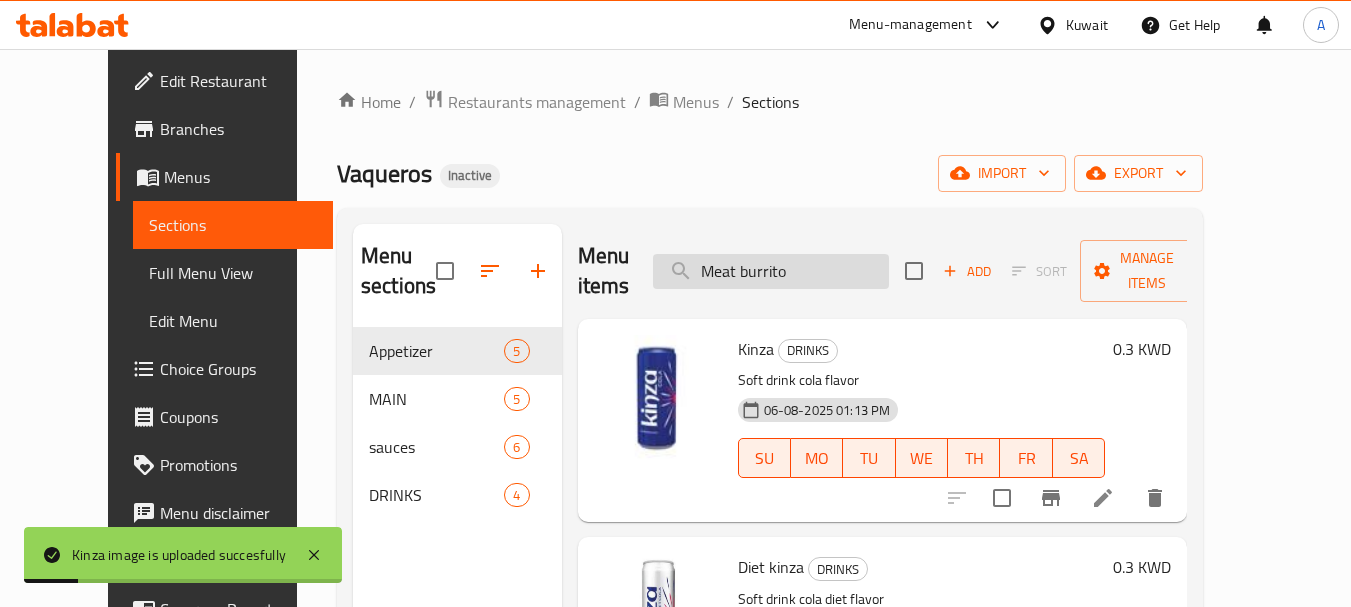 click on "Meat burrito" at bounding box center [771, 271] 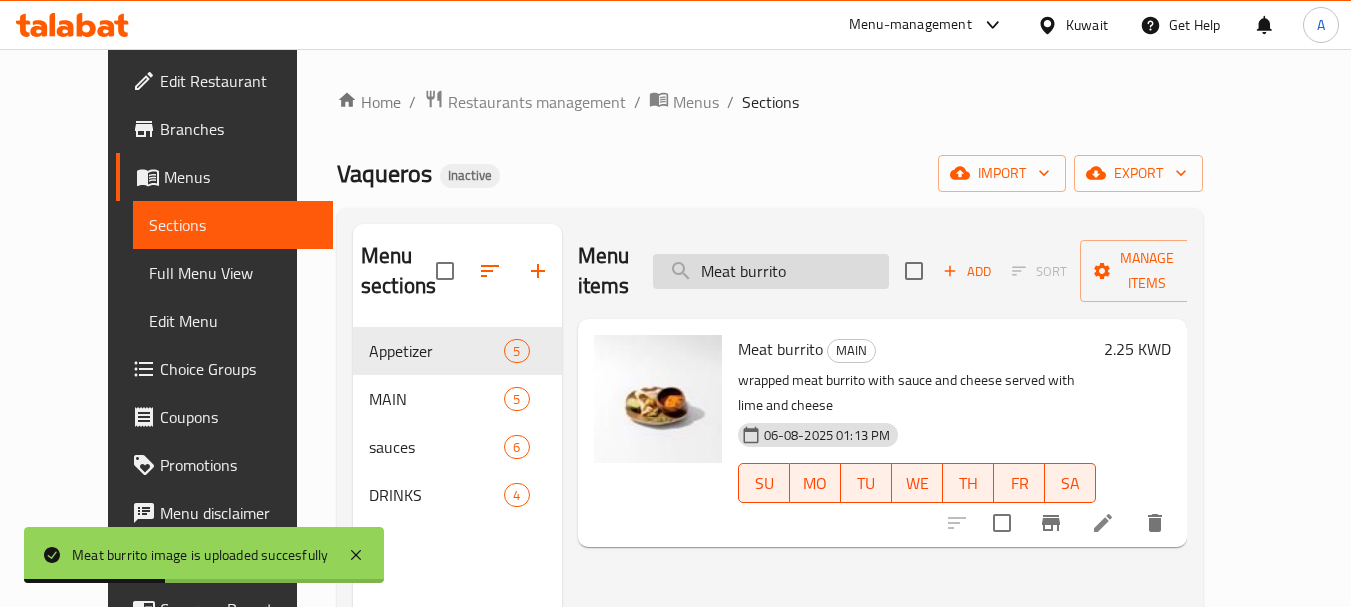 click on "Meat burrito" at bounding box center [771, 271] 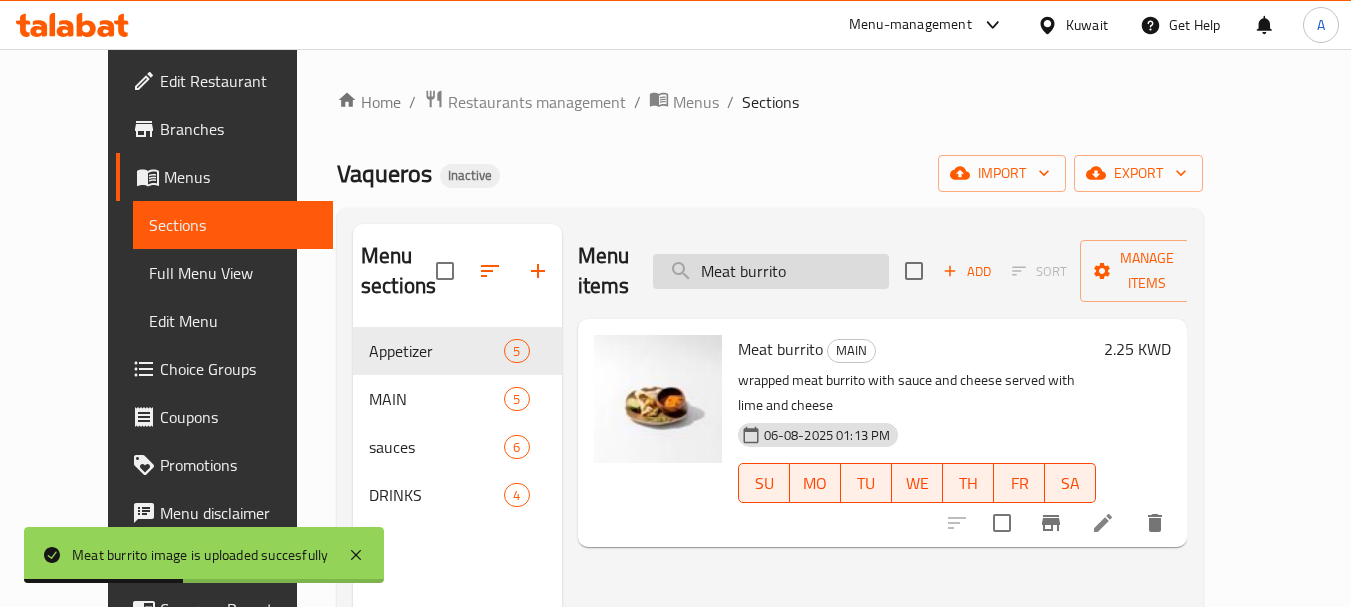 click on "Meat burrito" at bounding box center [771, 271] 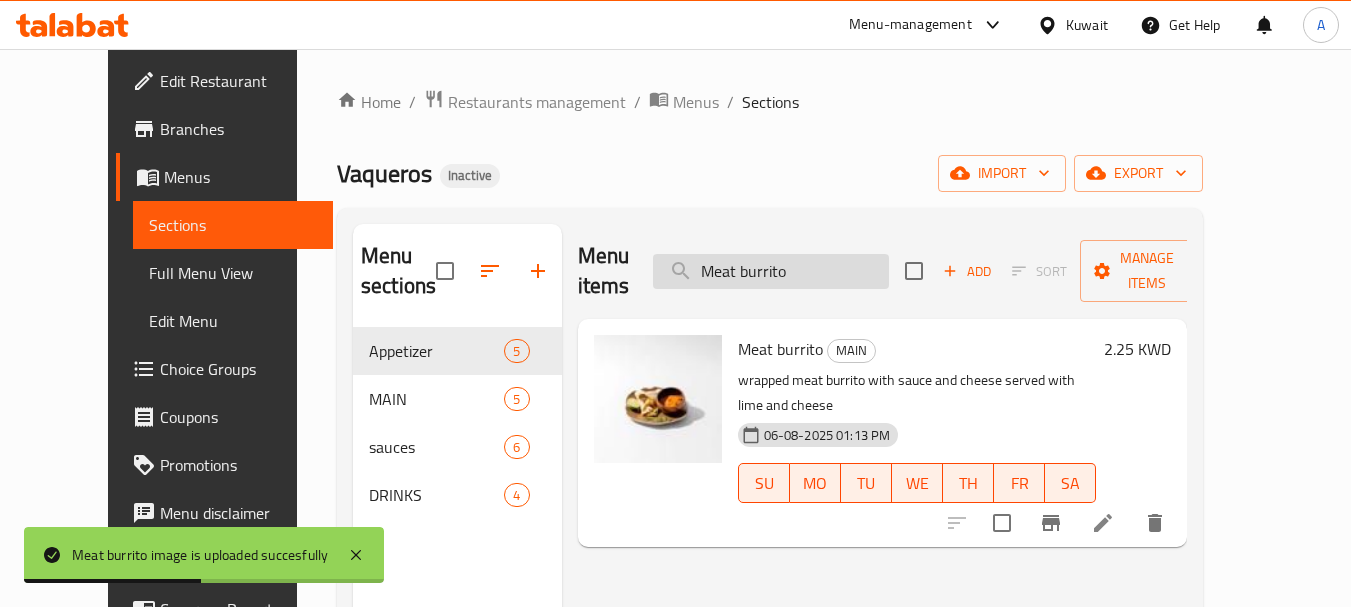 click on "Meat burrito" at bounding box center (771, 271) 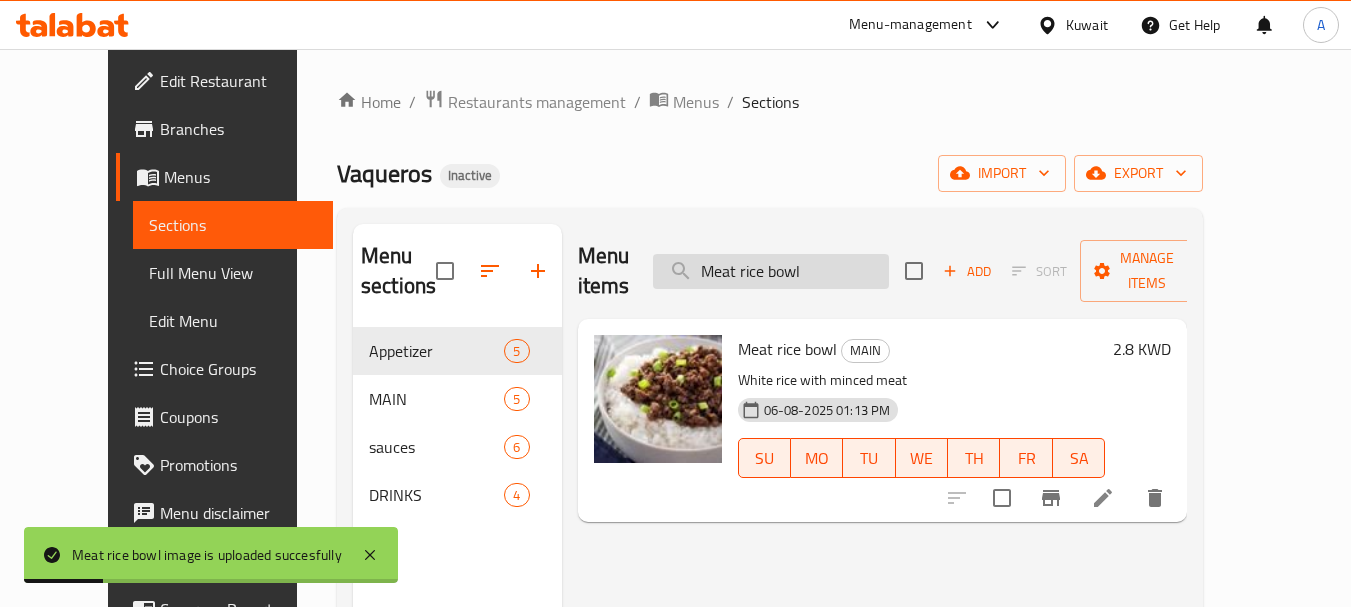 click on "Meat rice bowl" at bounding box center (771, 271) 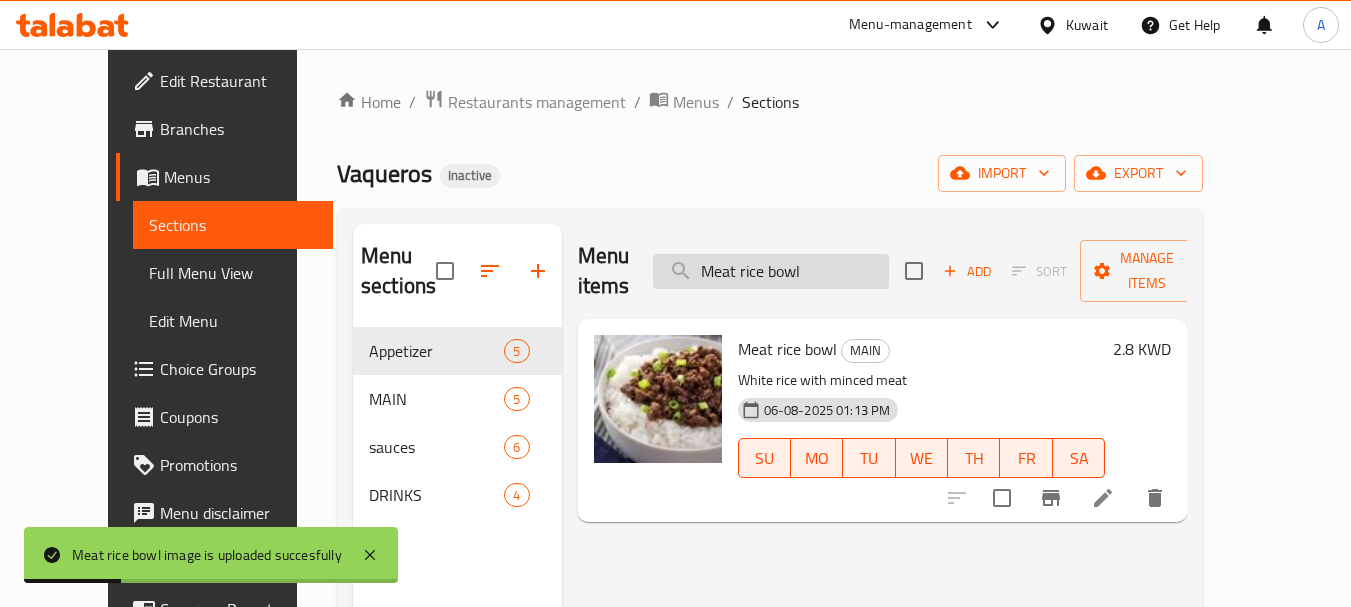 click on "Meat rice bowl" at bounding box center [771, 271] 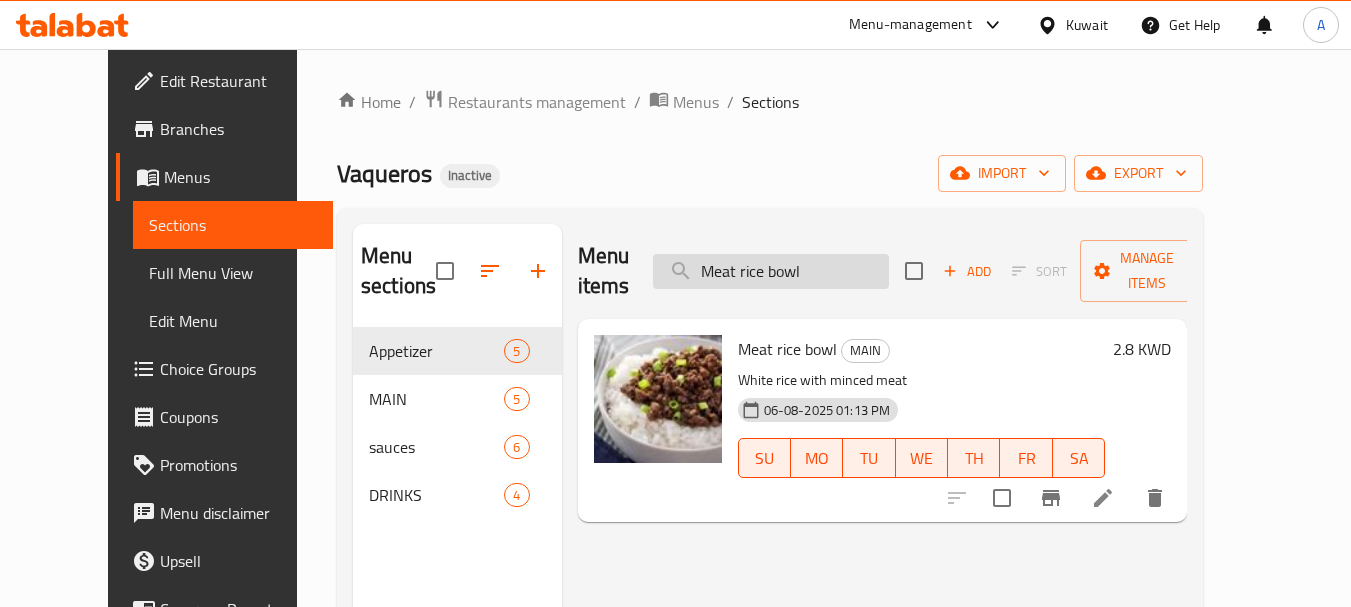 click on "Meat rice bowl" at bounding box center [771, 271] 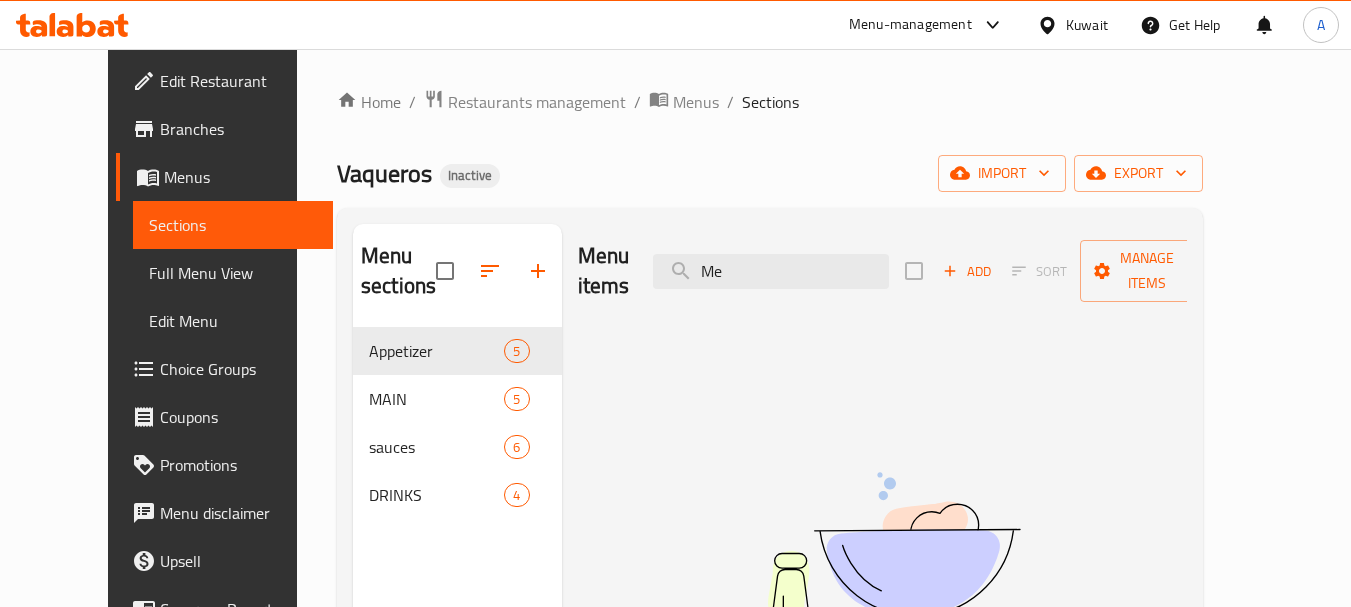 type on "M" 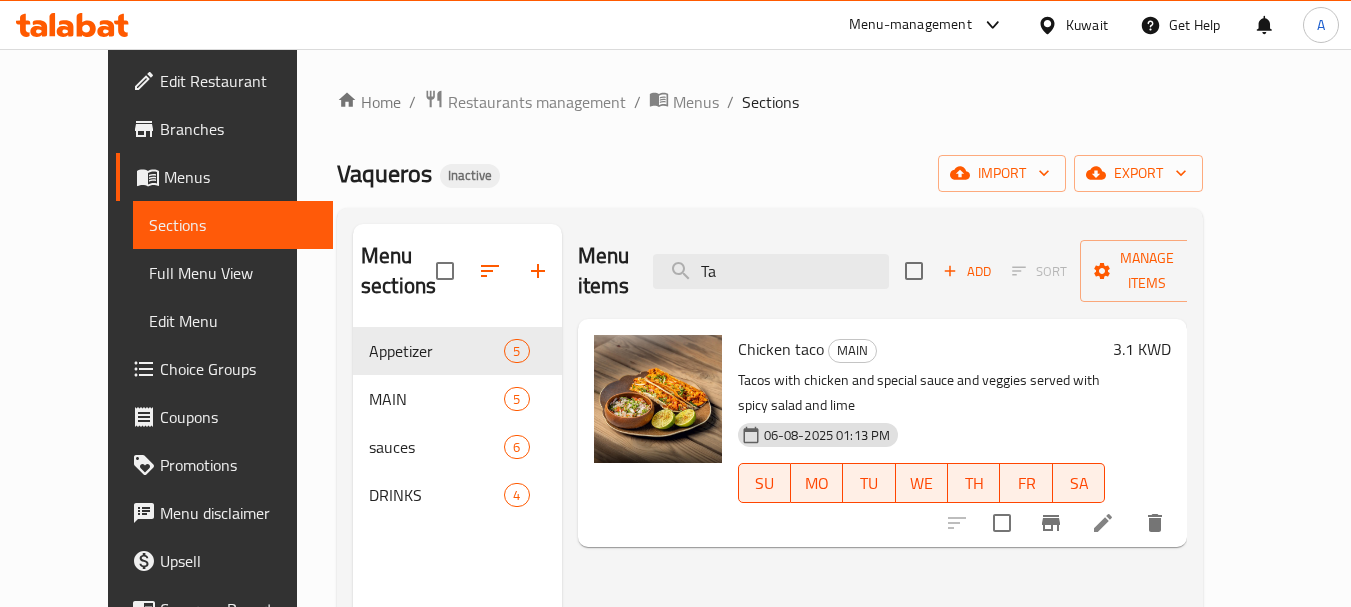 type on "T" 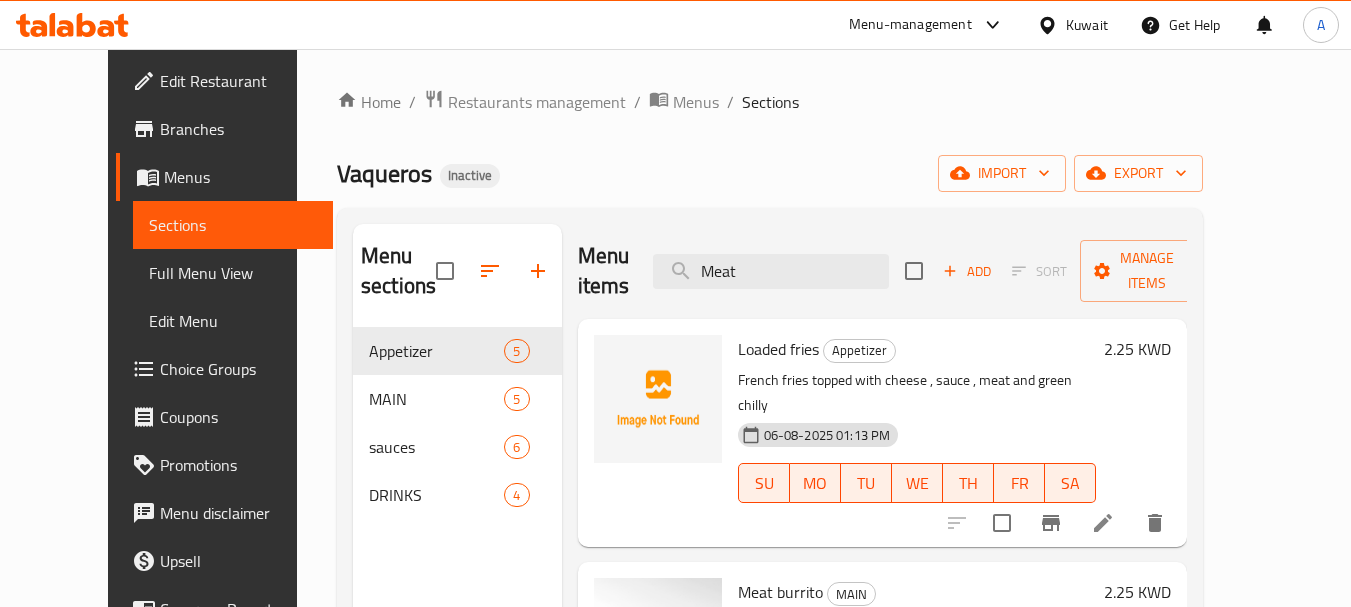 scroll, scrollTop: 128, scrollLeft: 0, axis: vertical 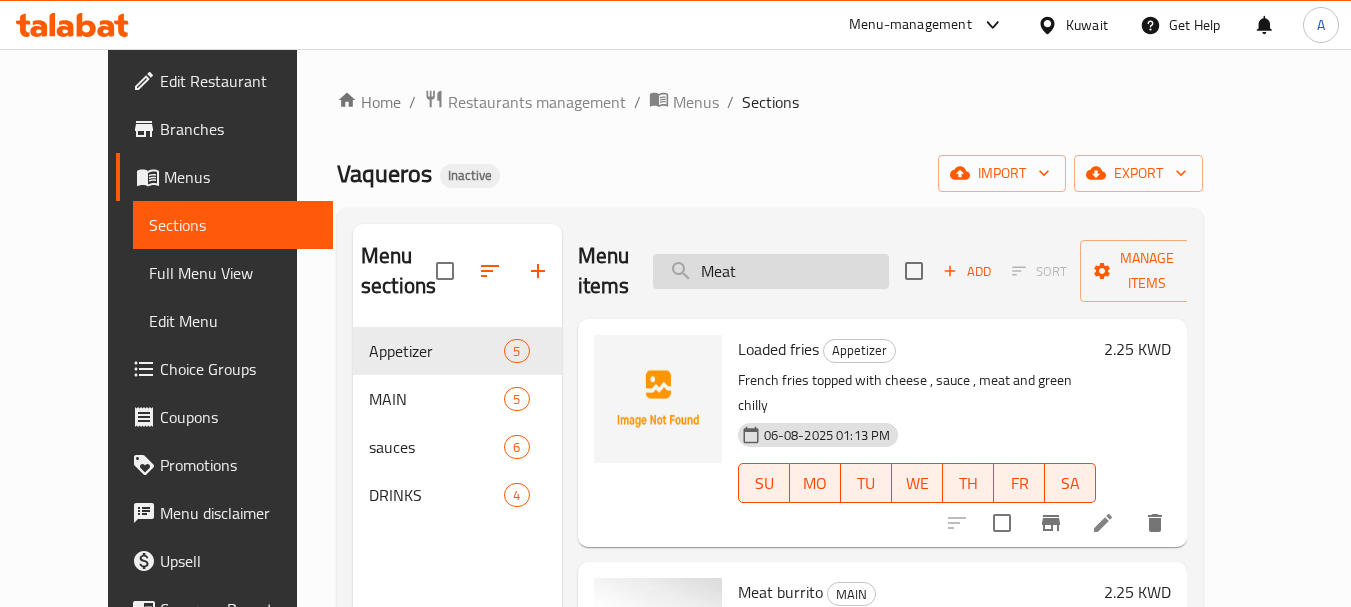 click on "Meat" at bounding box center (771, 271) 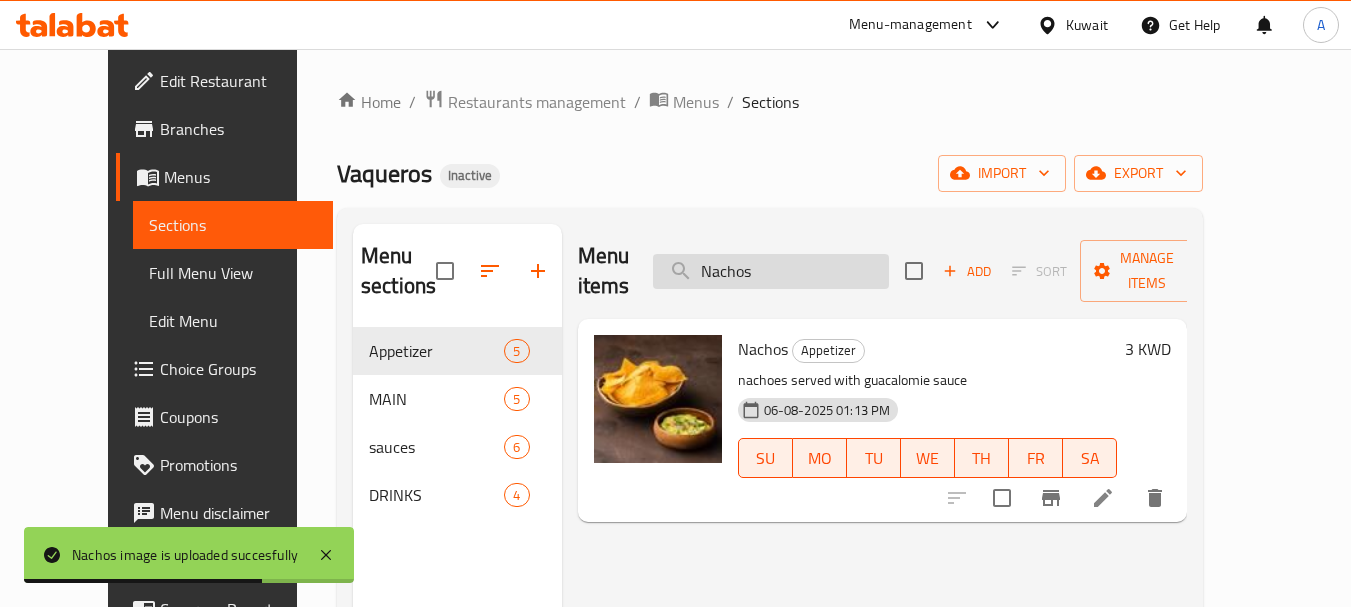 click on "Nachos" at bounding box center (771, 271) 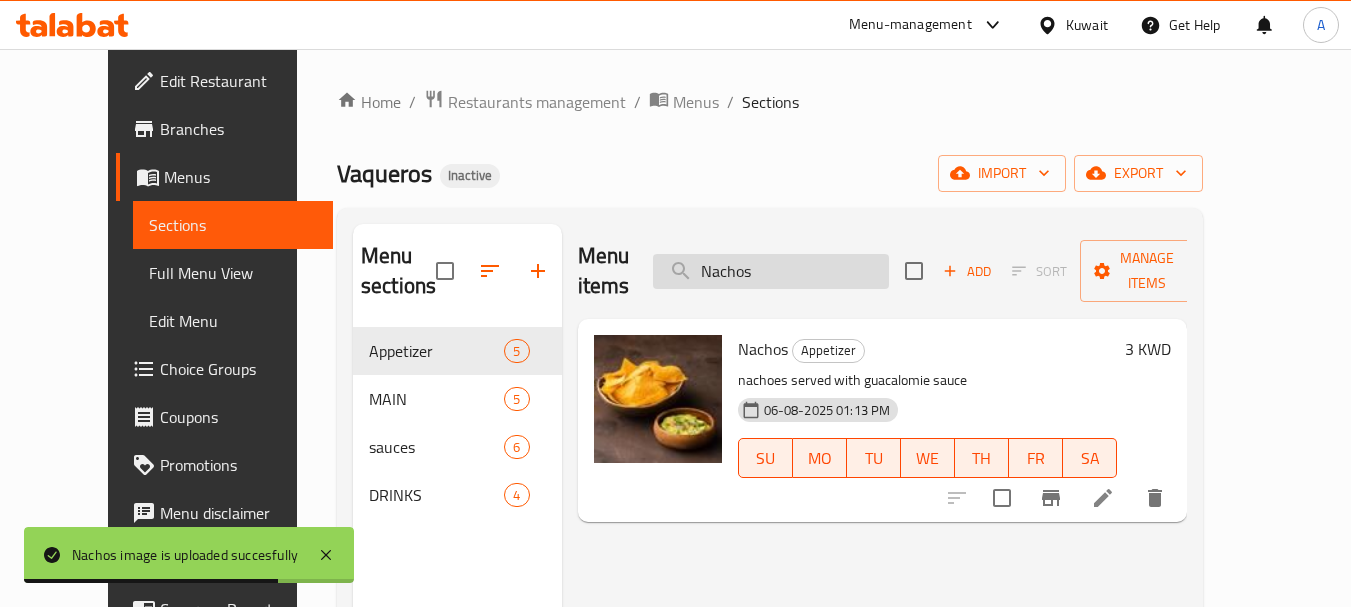 click on "Nachos" at bounding box center (771, 271) 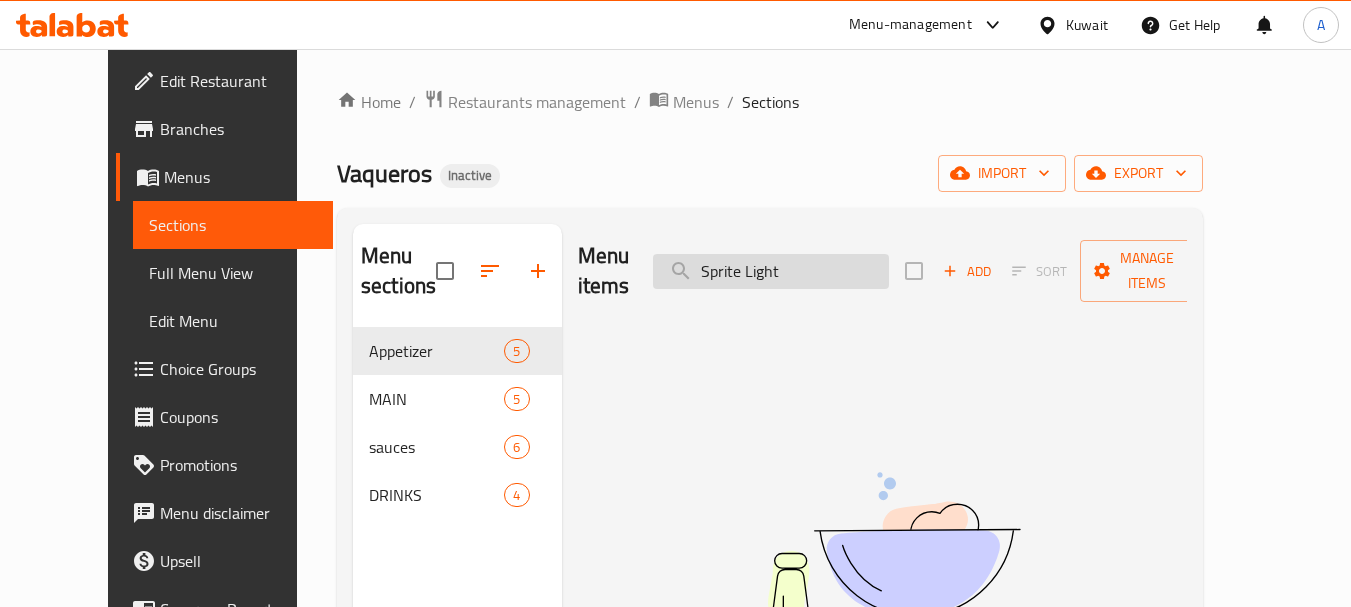 click on "Sprite Light" at bounding box center [771, 271] 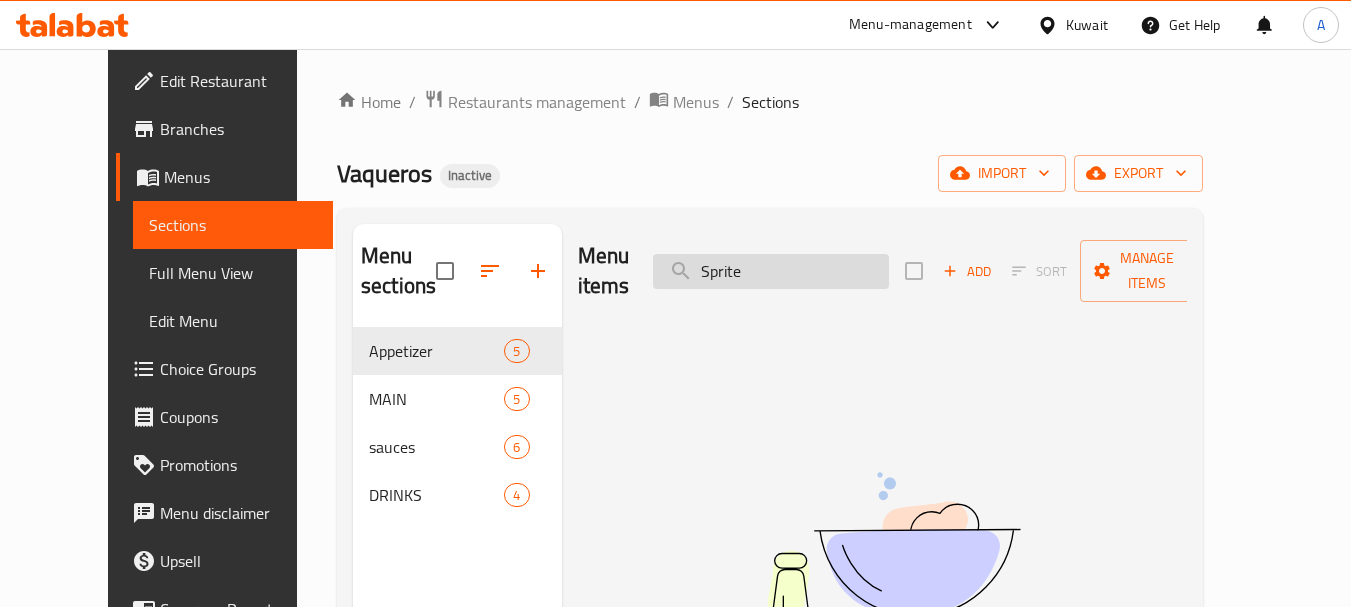 click on "Sprite" at bounding box center (771, 271) 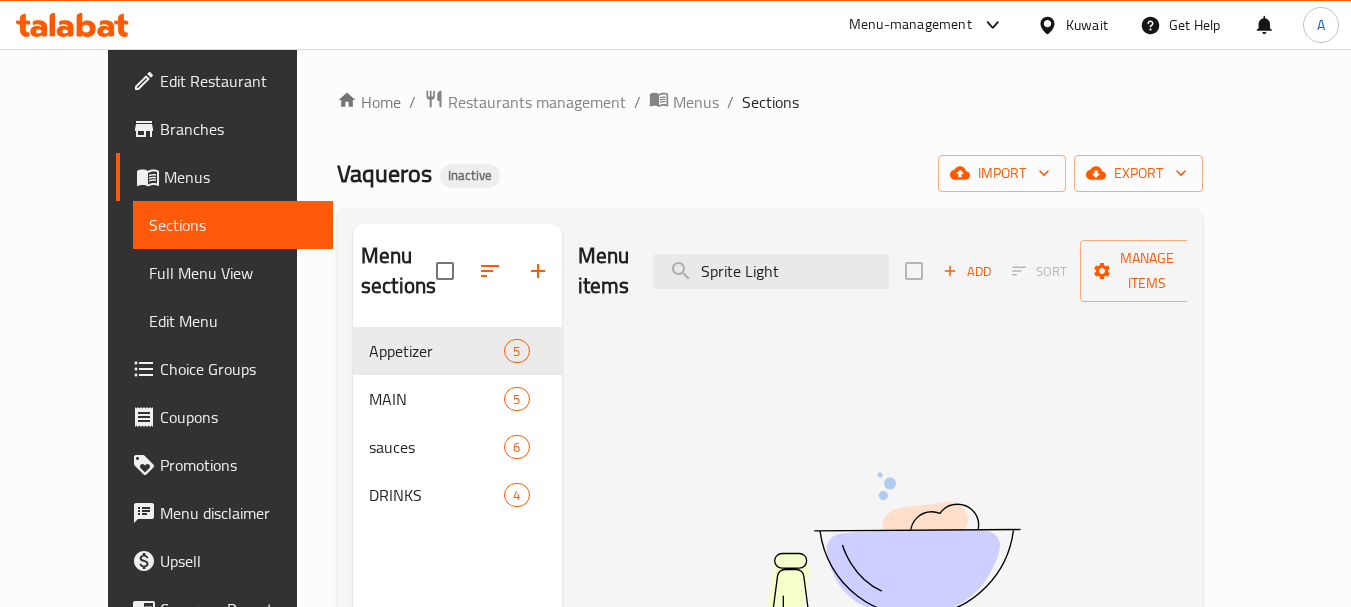 drag, startPoint x: 780, startPoint y: 252, endPoint x: 663, endPoint y: 269, distance: 118.22859 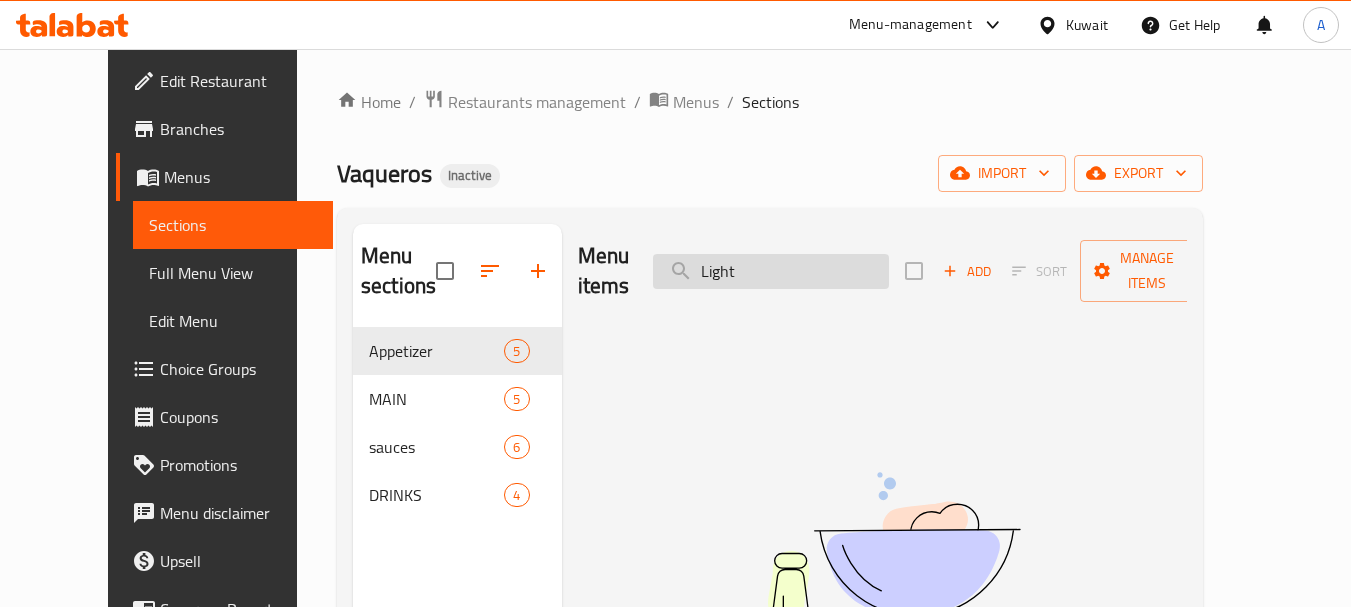click on "Light" at bounding box center [771, 271] 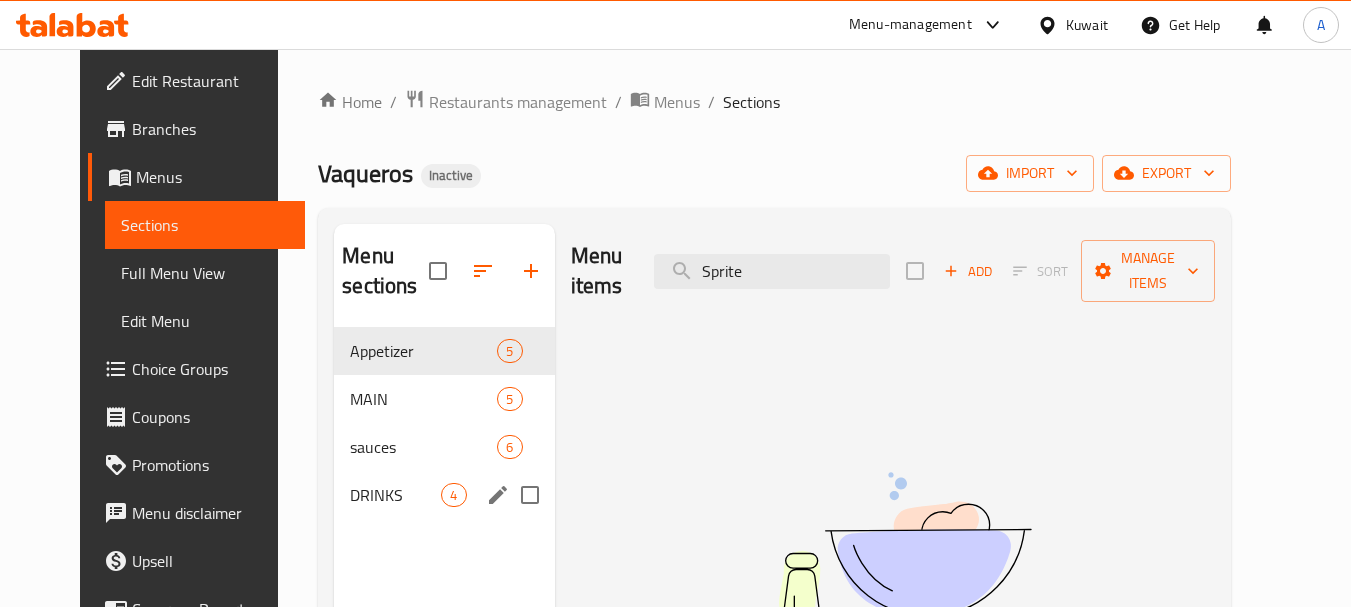 type on "Sprite" 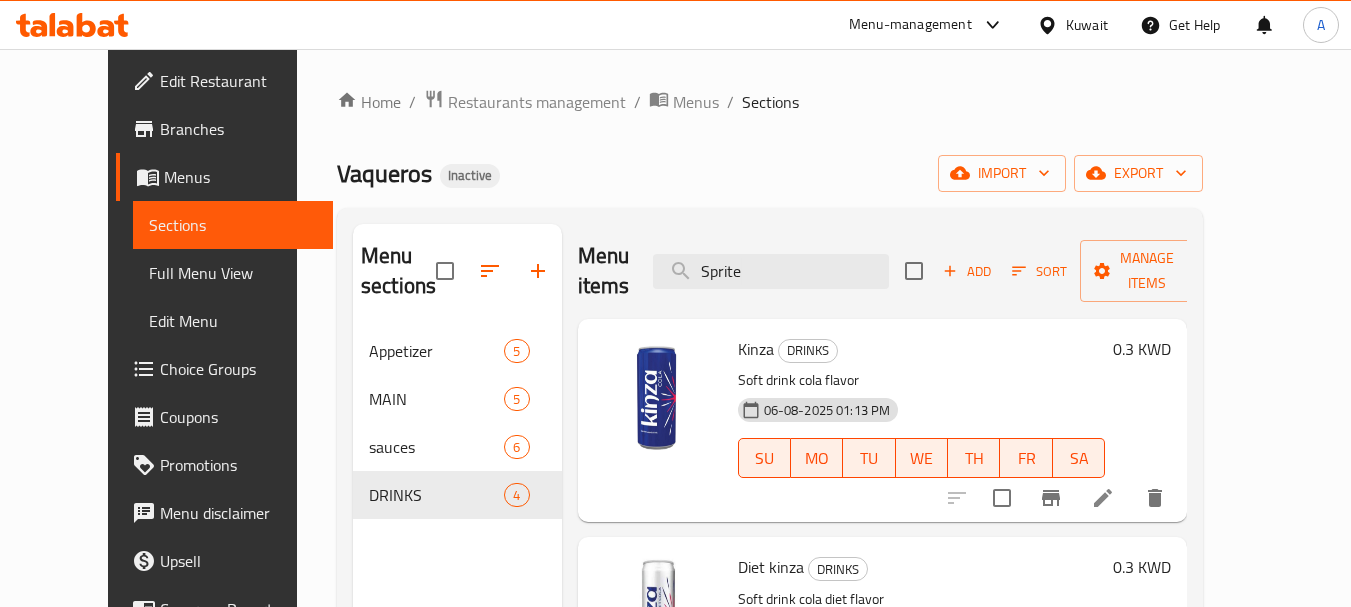 scroll, scrollTop: 347, scrollLeft: 0, axis: vertical 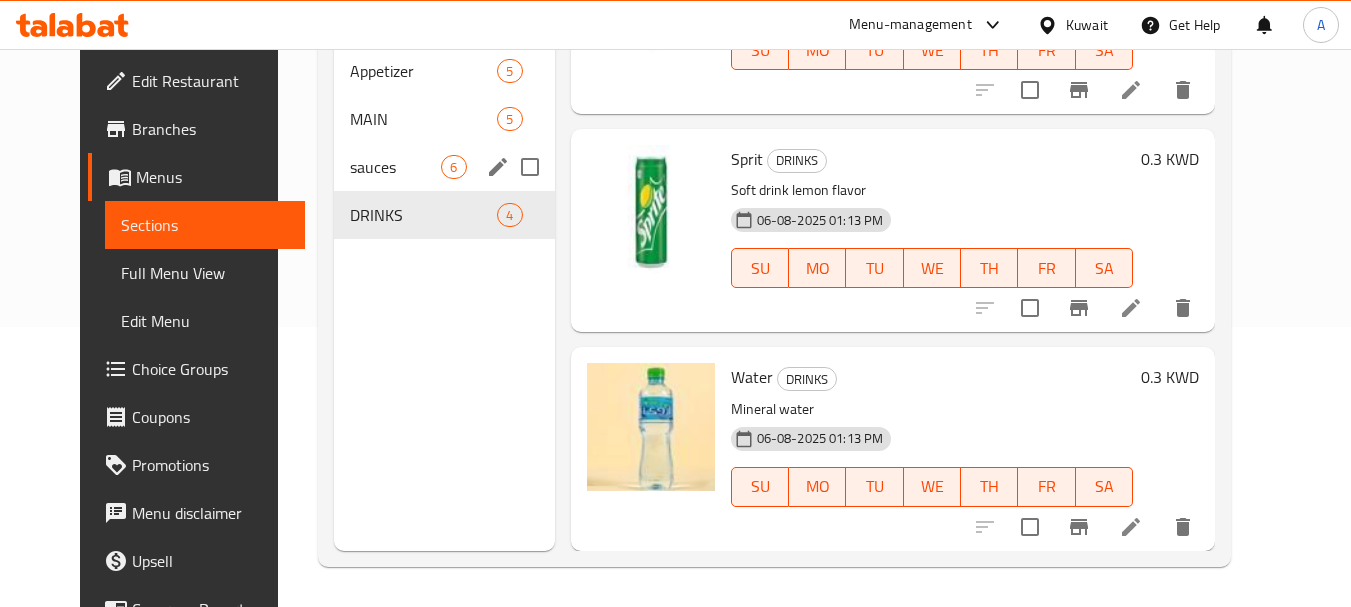 click on "sauces" at bounding box center (395, 167) 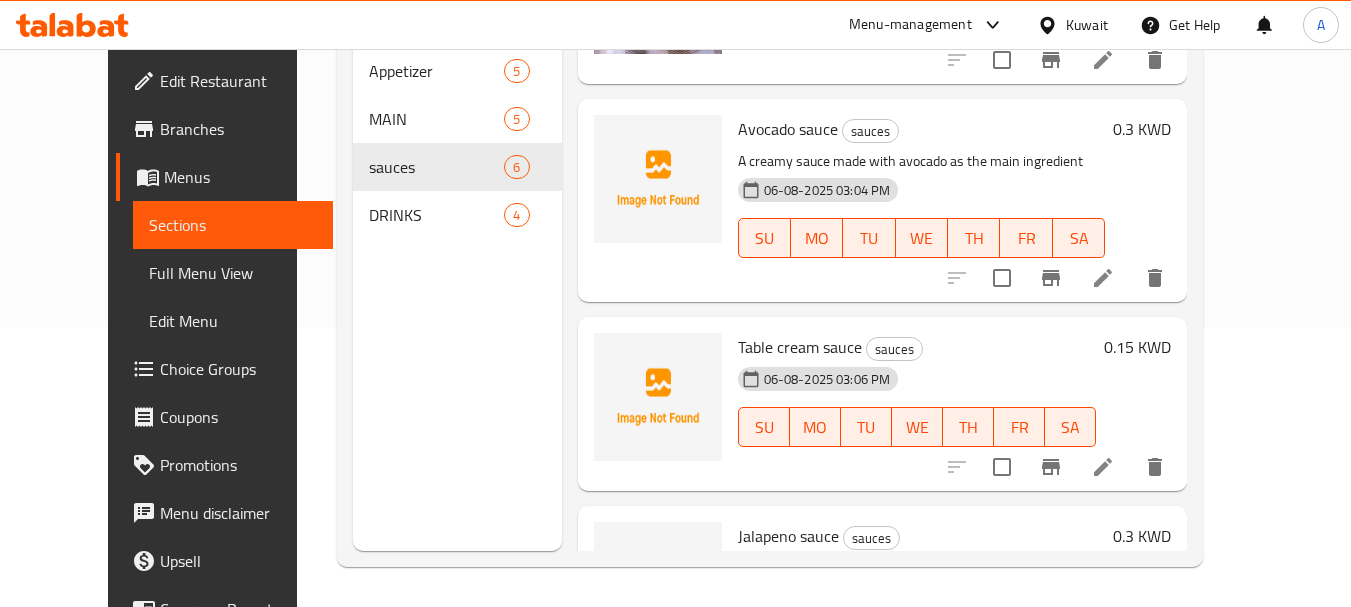 scroll, scrollTop: 0, scrollLeft: 0, axis: both 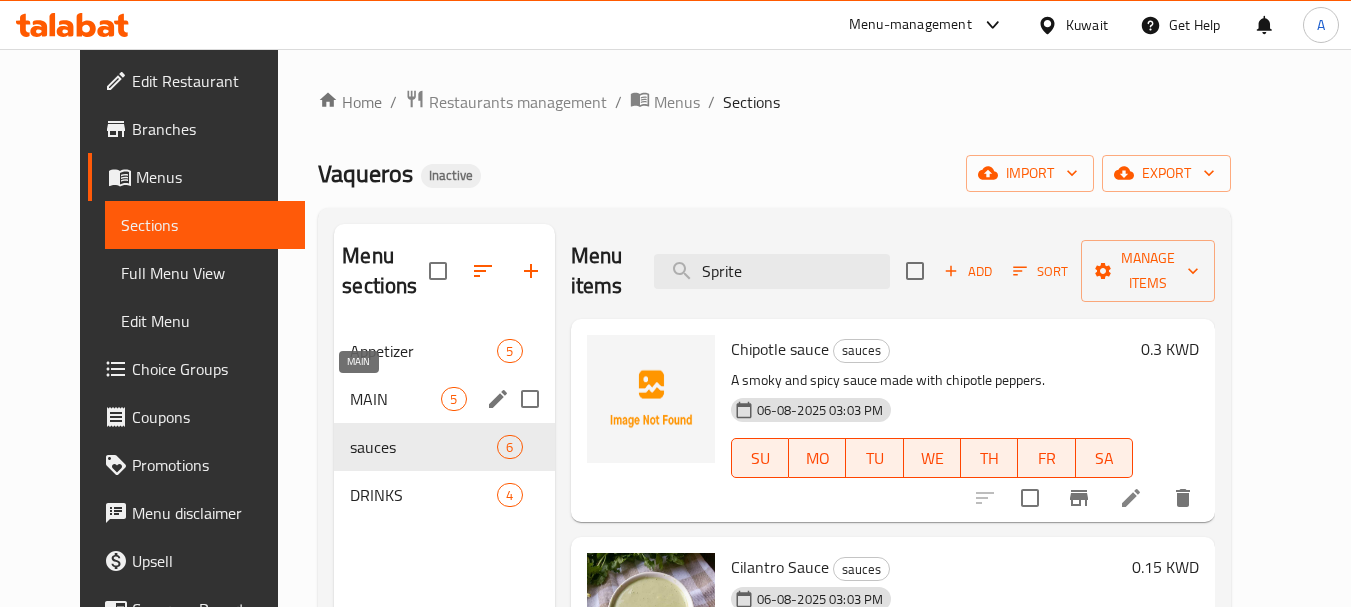 click on "MAIN" at bounding box center (395, 399) 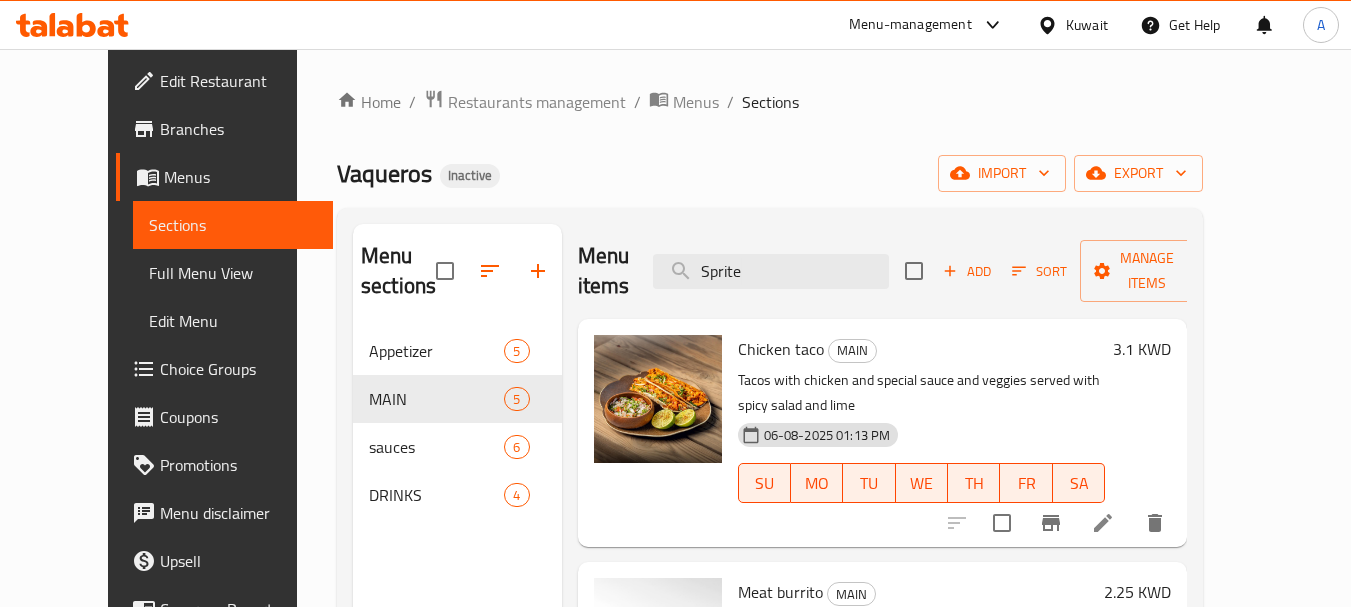 scroll, scrollTop: 565, scrollLeft: 0, axis: vertical 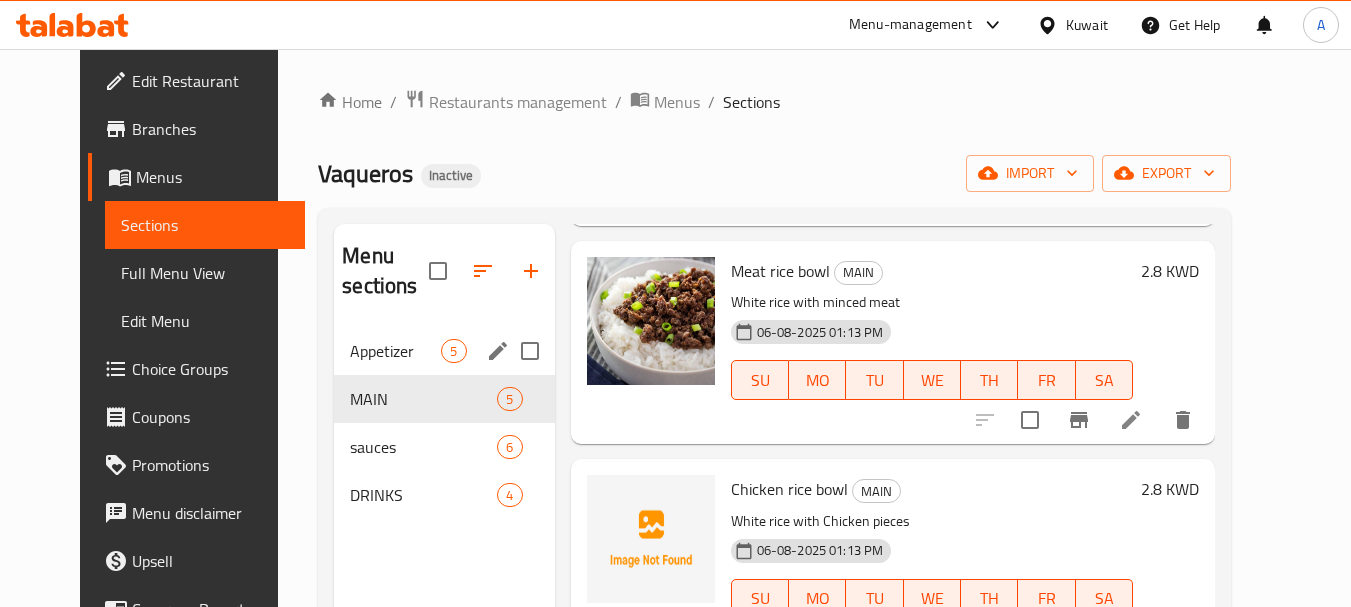 click on "Appetizer" at bounding box center (395, 351) 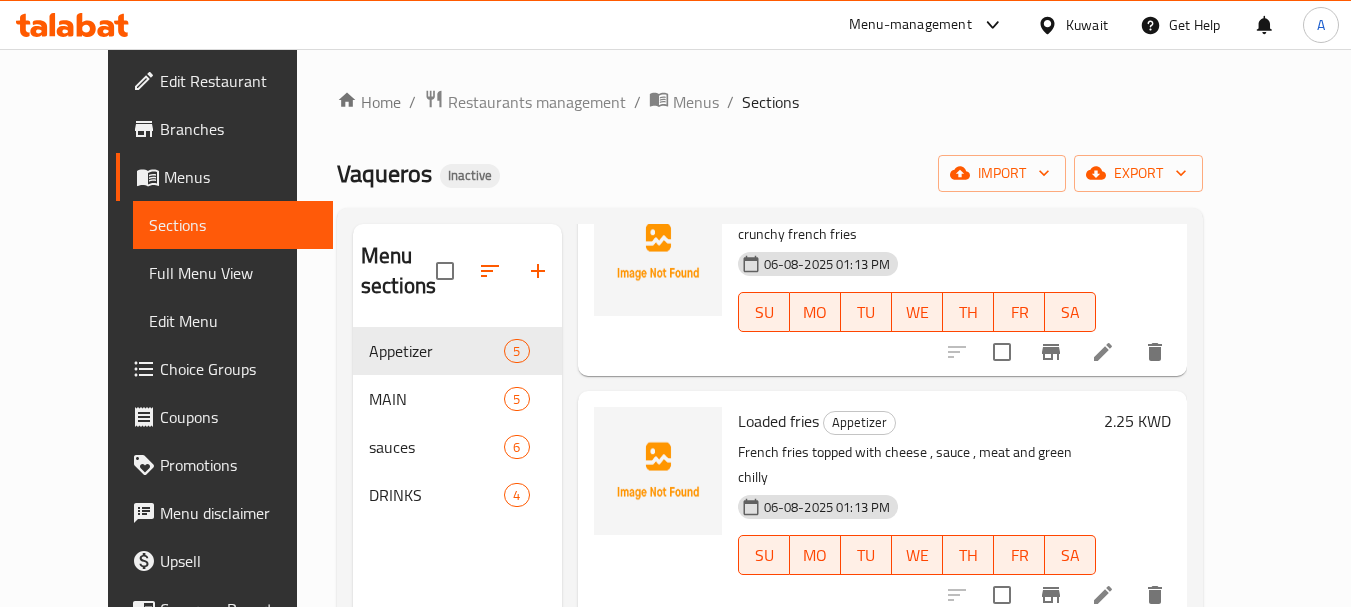 scroll, scrollTop: 565, scrollLeft: 0, axis: vertical 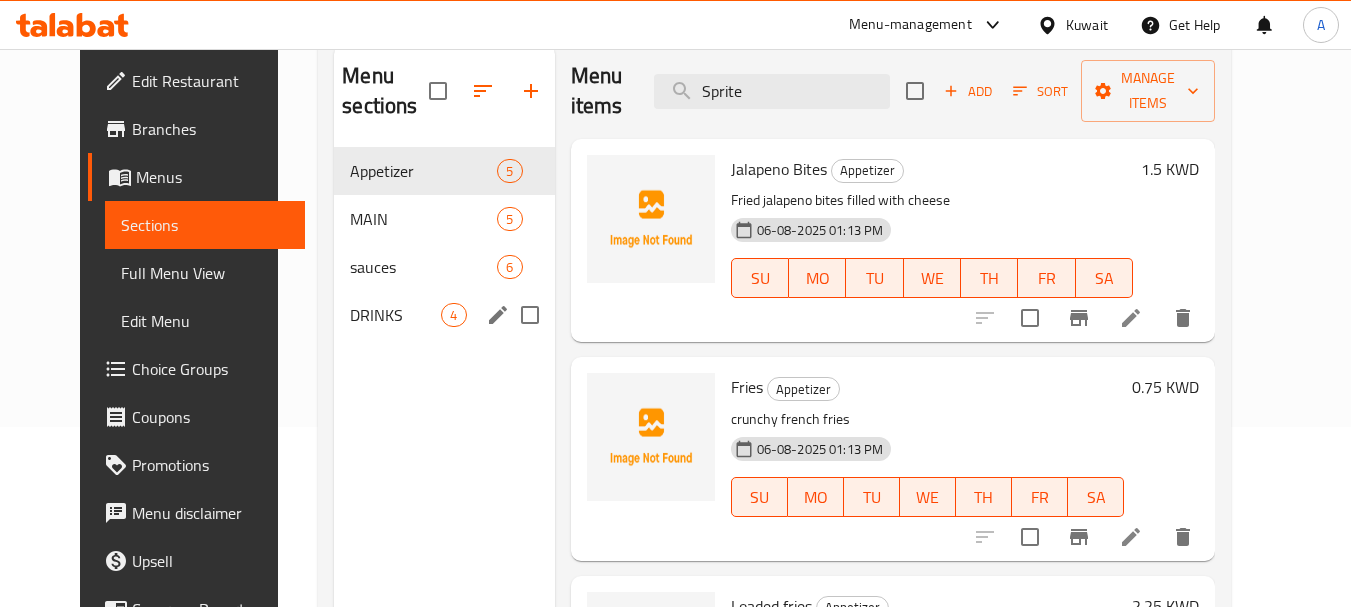 click on "DRINKS 4" at bounding box center (444, 315) 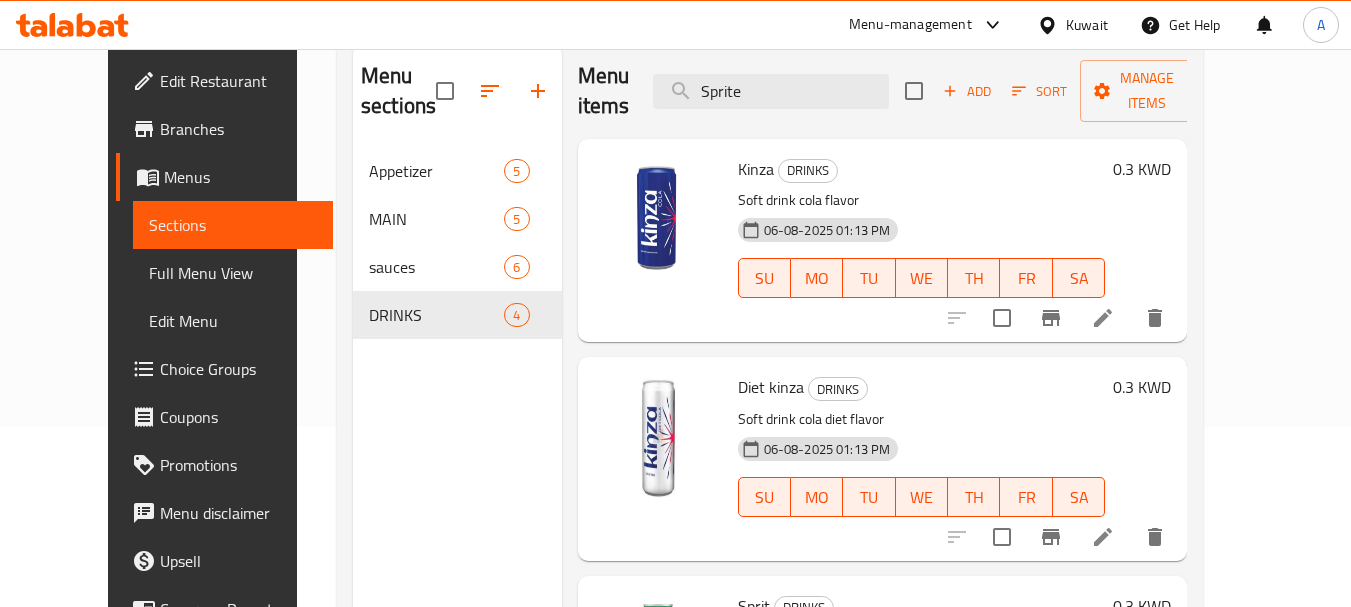 scroll, scrollTop: 347, scrollLeft: 0, axis: vertical 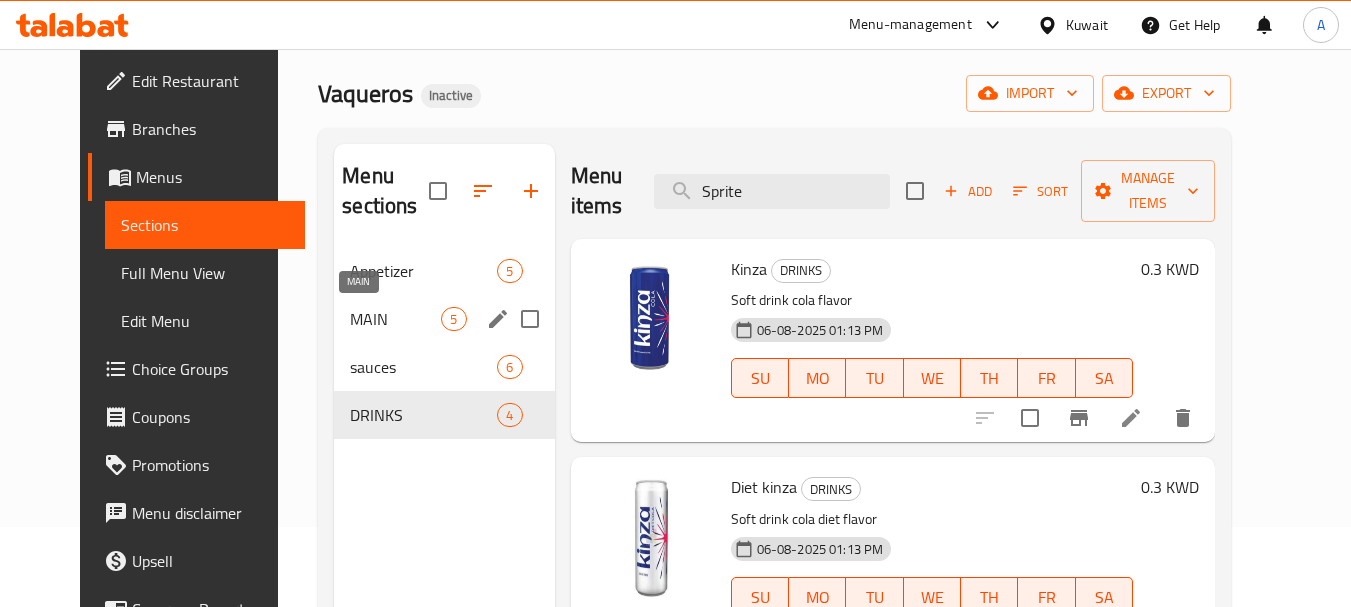 click on "MAIN" at bounding box center (395, 319) 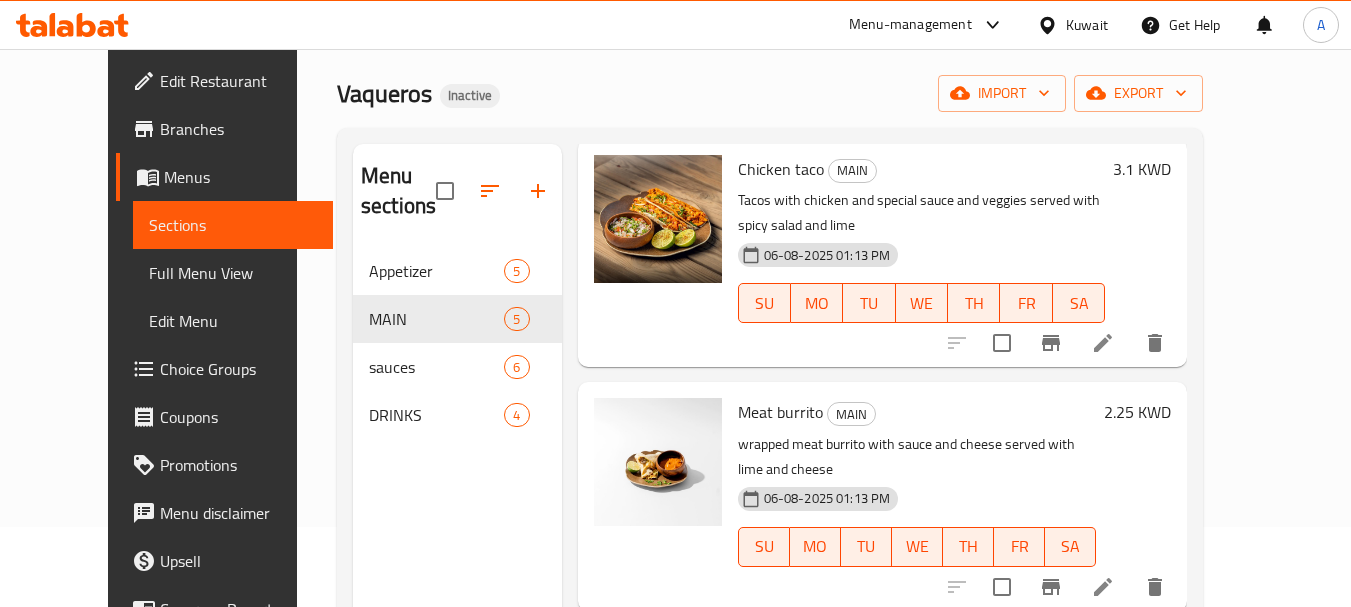 scroll, scrollTop: 565, scrollLeft: 0, axis: vertical 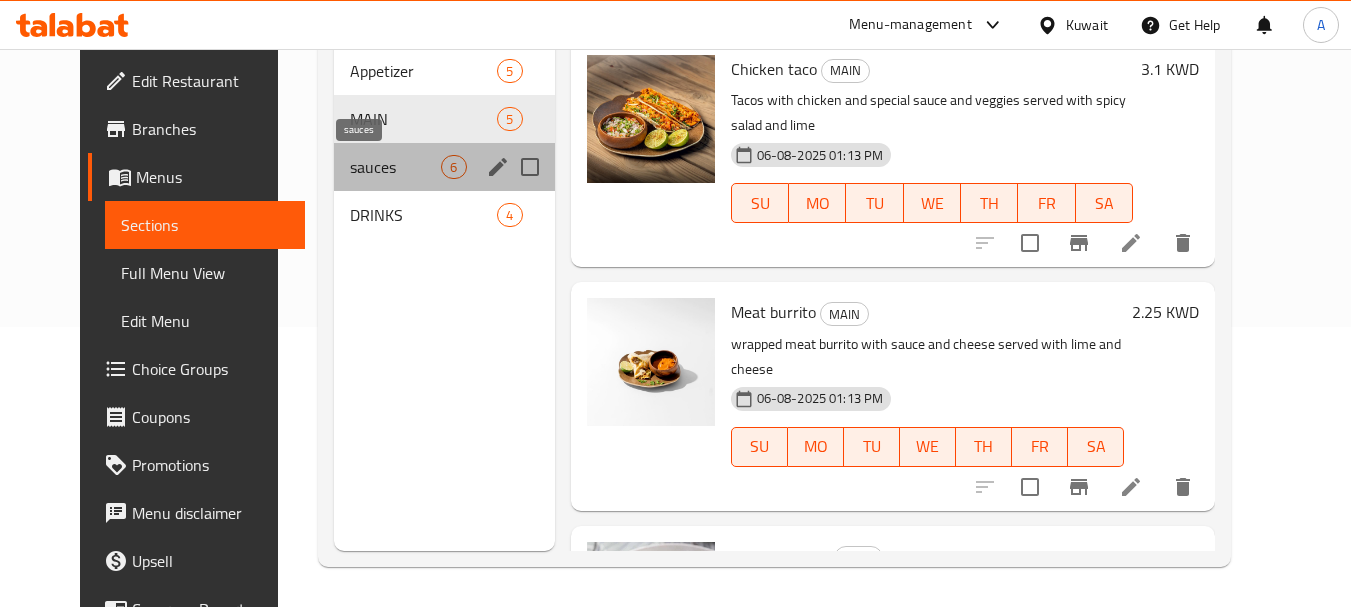 click on "sauces" at bounding box center (395, 167) 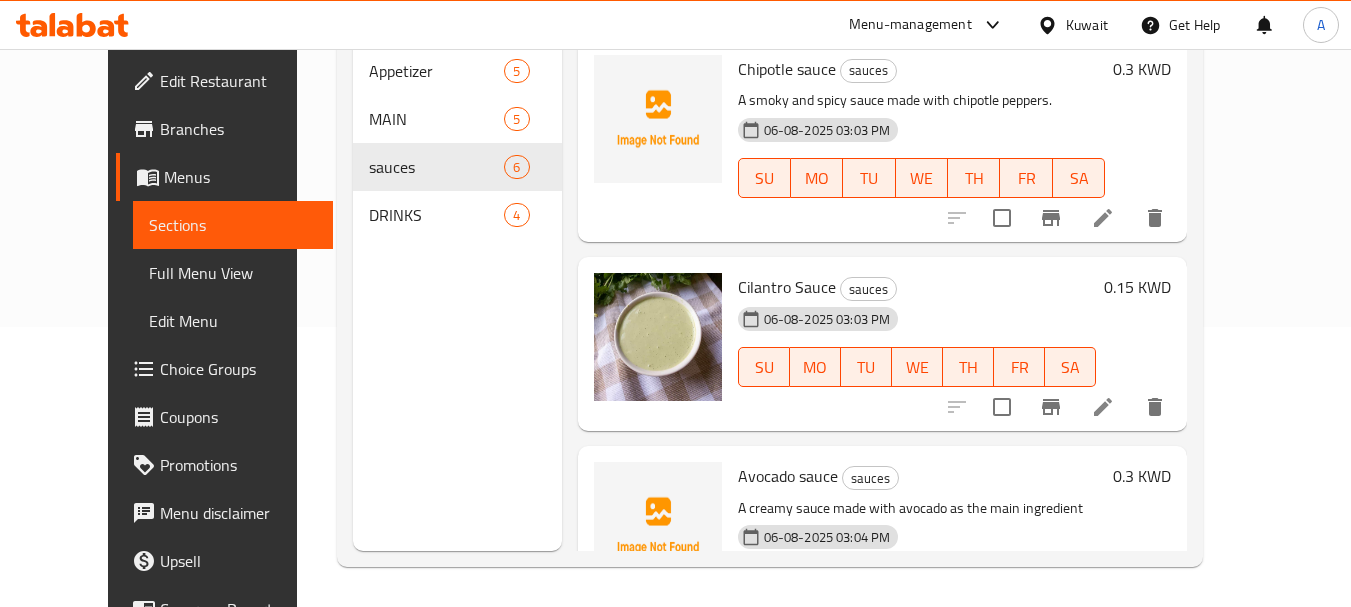 scroll, scrollTop: 0, scrollLeft: 0, axis: both 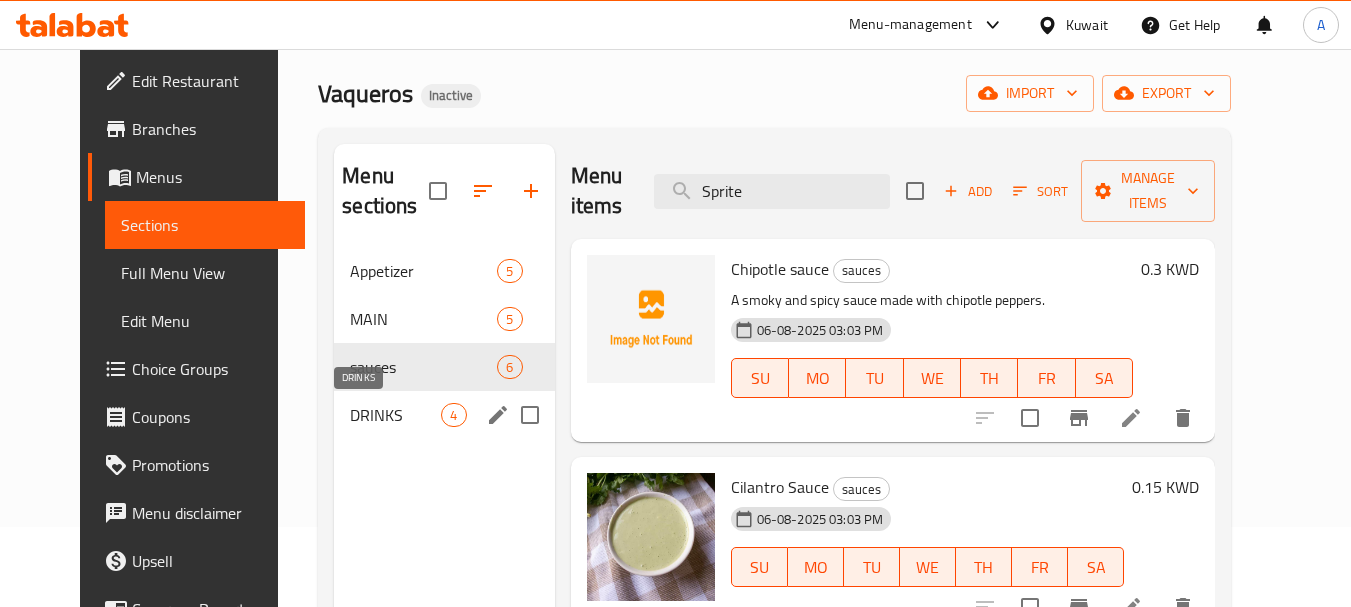 click on "DRINKS" at bounding box center (395, 415) 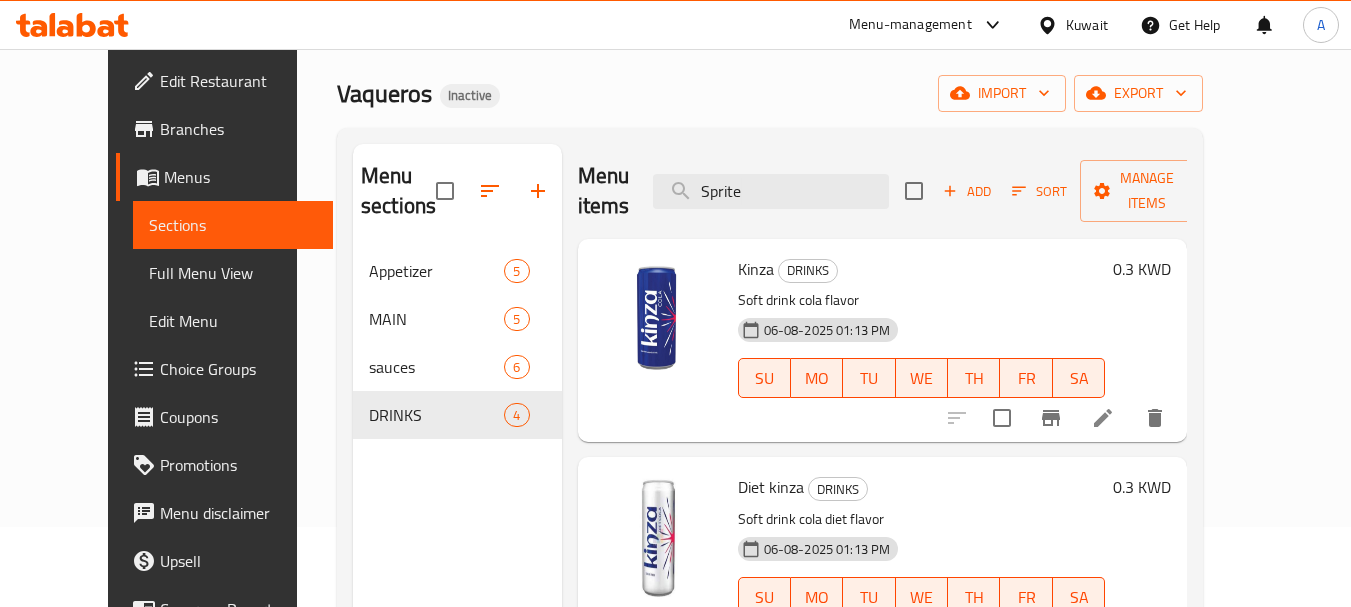 scroll, scrollTop: 347, scrollLeft: 0, axis: vertical 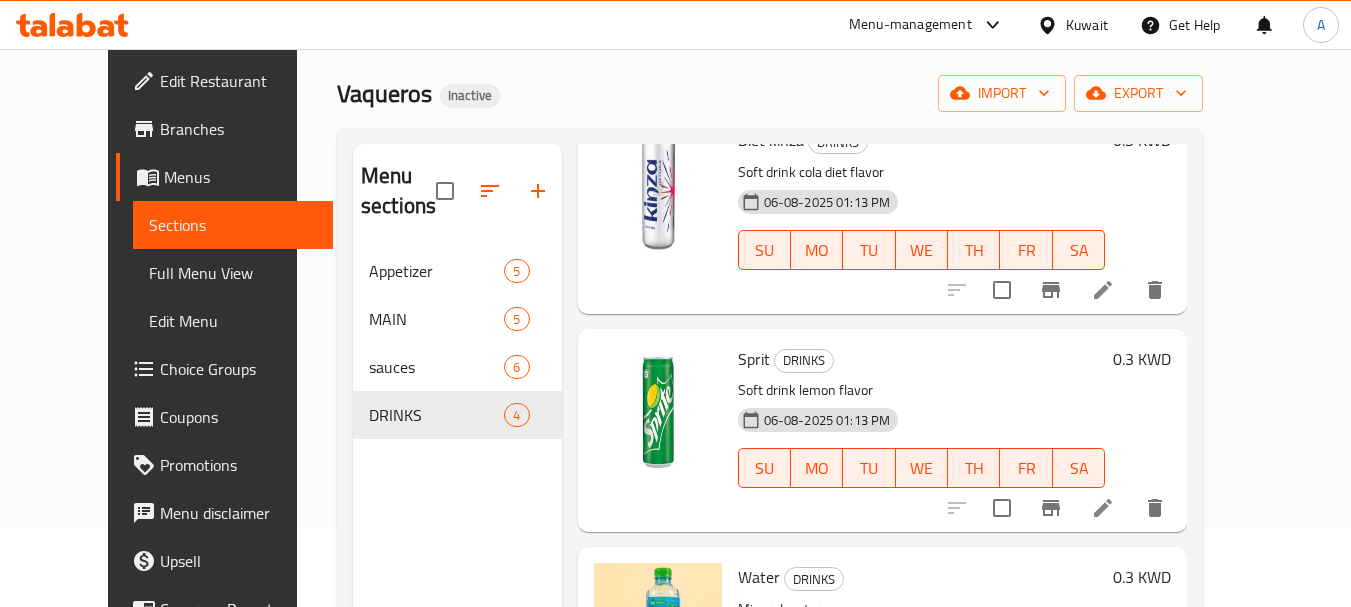 click on "Full Menu View" at bounding box center [233, 273] 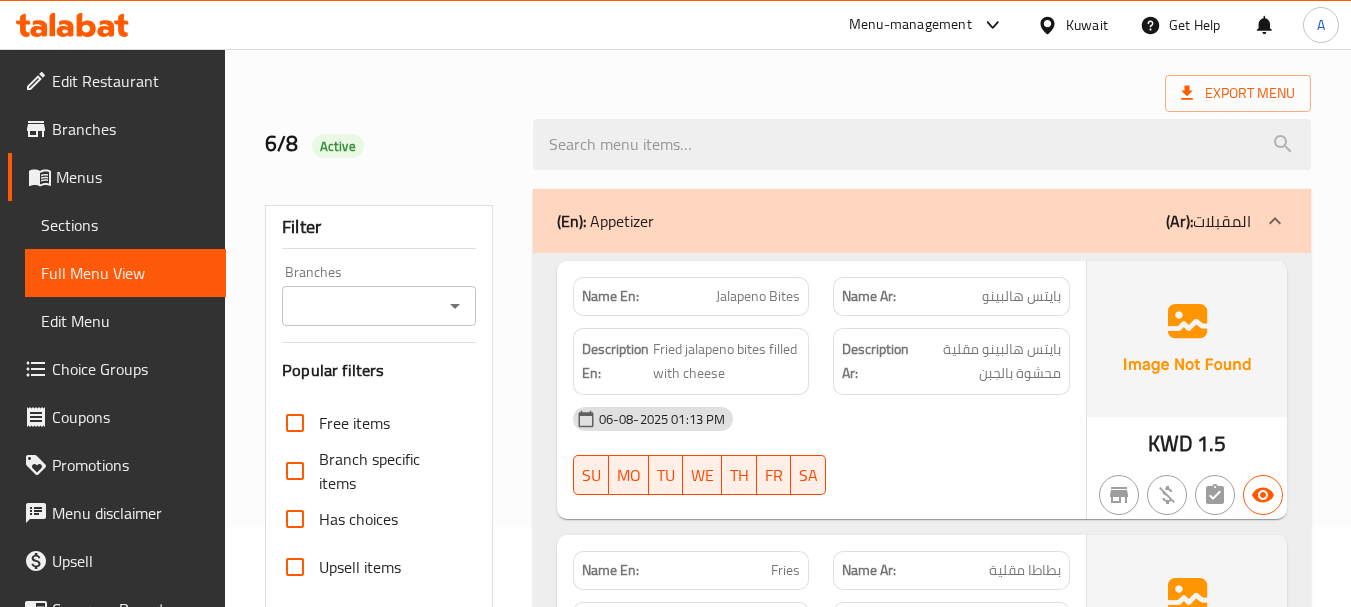 scroll, scrollTop: 480, scrollLeft: 0, axis: vertical 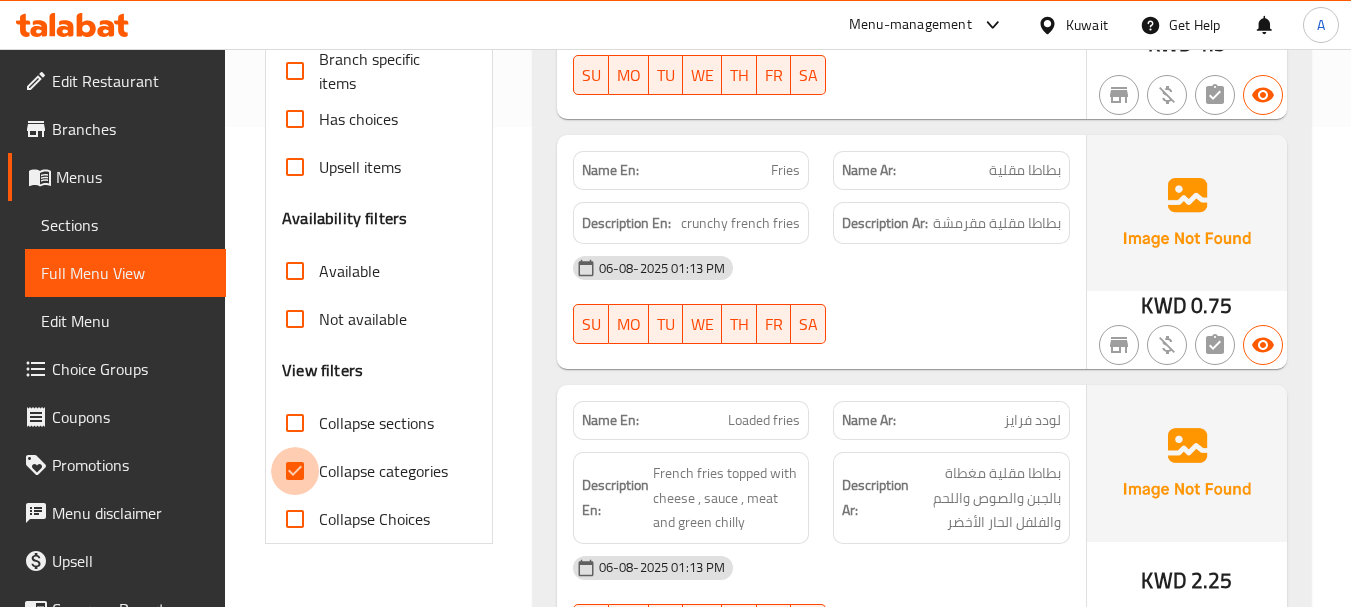 click on "Collapse categories" at bounding box center (295, 471) 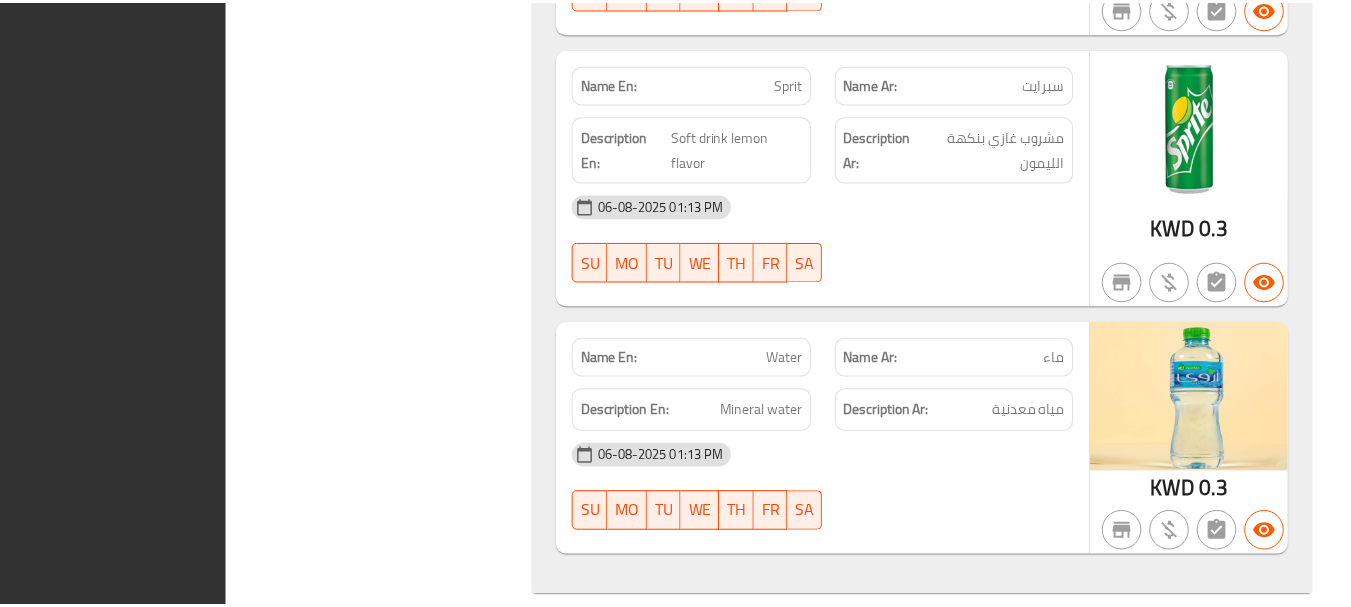 scroll, scrollTop: 5714, scrollLeft: 0, axis: vertical 